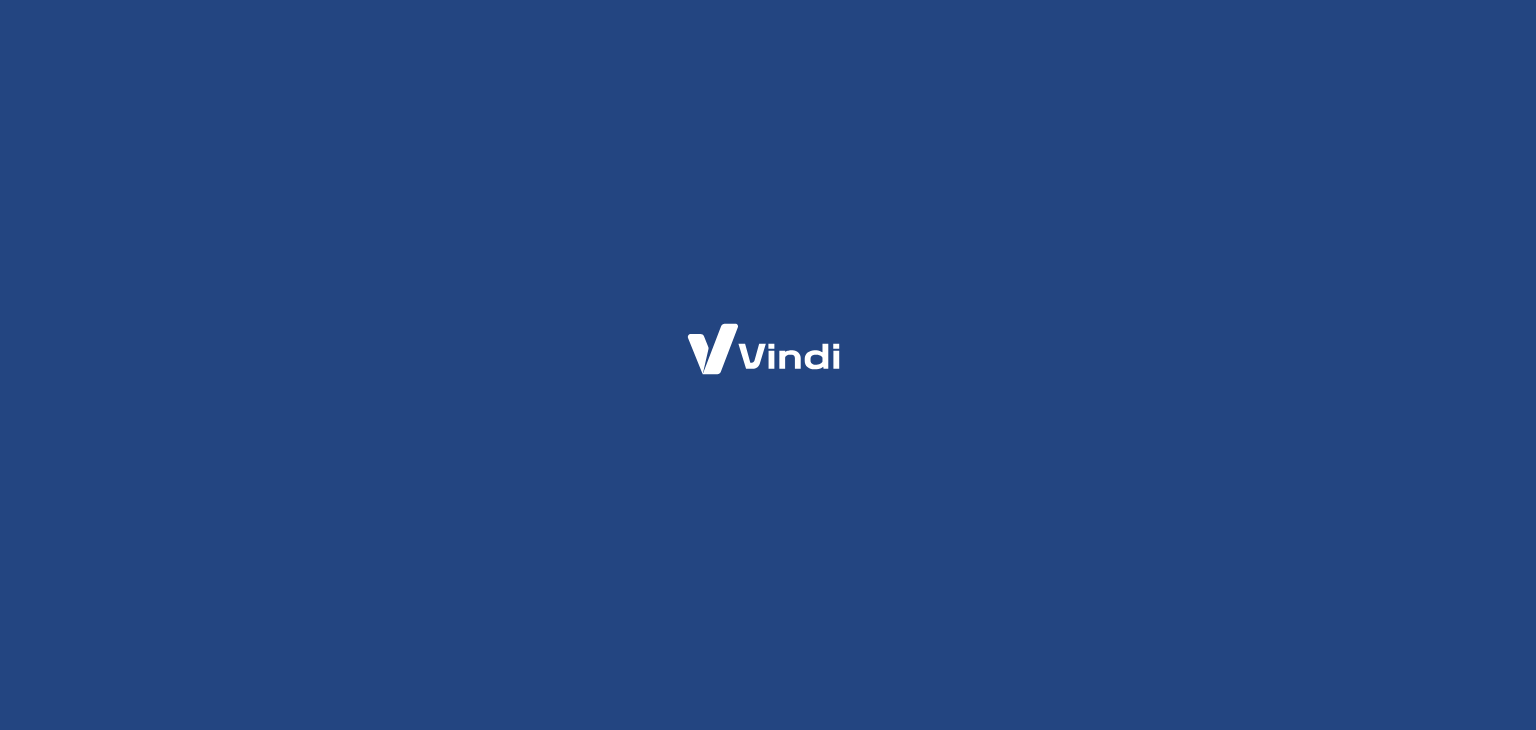 scroll, scrollTop: 0, scrollLeft: 0, axis: both 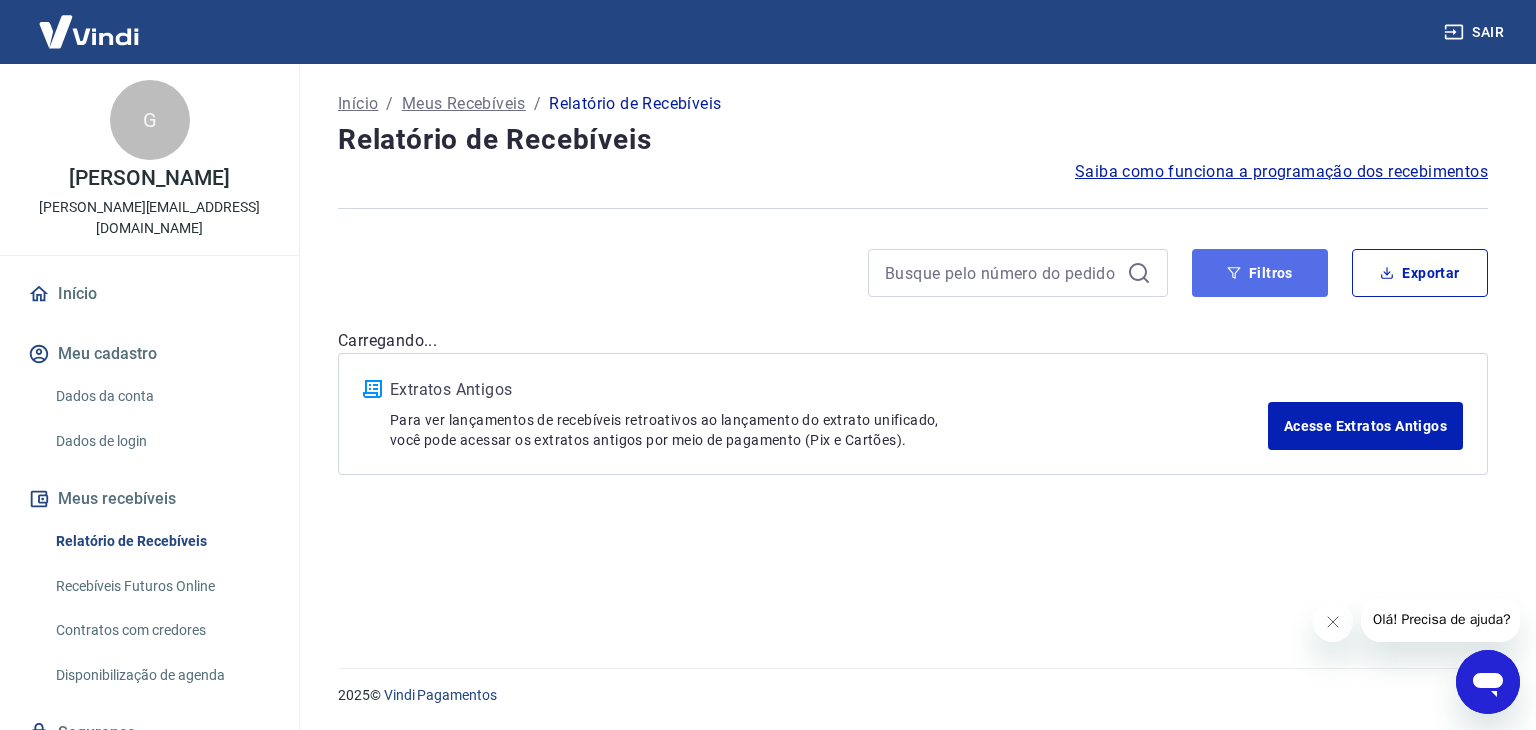 click on "Filtros" at bounding box center (1260, 273) 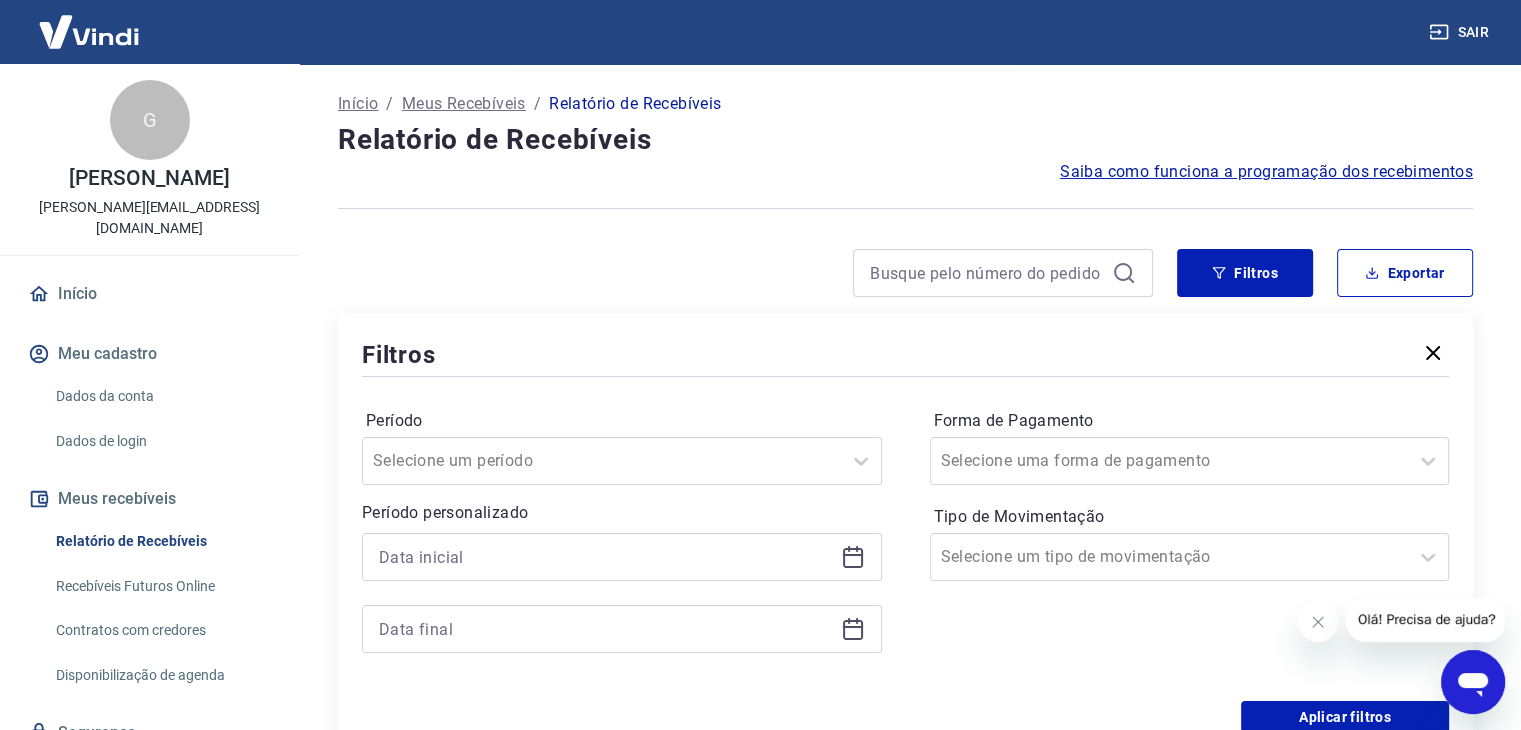 click on "Período personalizado" at bounding box center [622, 513] 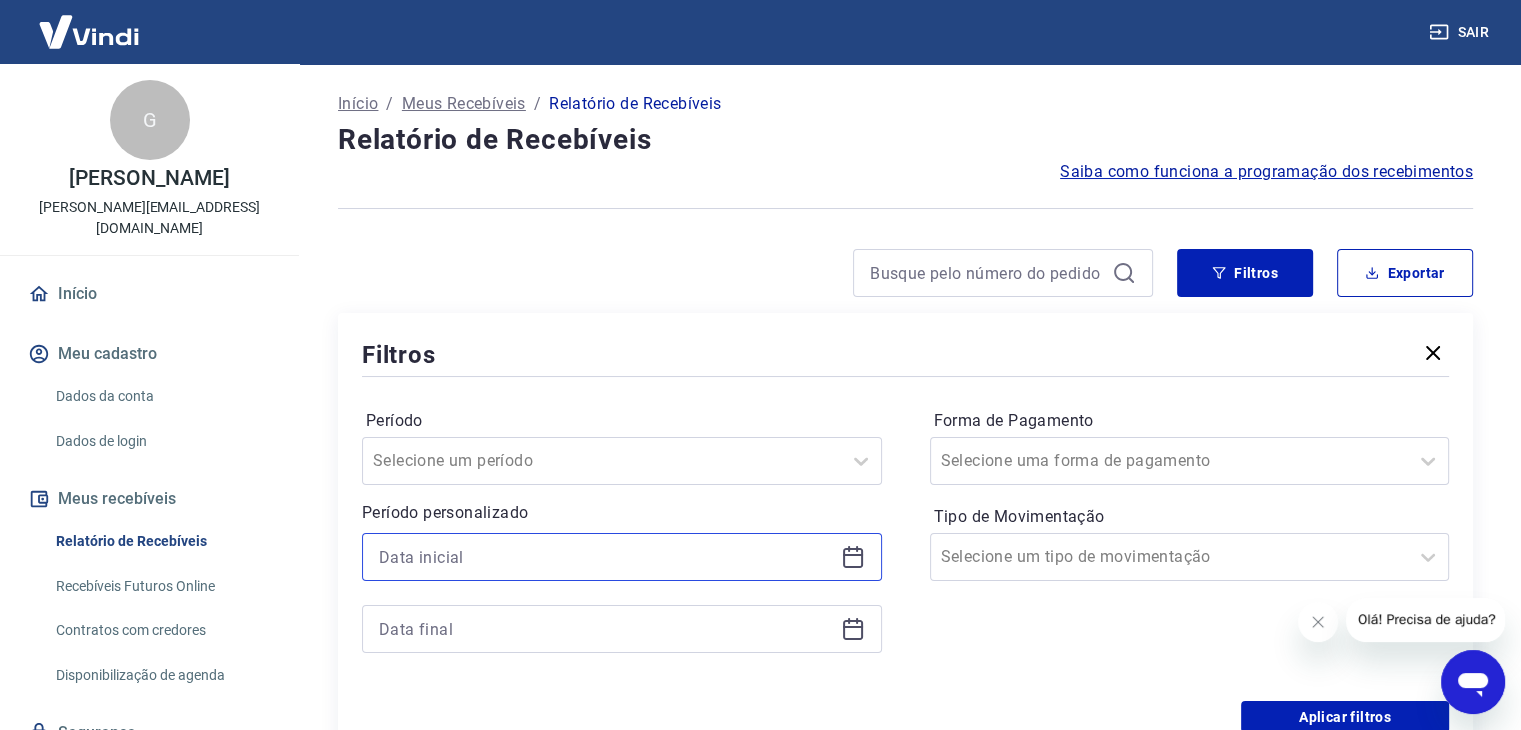 click at bounding box center [606, 557] 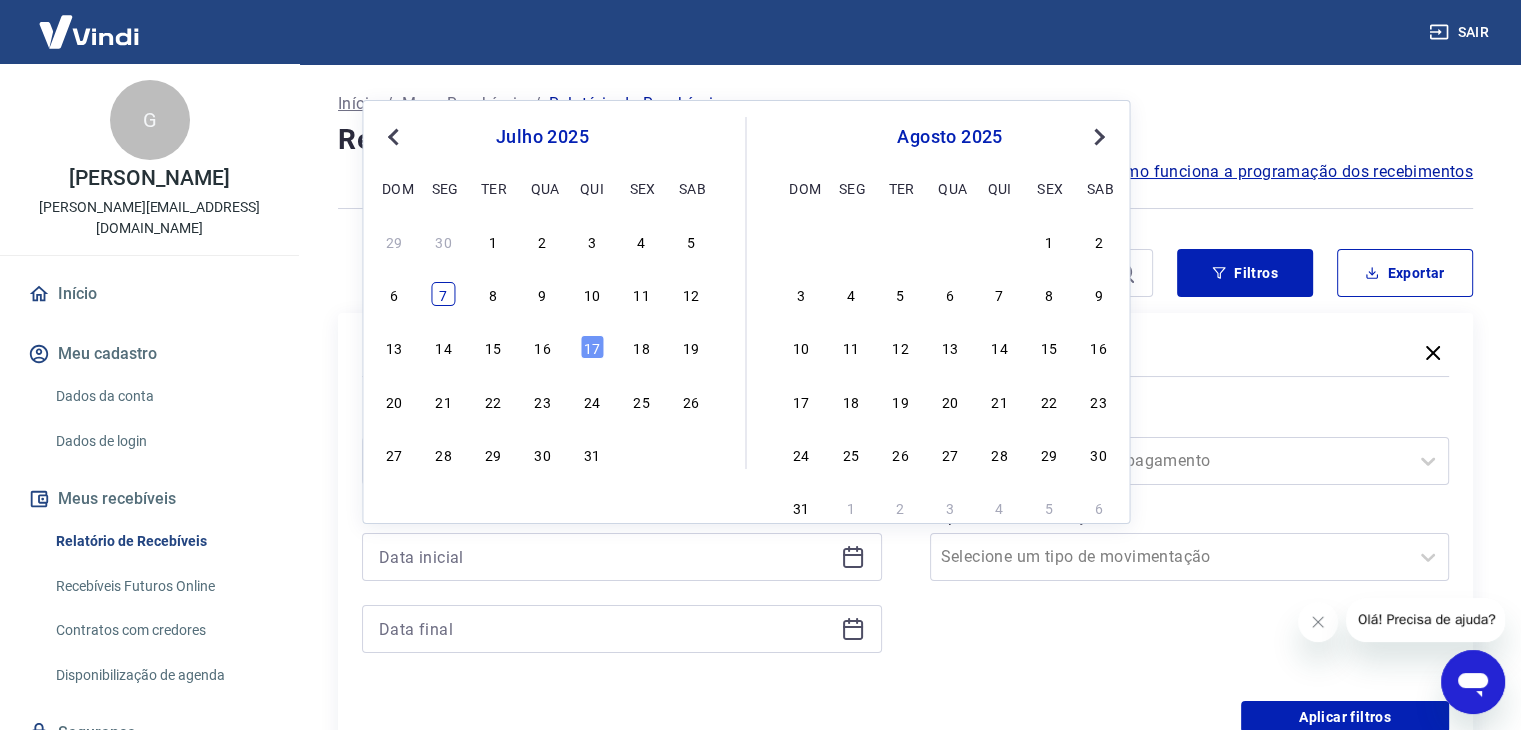 click on "7" at bounding box center (444, 294) 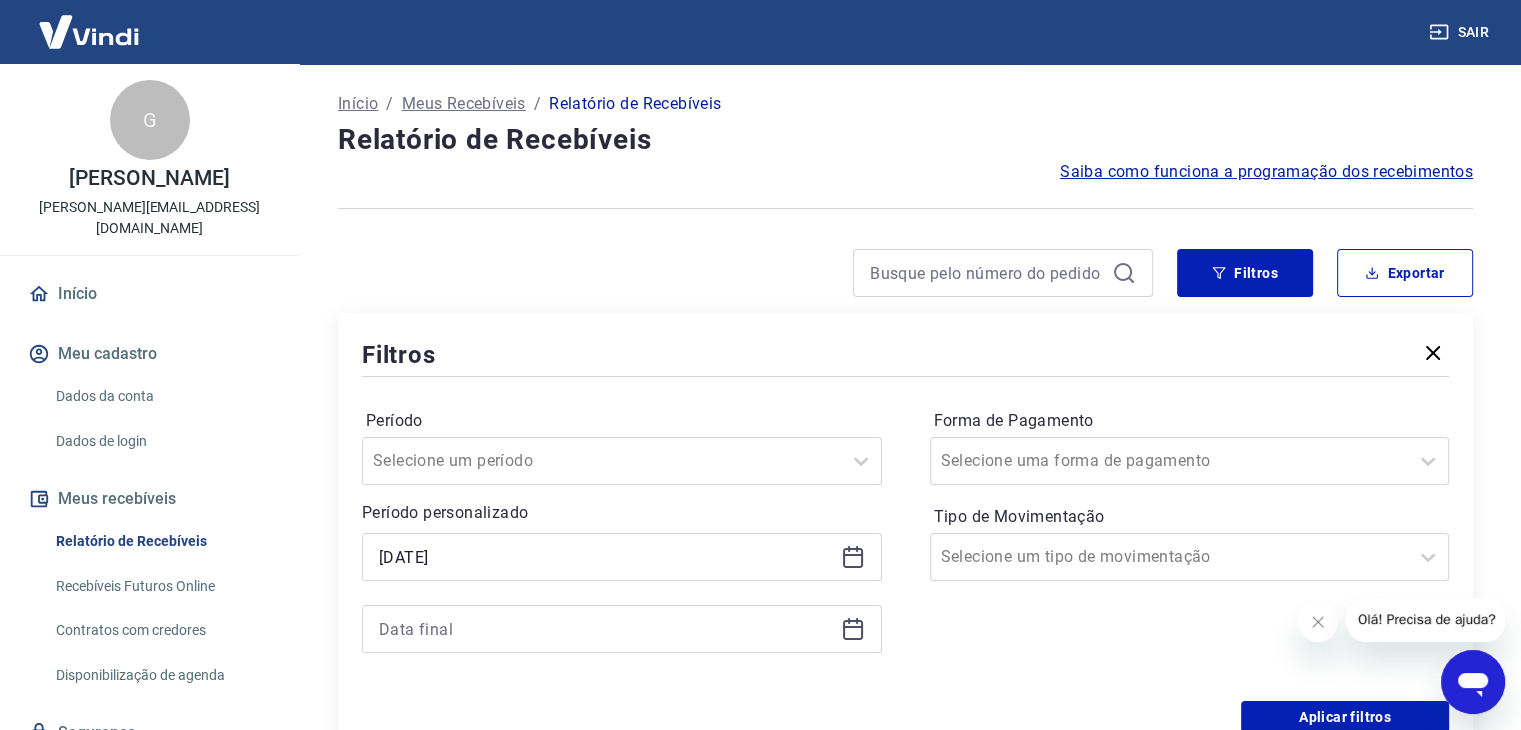 drag, startPoint x: 512, startPoint y: 574, endPoint x: 506, endPoint y: 559, distance: 16.155495 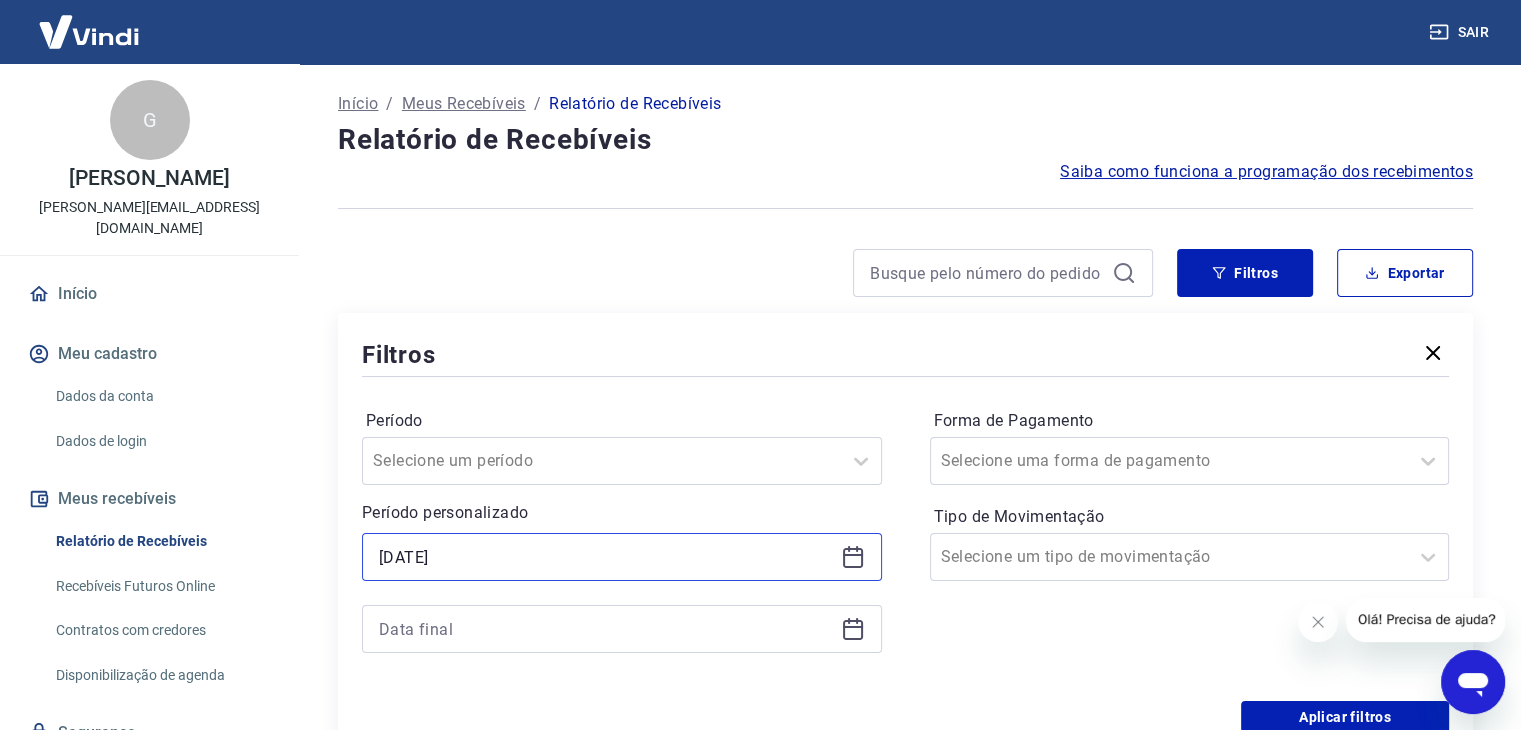 click on "07/07/2025" at bounding box center (606, 557) 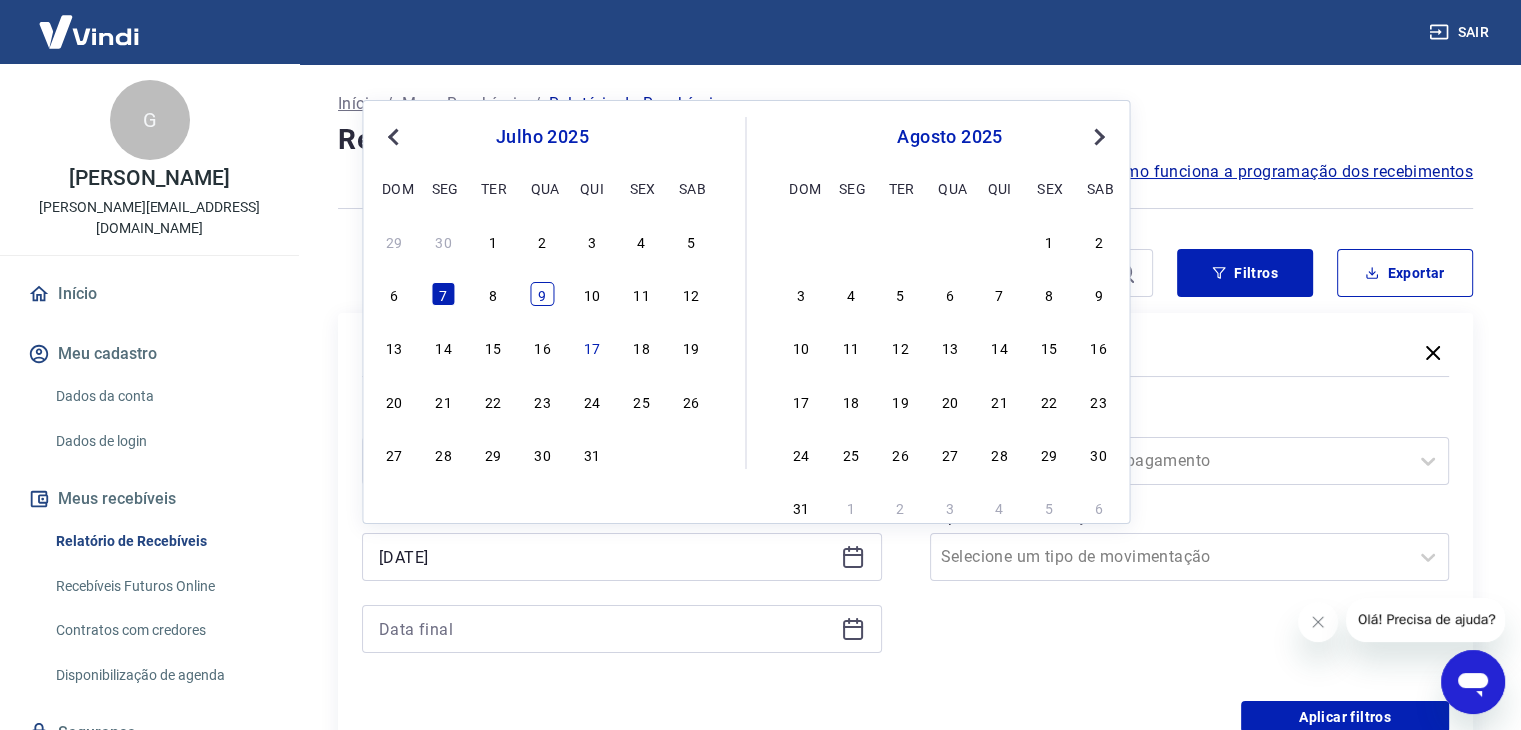 click on "9" at bounding box center (542, 294) 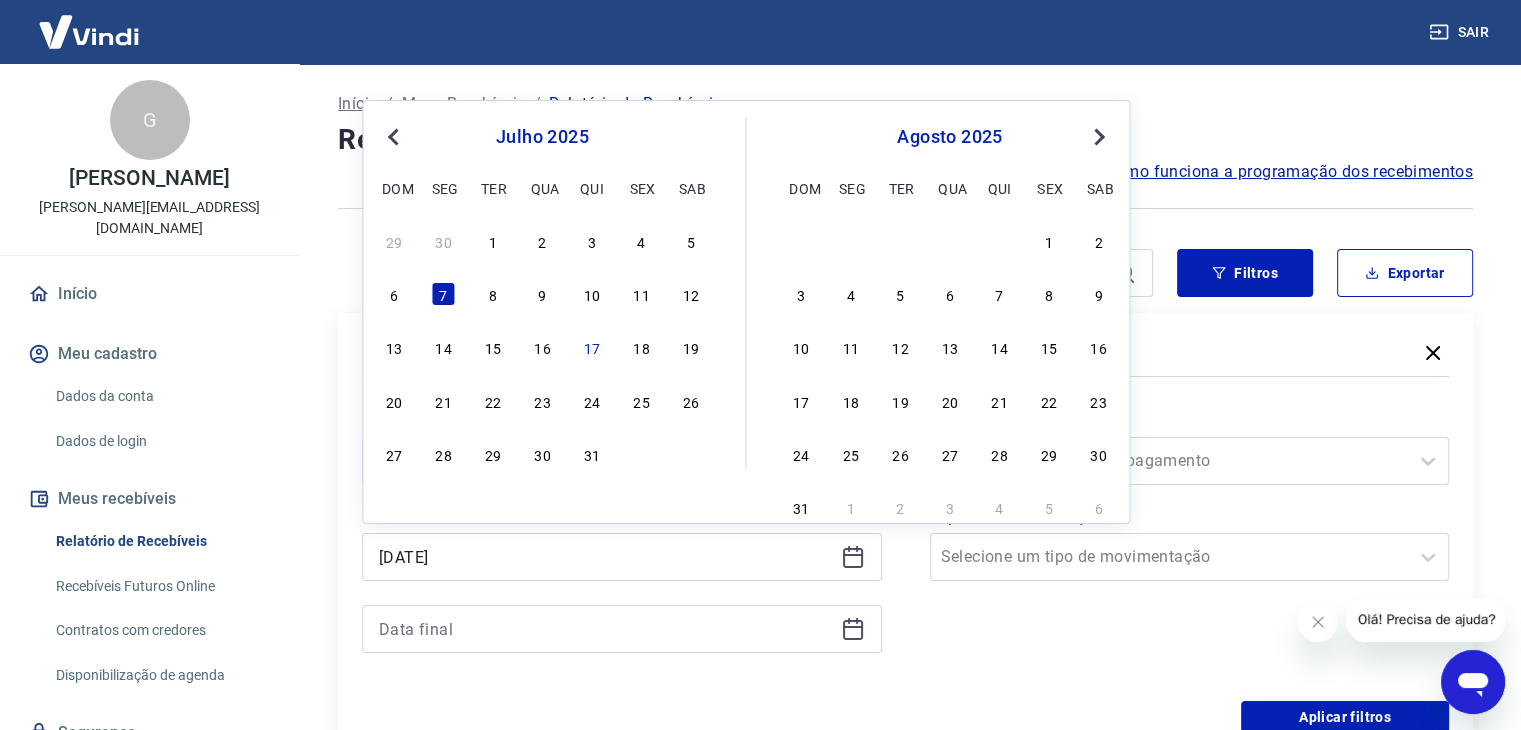 type on "09/07/2025" 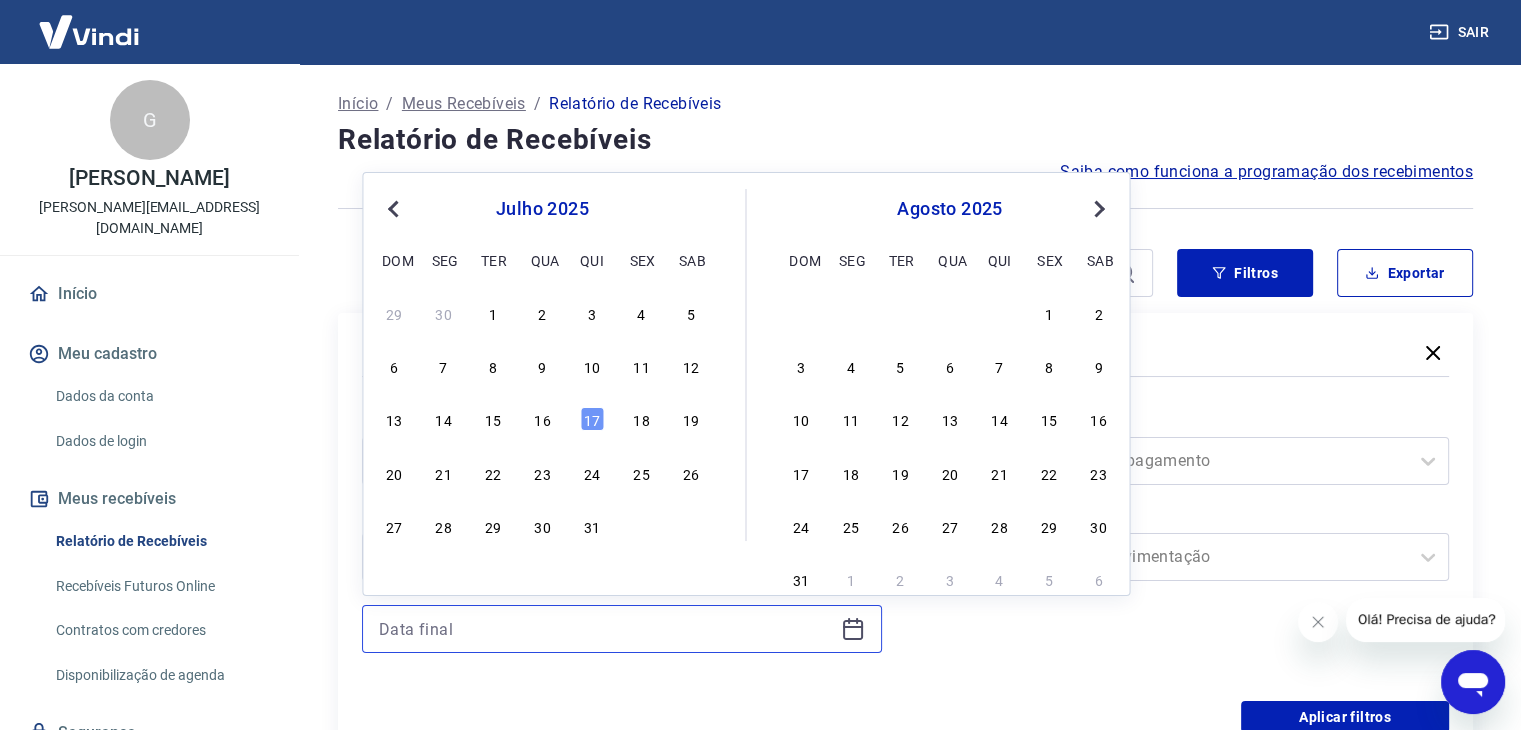 click at bounding box center [606, 629] 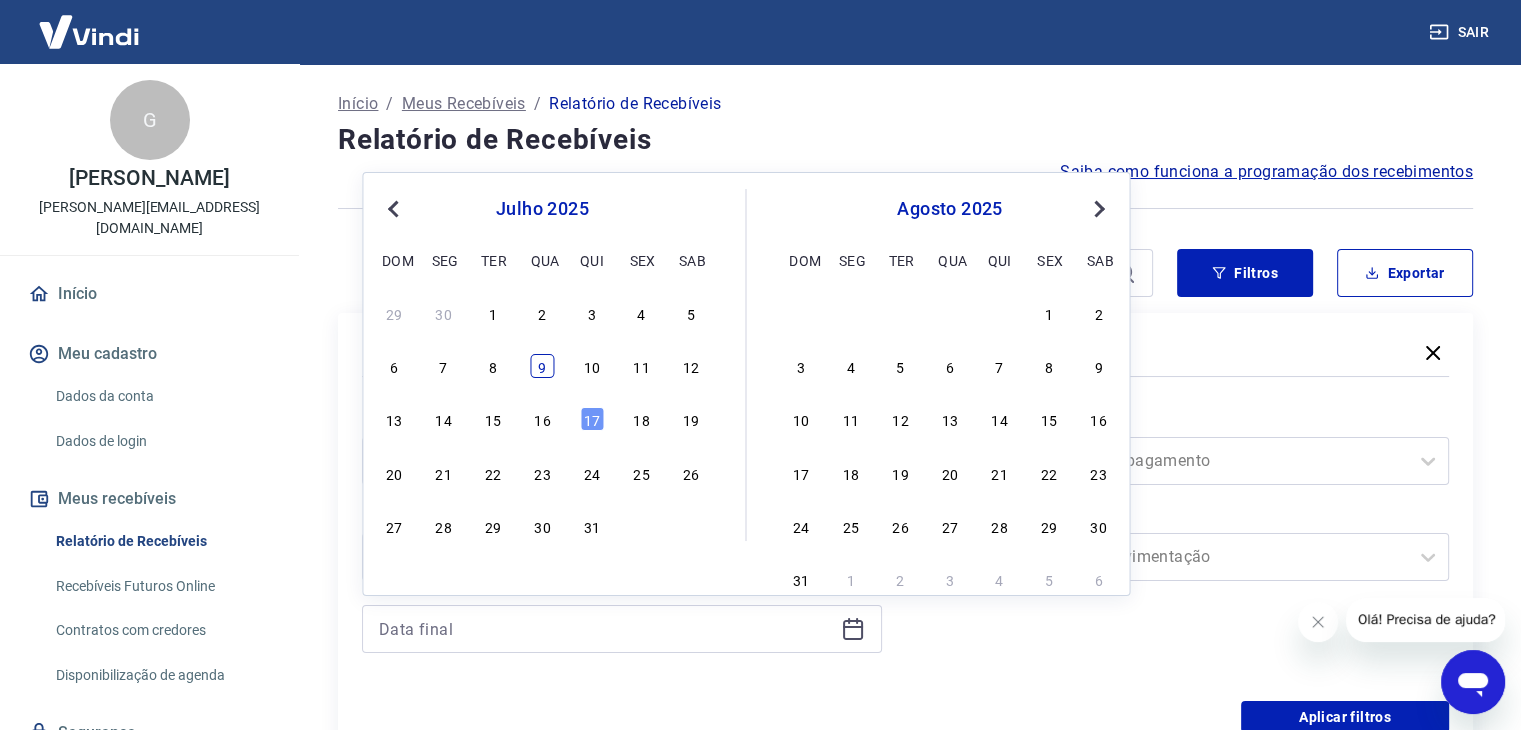 click on "9" at bounding box center [542, 366] 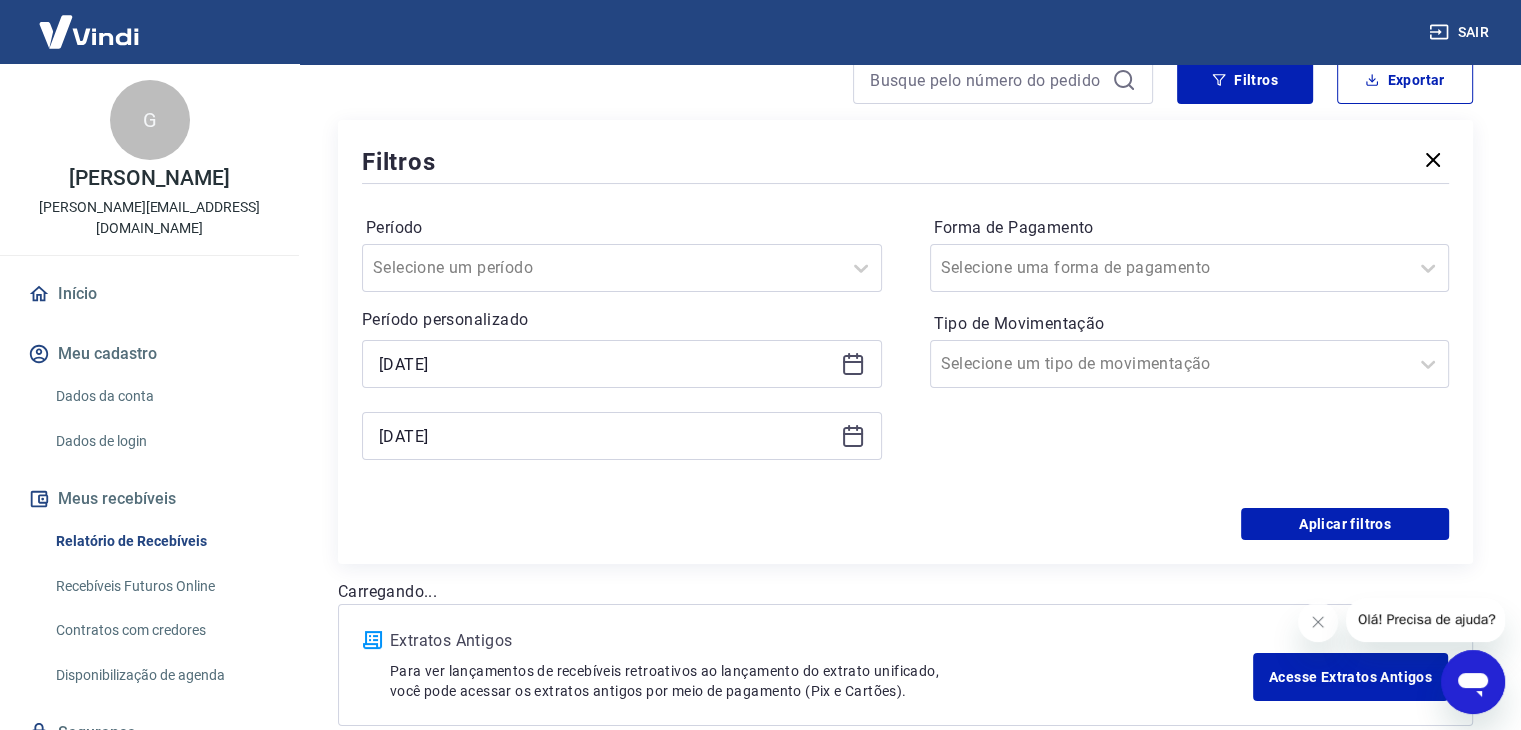 scroll, scrollTop: 200, scrollLeft: 0, axis: vertical 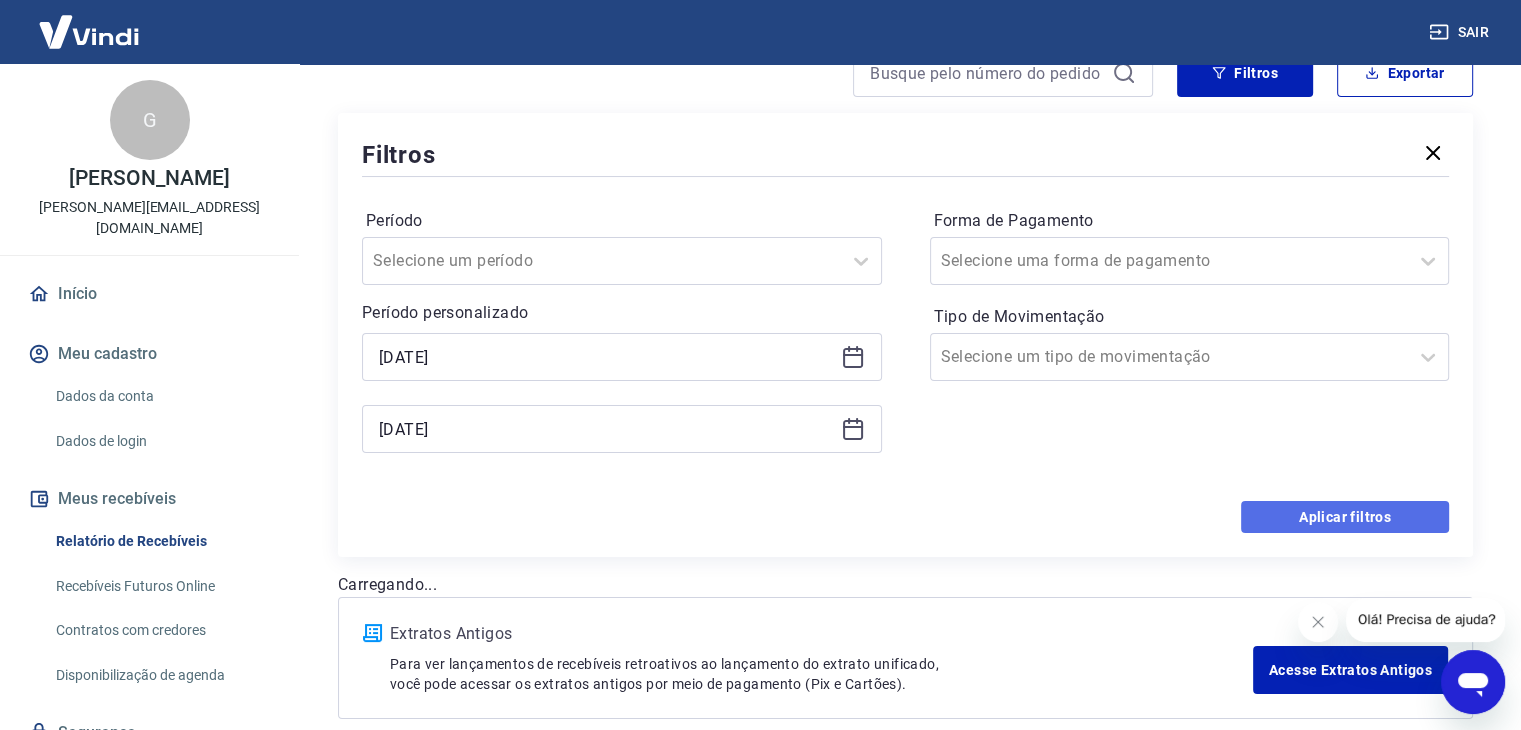 click on "Aplicar filtros" at bounding box center (1345, 517) 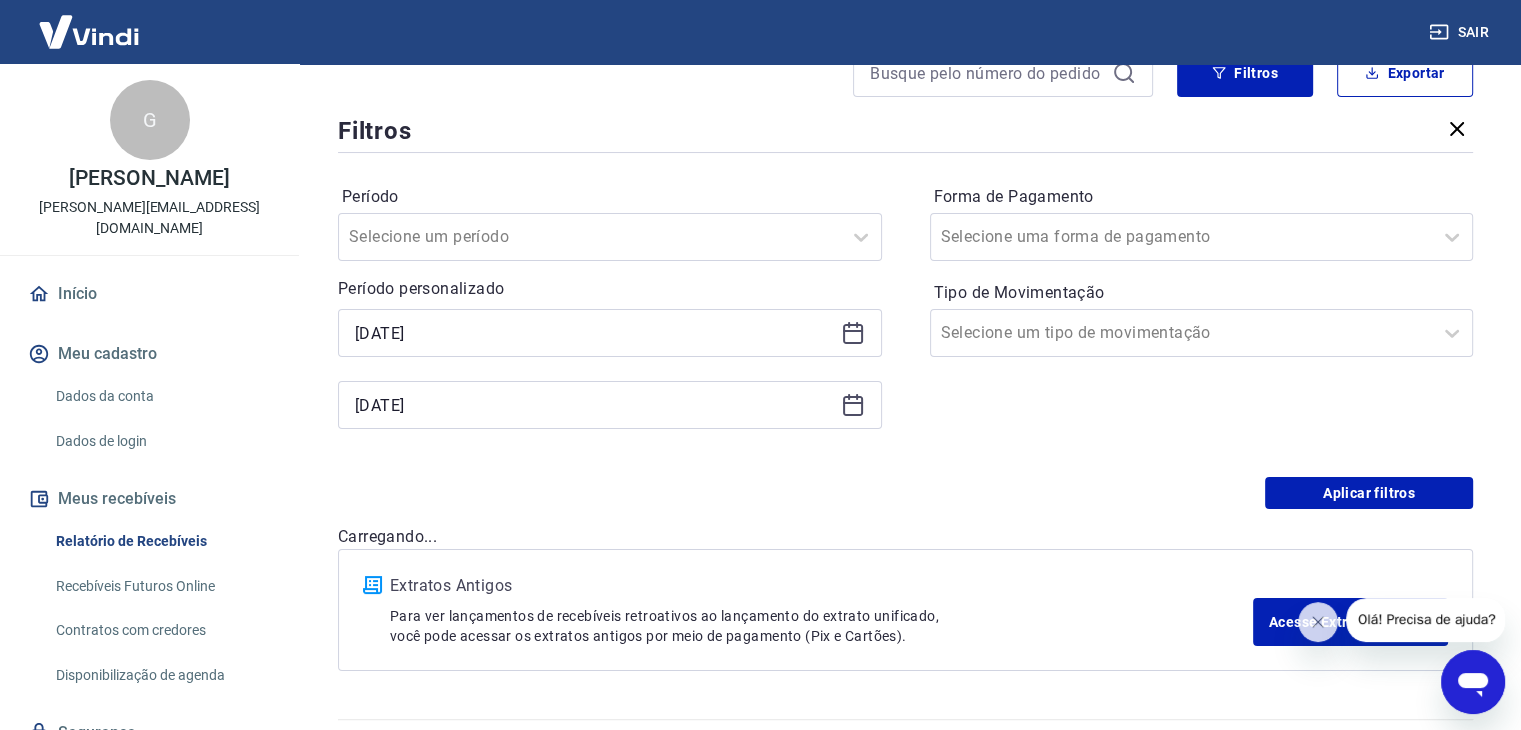 scroll, scrollTop: 0, scrollLeft: 0, axis: both 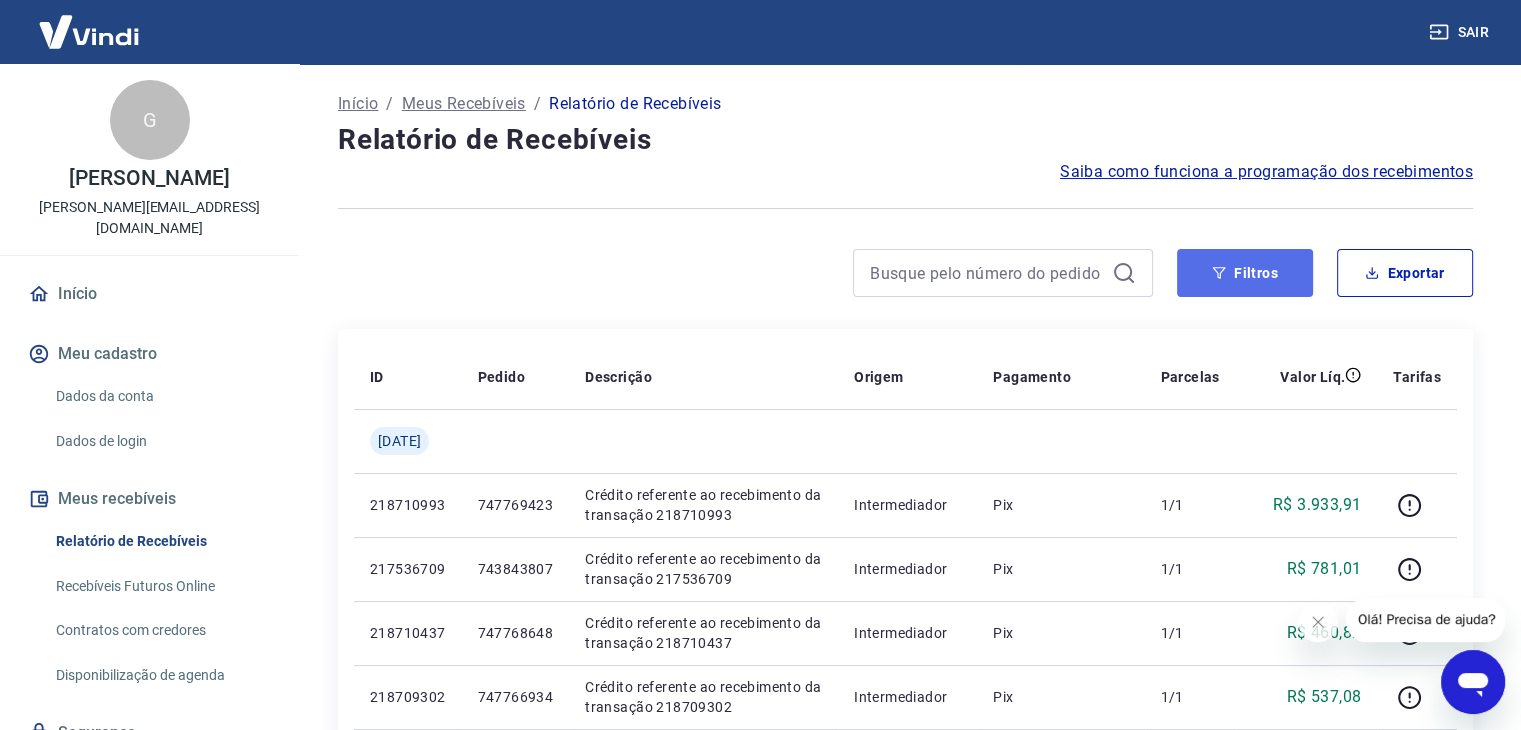 click on "Filtros" at bounding box center [1245, 273] 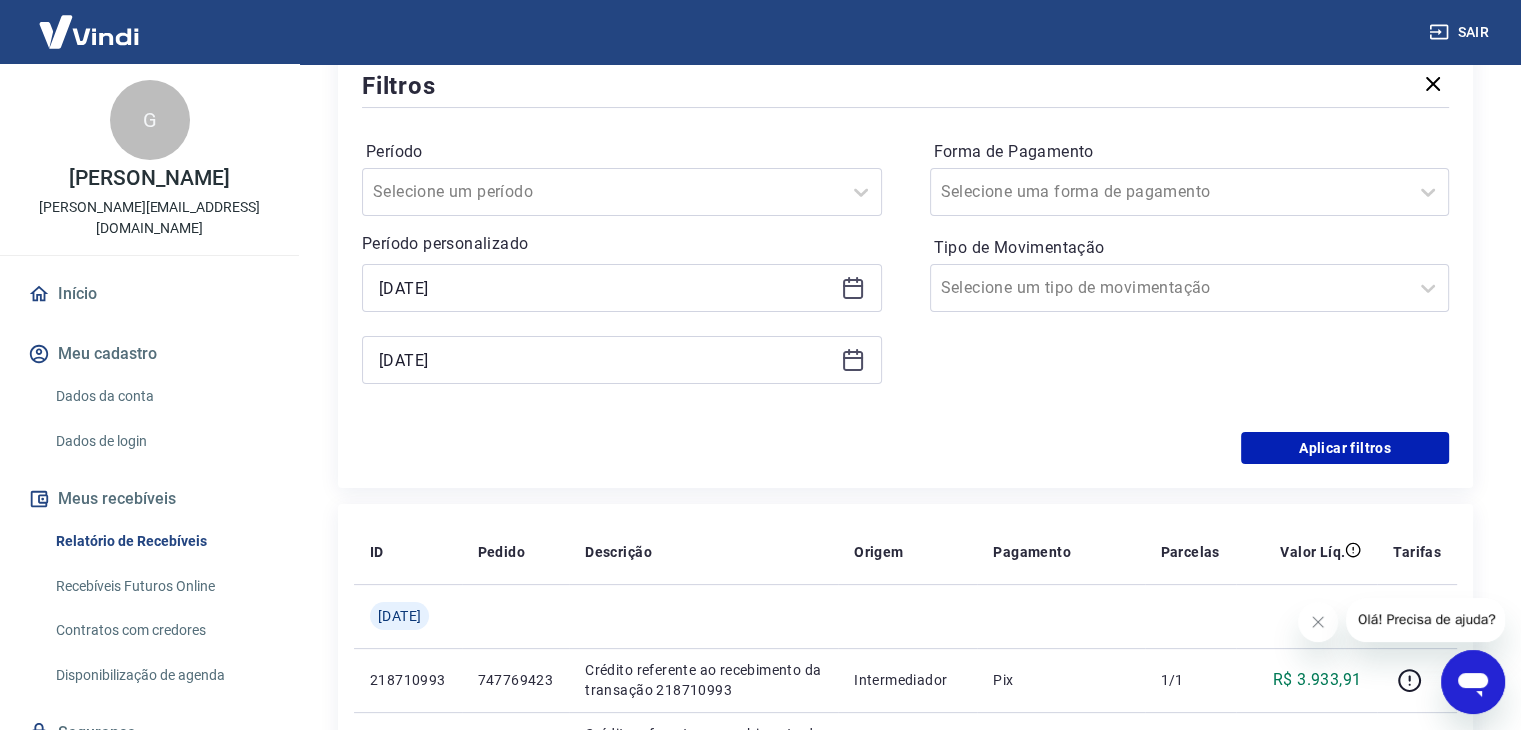 scroll, scrollTop: 300, scrollLeft: 0, axis: vertical 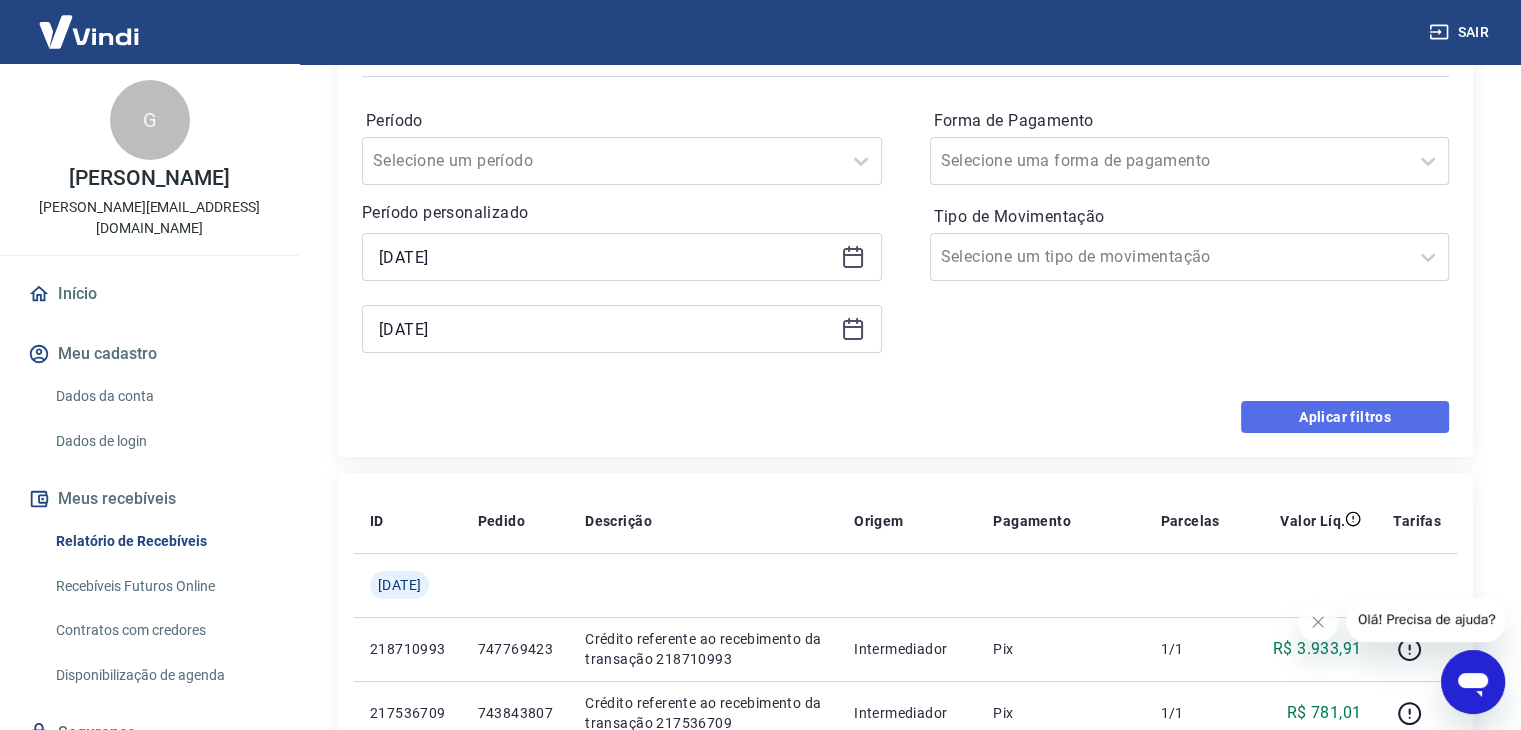 click on "Aplicar filtros" at bounding box center (1345, 417) 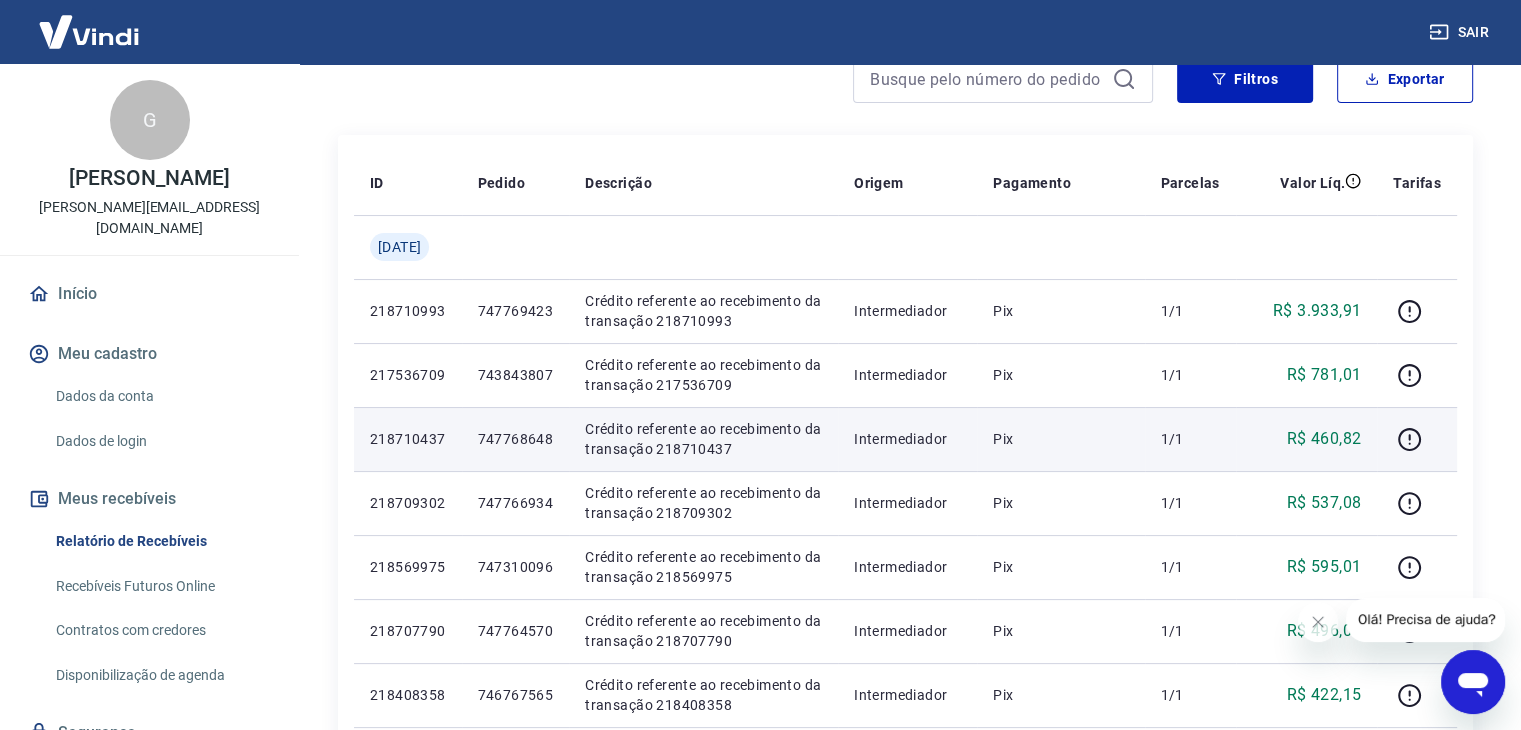 scroll, scrollTop: 0, scrollLeft: 0, axis: both 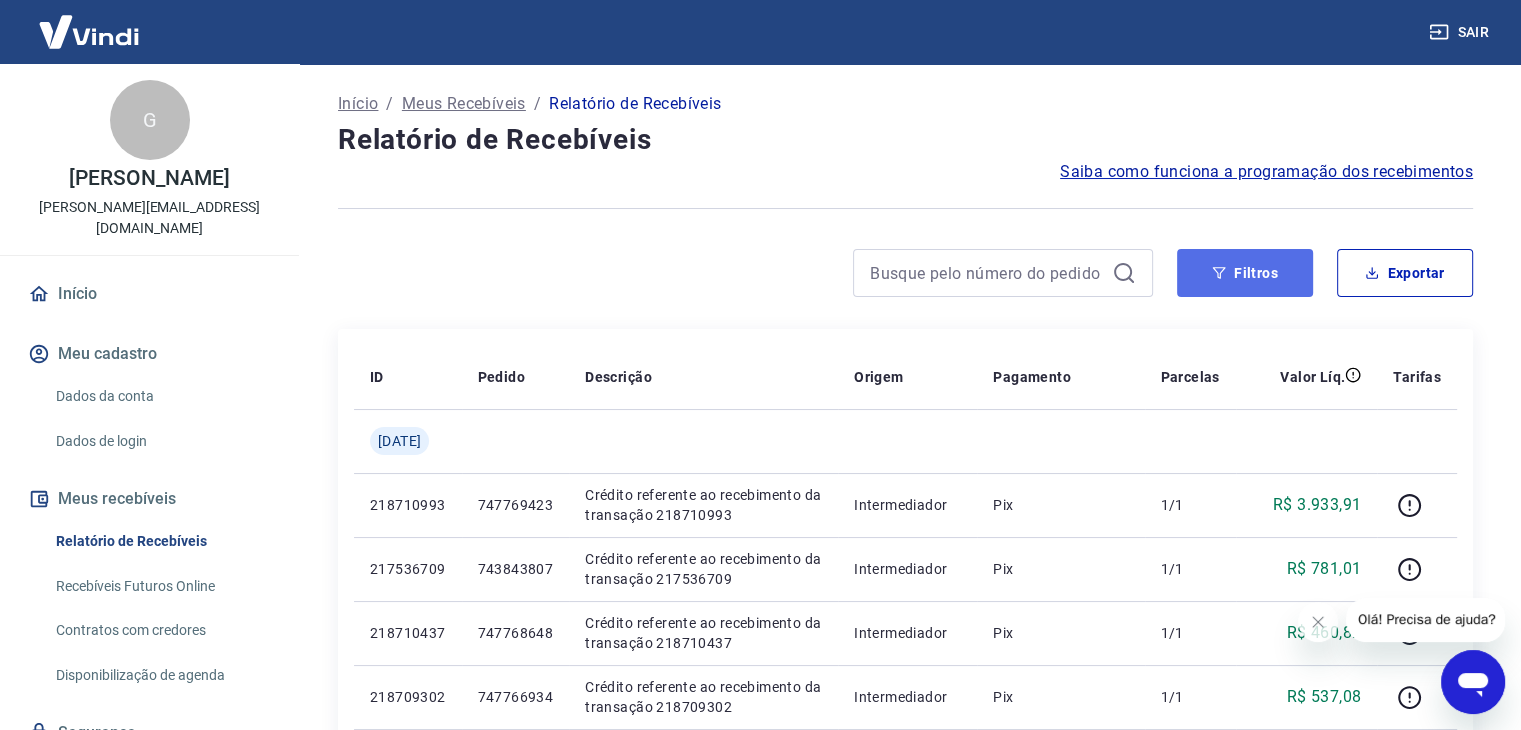 click on "Filtros" at bounding box center [1245, 273] 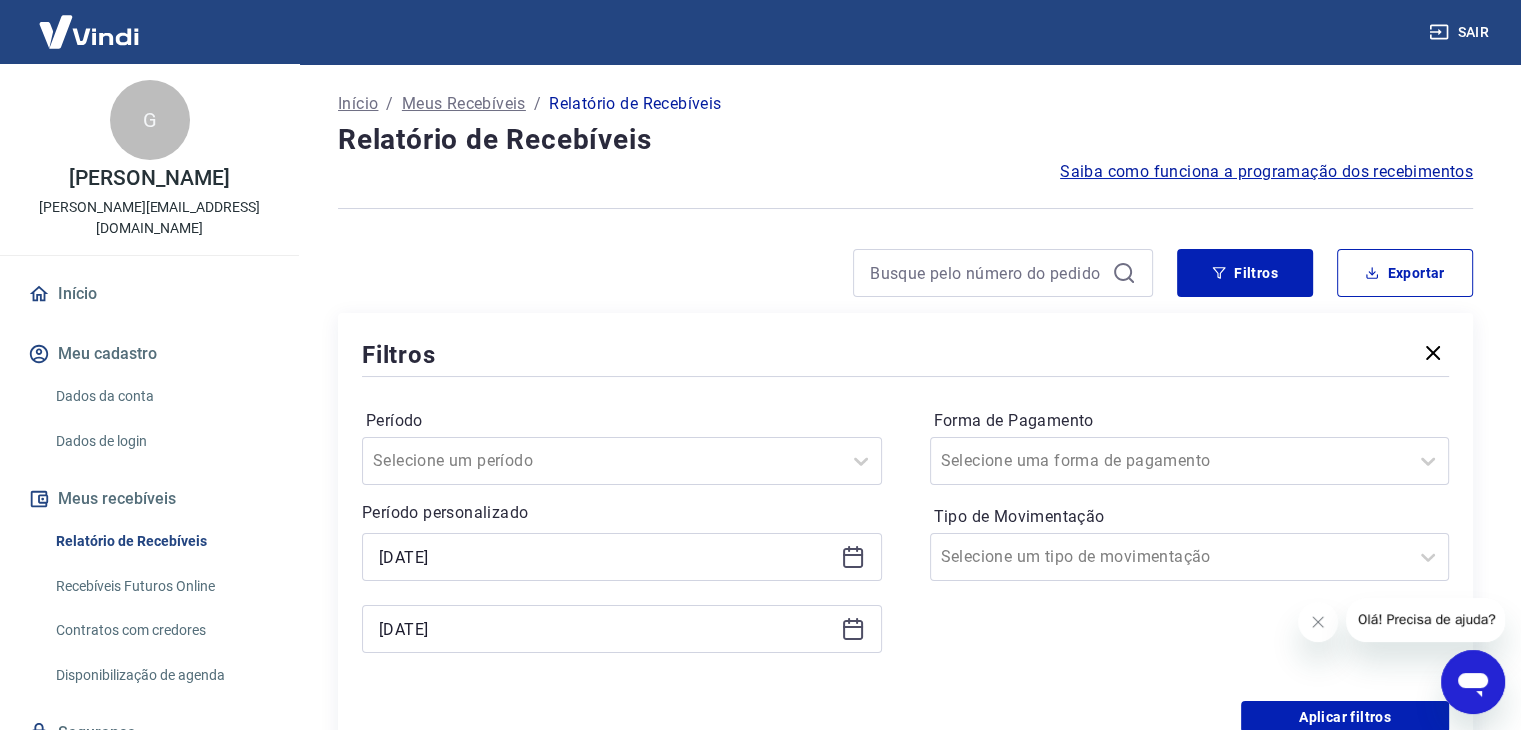 click on "Período personalizado 09/07/2025 09/07/2025" at bounding box center [622, 577] 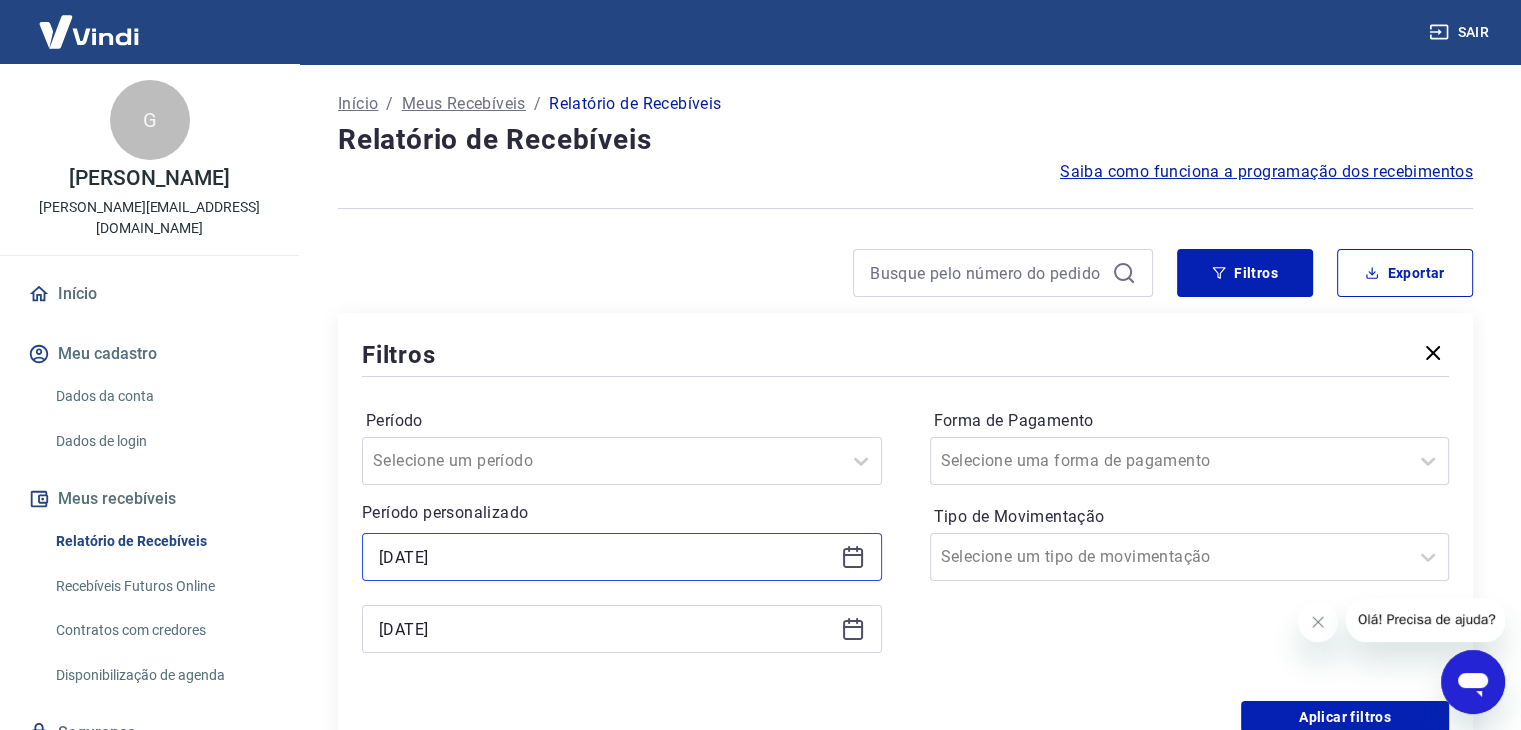 click on "09/07/2025" at bounding box center [606, 557] 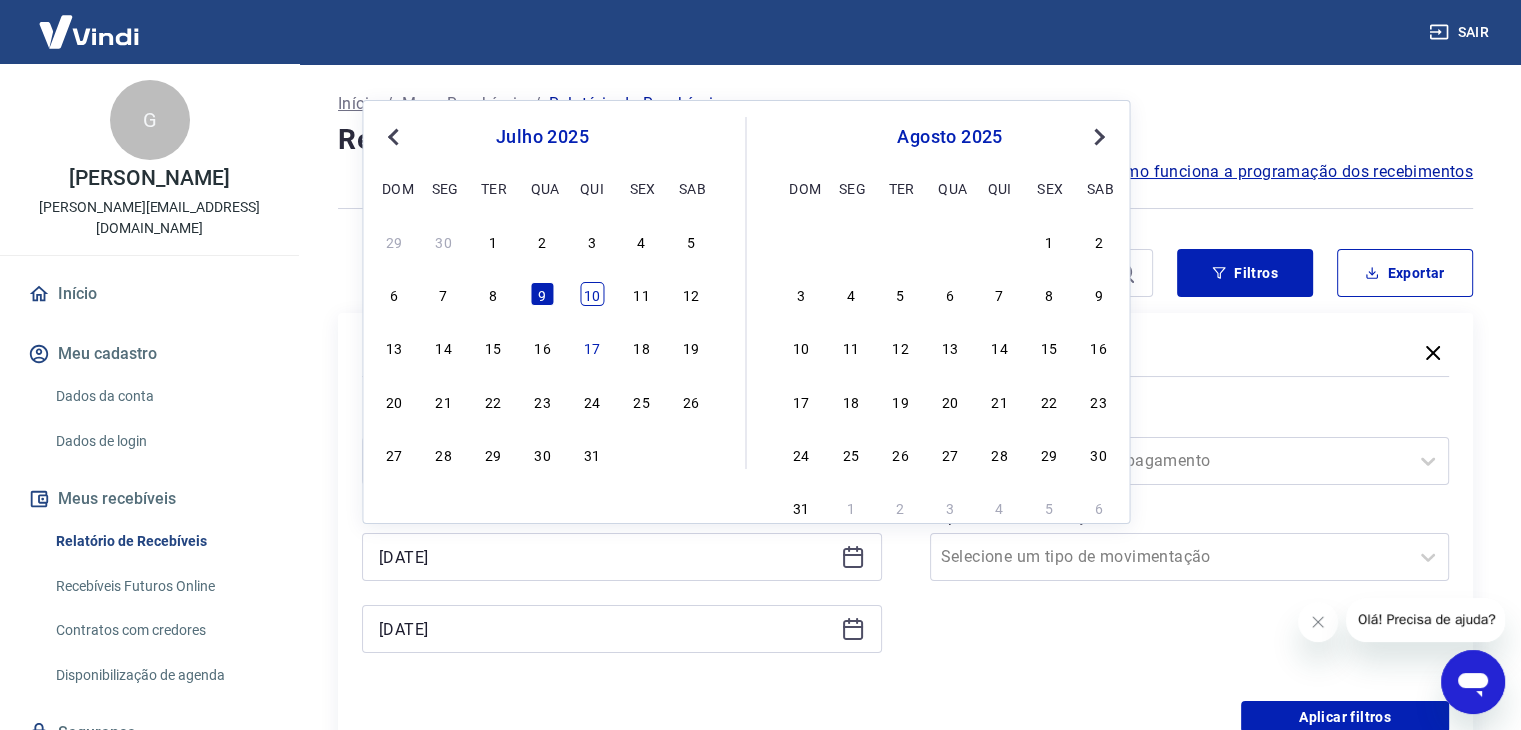 click on "6 7 8 9 10 11 12" at bounding box center (542, 294) 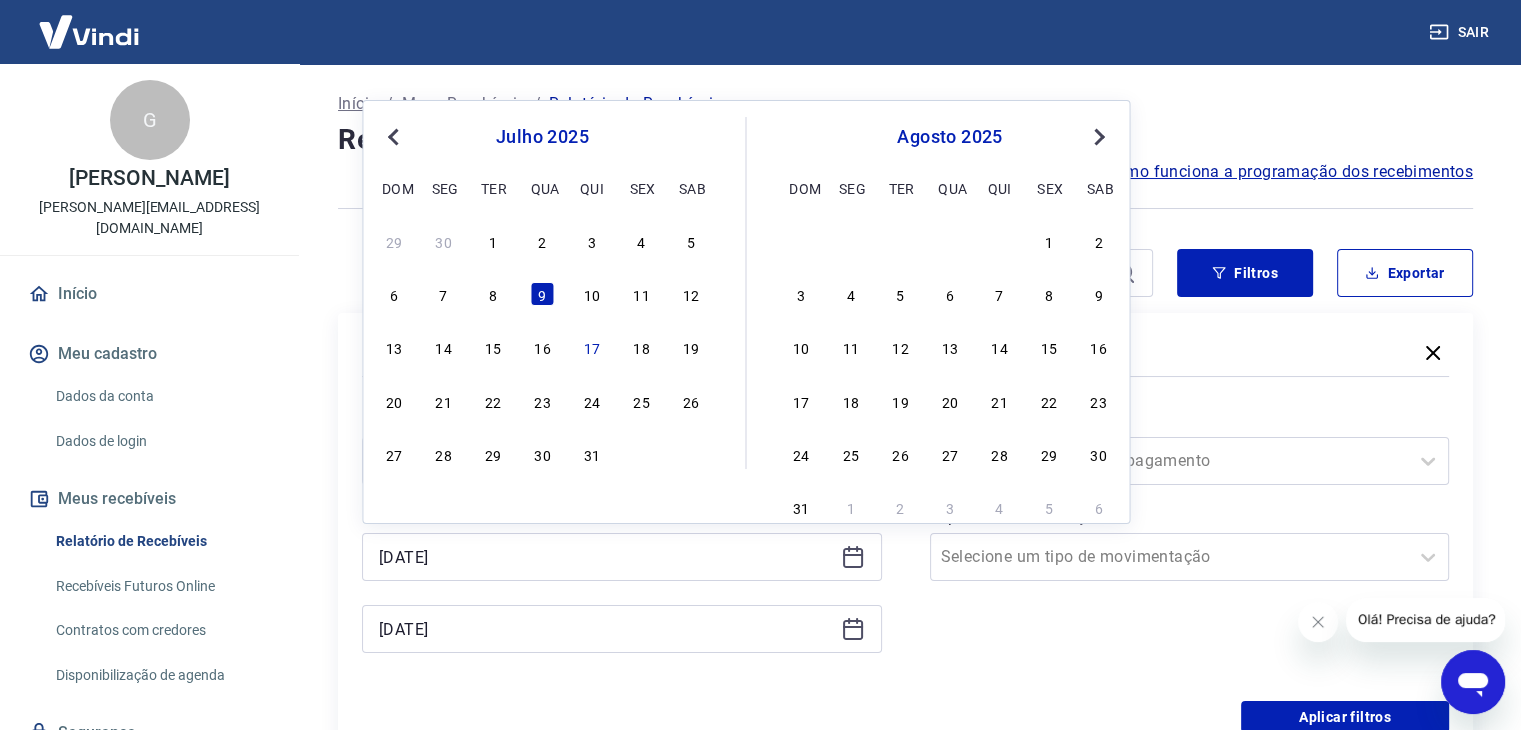 click on "29 30 1 2 3 4 5 6 7 8 9 10 11 12 13 14 15 16 17 18 19 20 21 22 23 24 25 26 27 28 29 30 31" at bounding box center [542, 347] 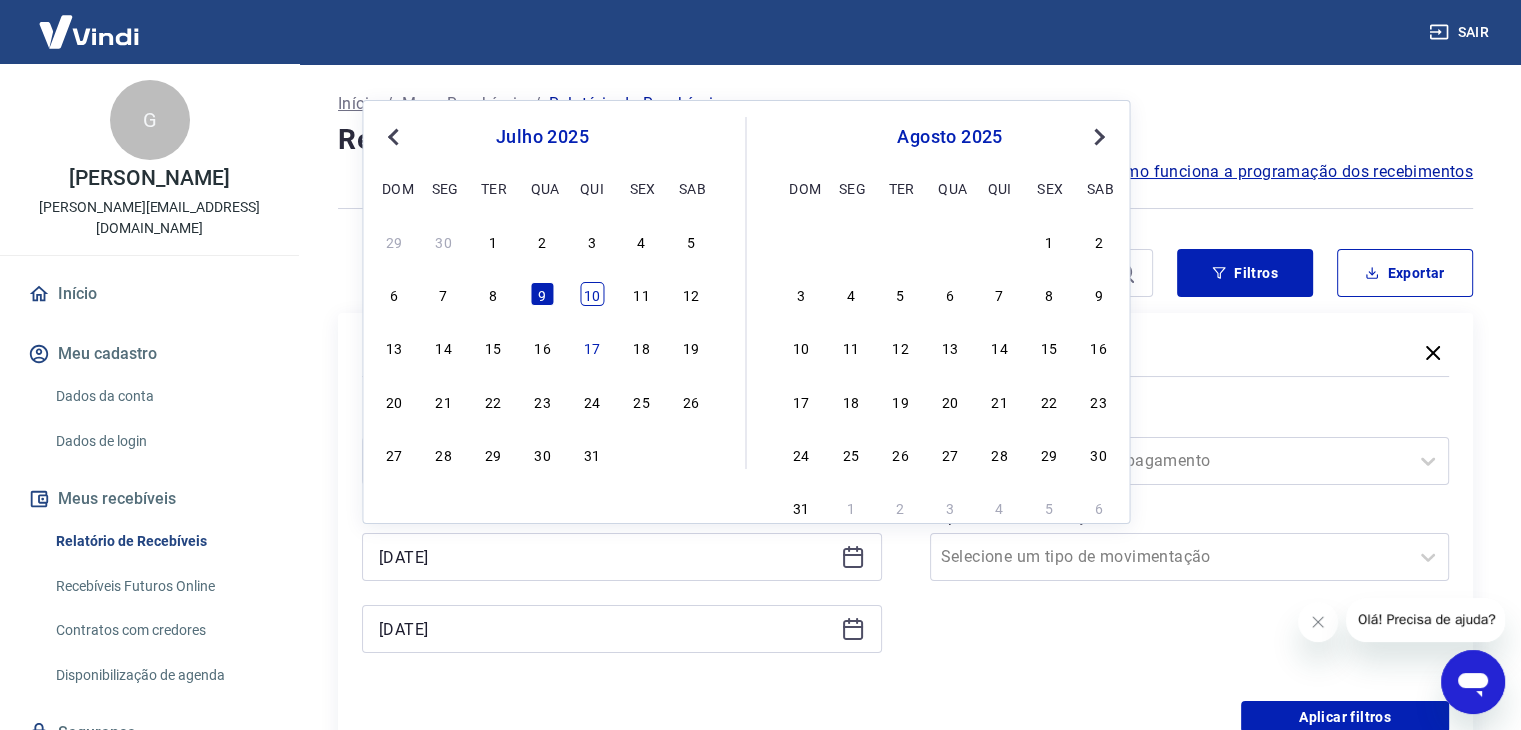 click on "10" at bounding box center [592, 294] 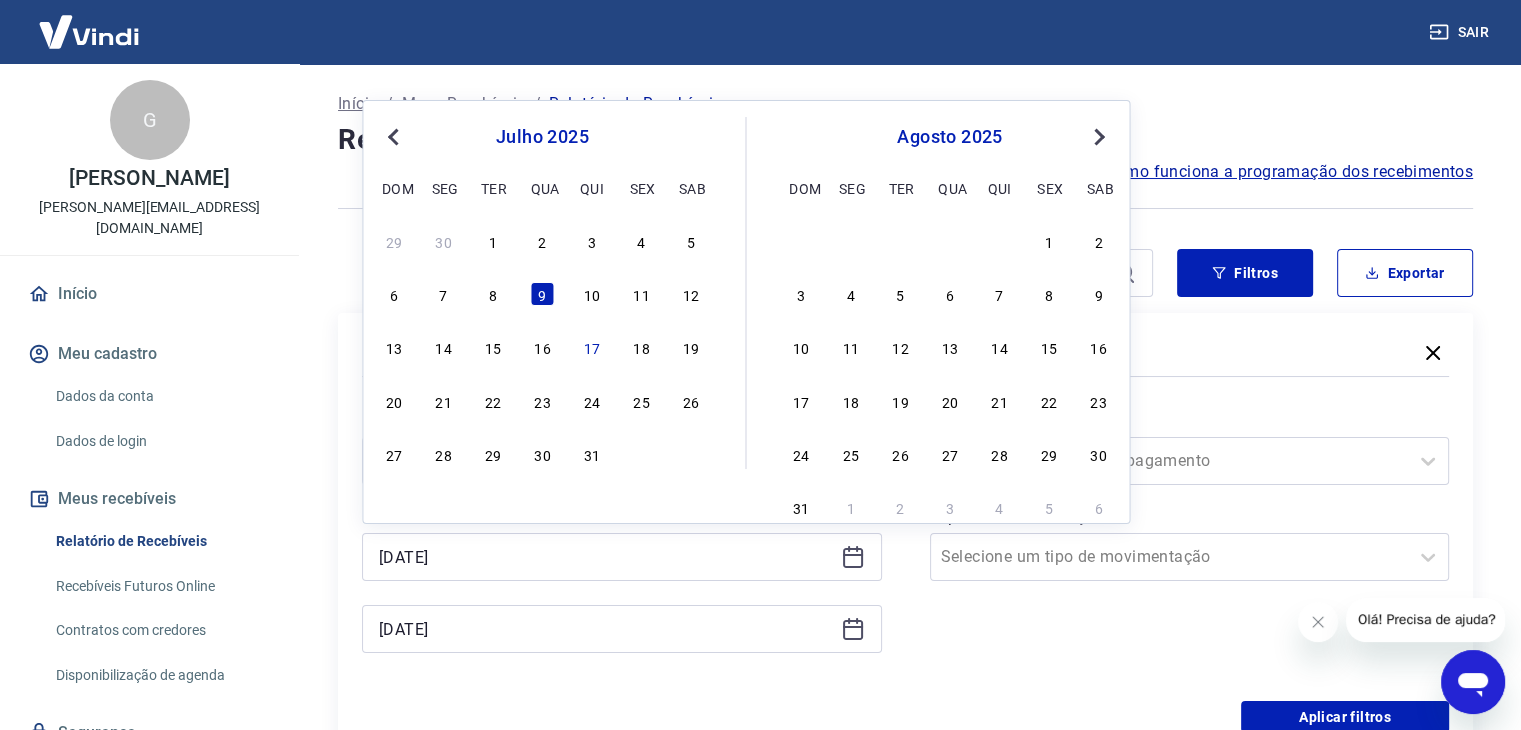 type on "10/07/2025" 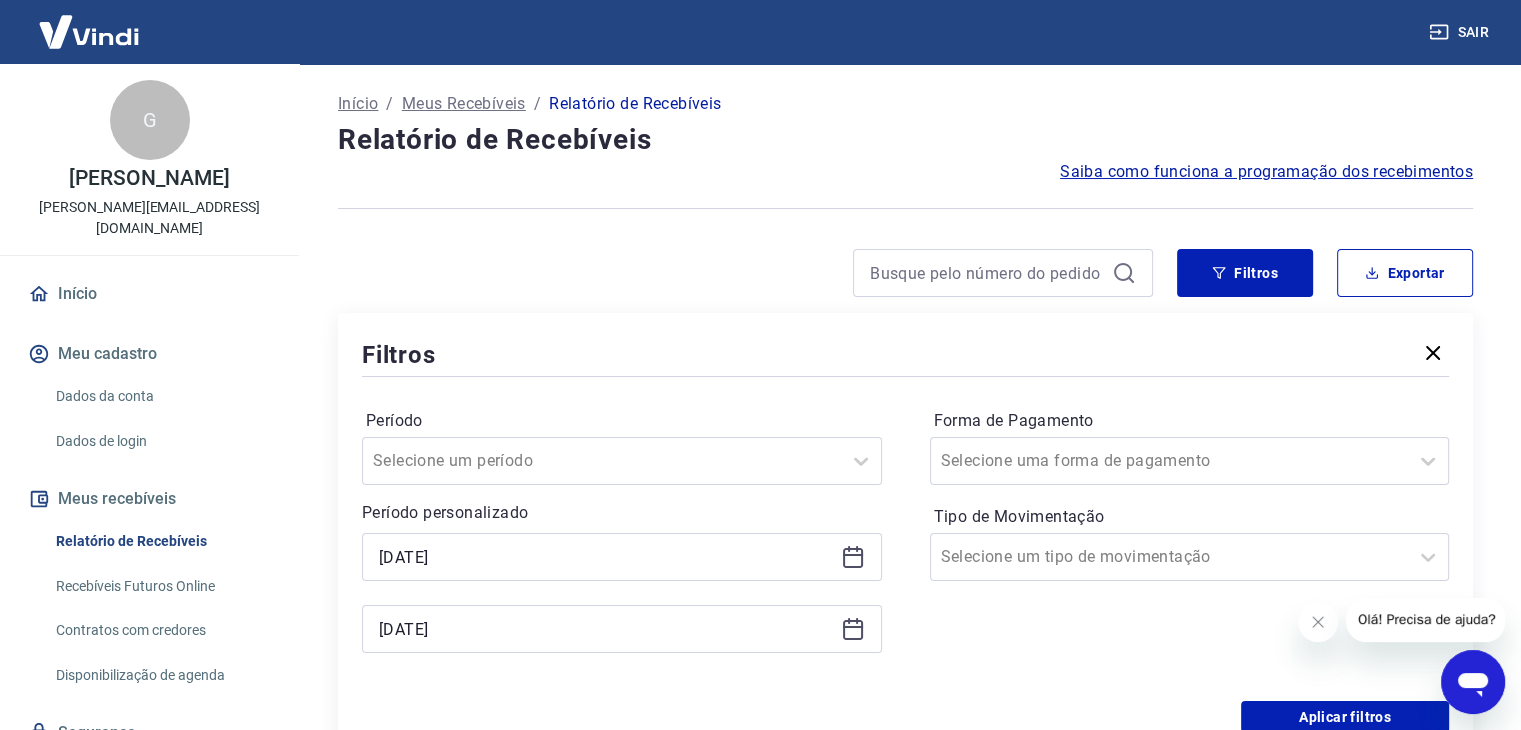 click on "09/07/2025" at bounding box center (622, 629) 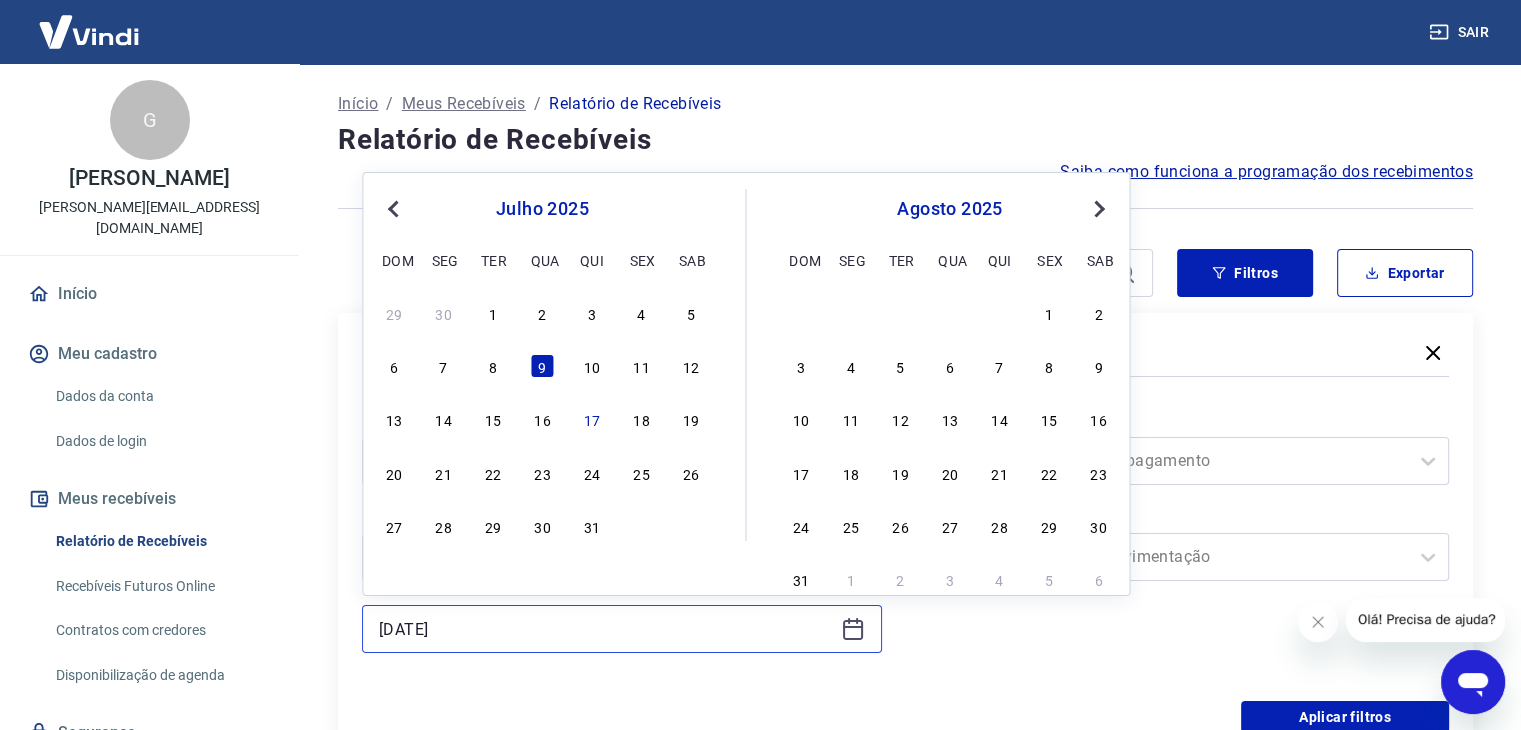 click on "09/07/2025" at bounding box center (606, 629) 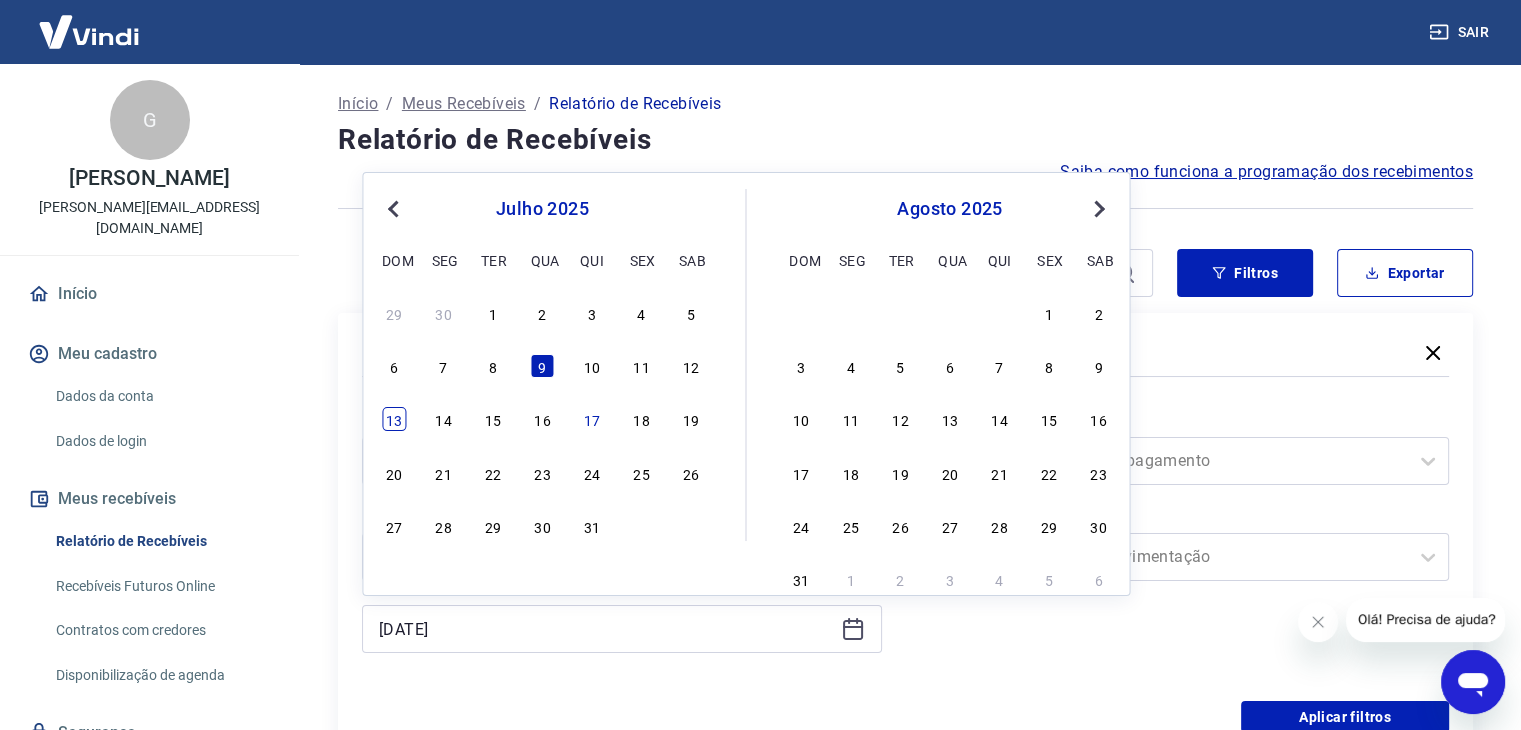 click on "13" at bounding box center [394, 419] 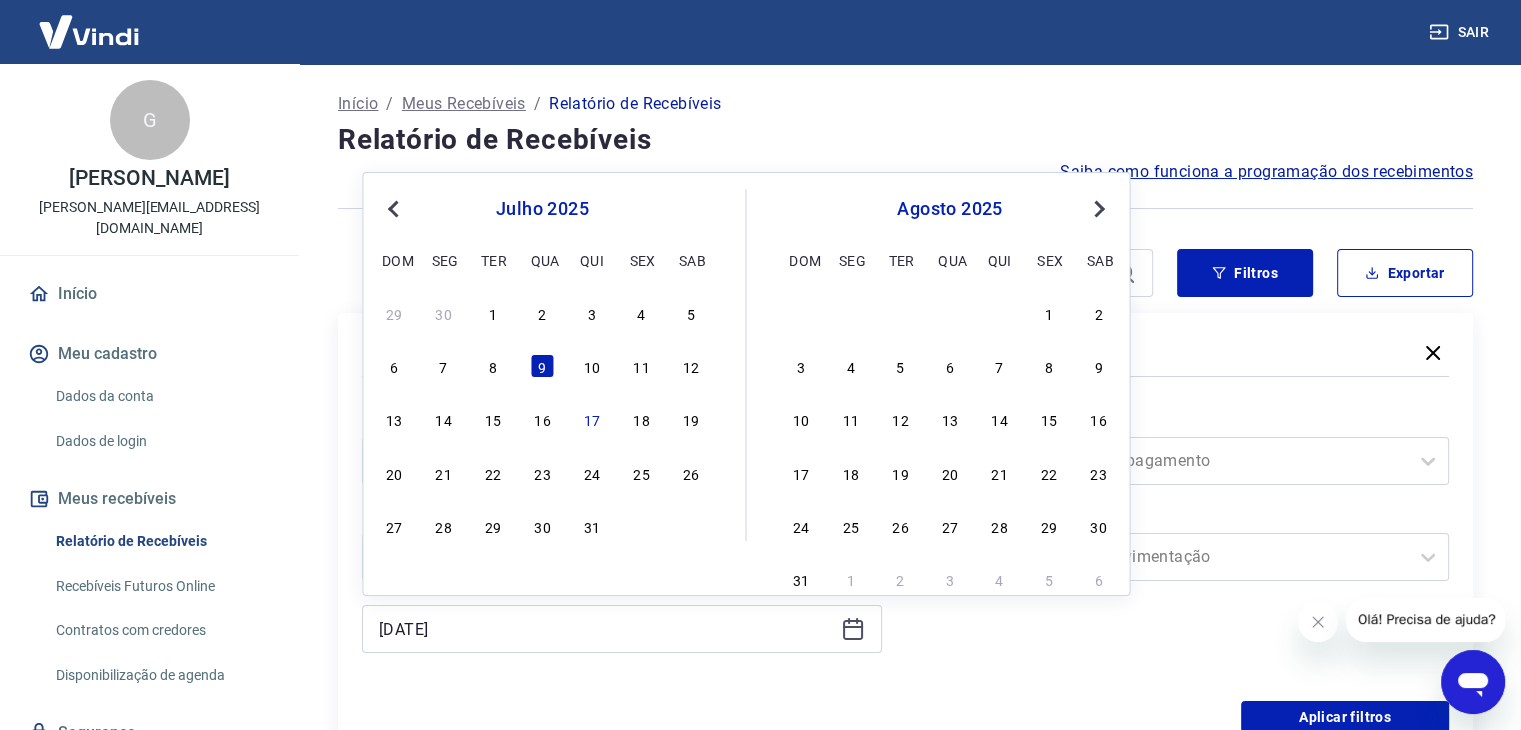 type on "13/07/2025" 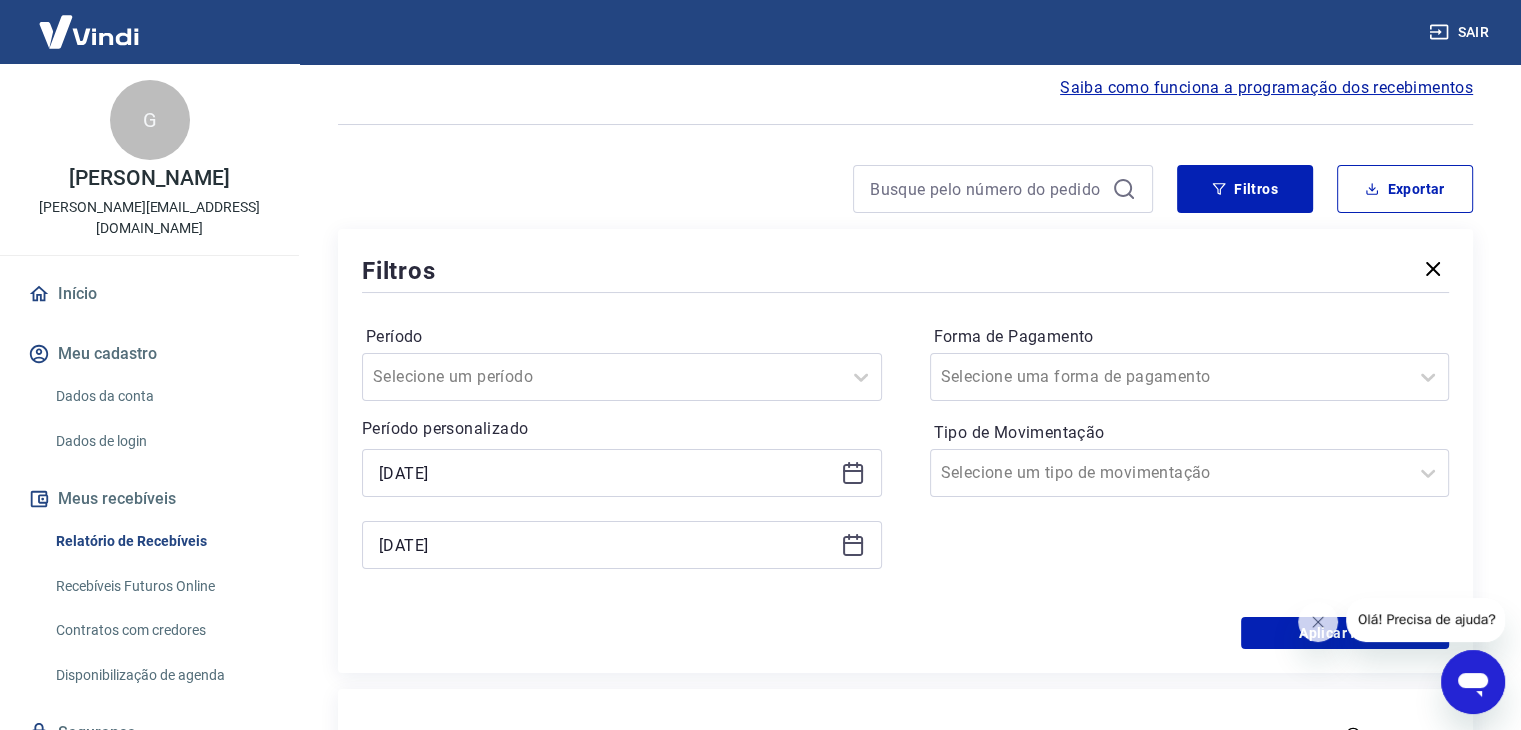 scroll, scrollTop: 200, scrollLeft: 0, axis: vertical 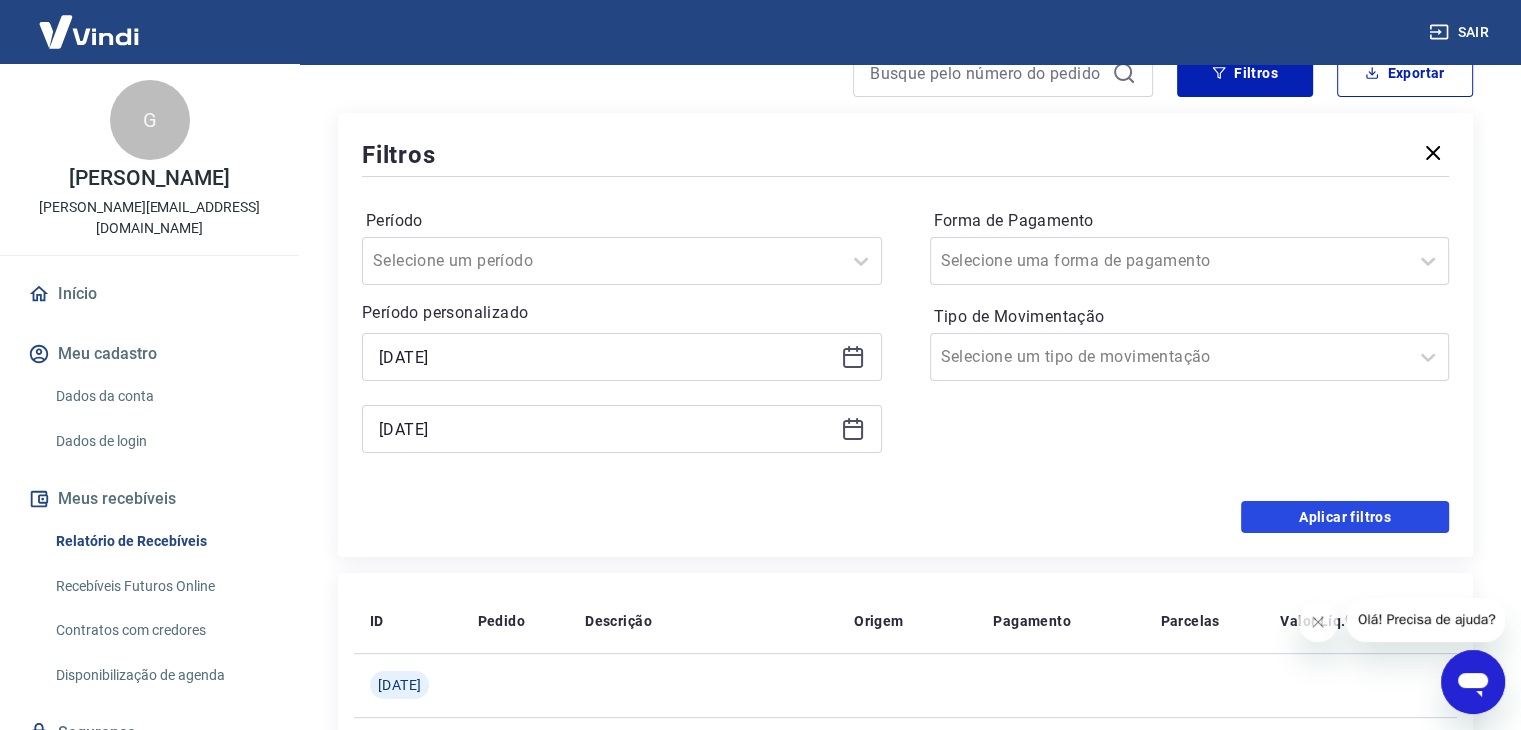 drag, startPoint x: 1280, startPoint y: 524, endPoint x: 1224, endPoint y: 485, distance: 68.24222 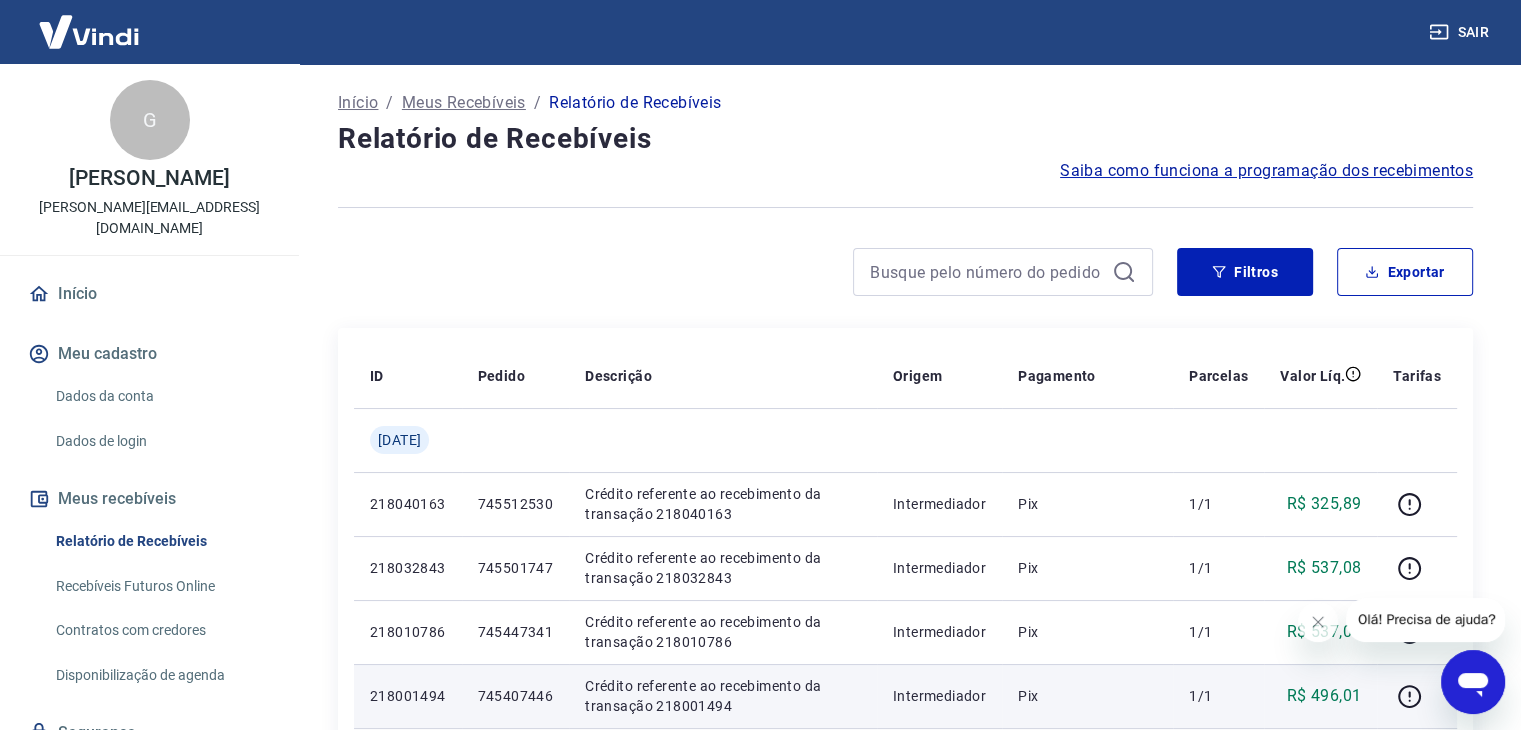 scroll, scrollTop: 0, scrollLeft: 0, axis: both 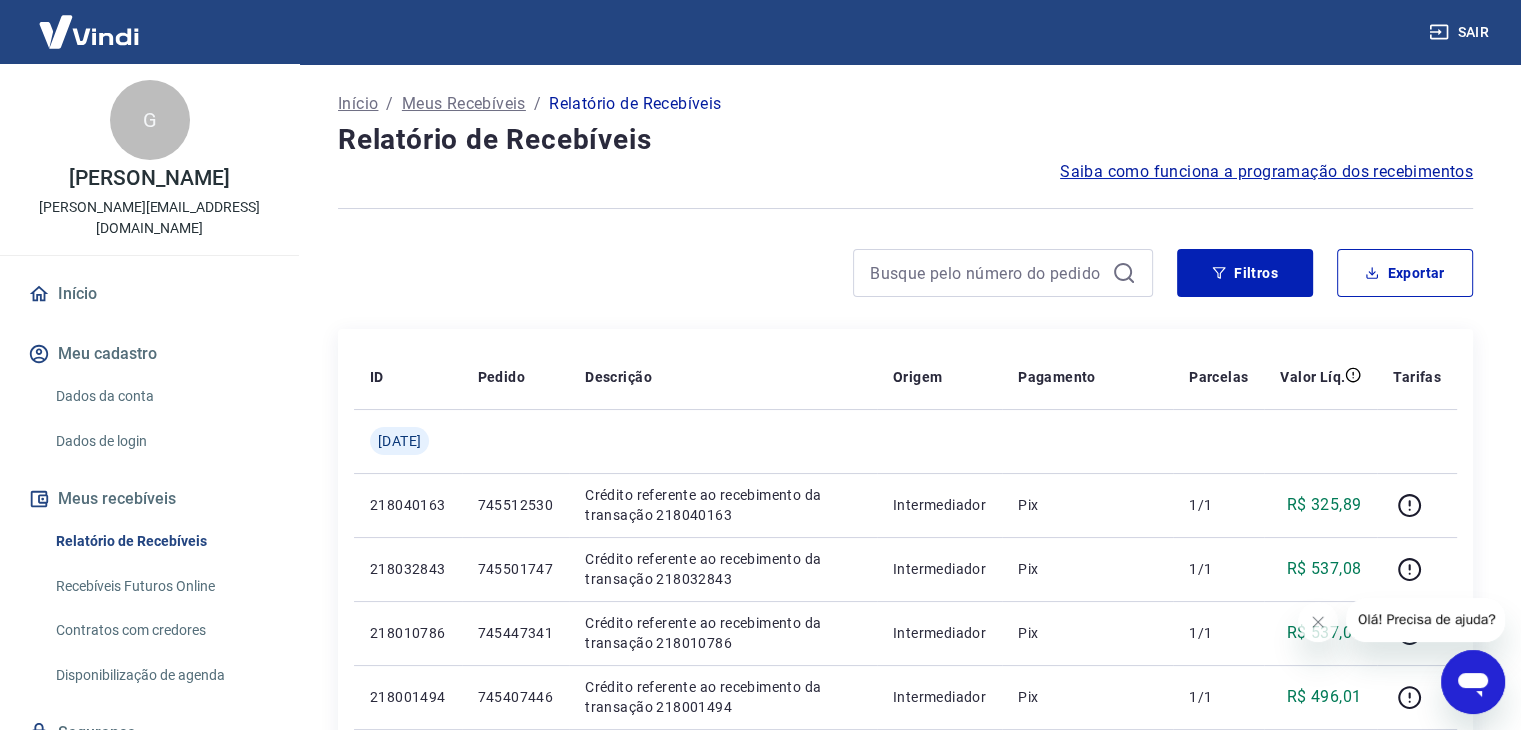 click at bounding box center [1003, 273] 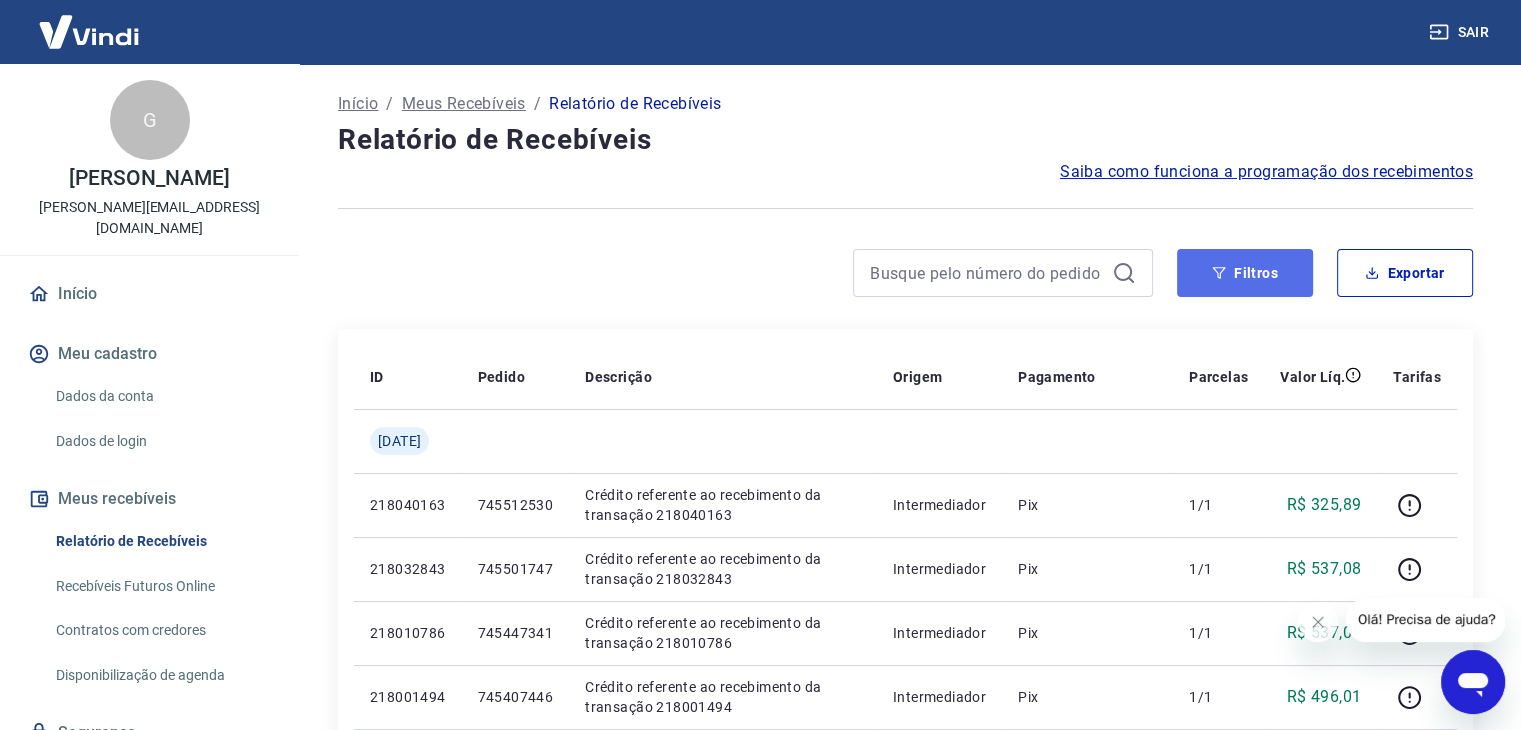 click on "Filtros" at bounding box center (1245, 273) 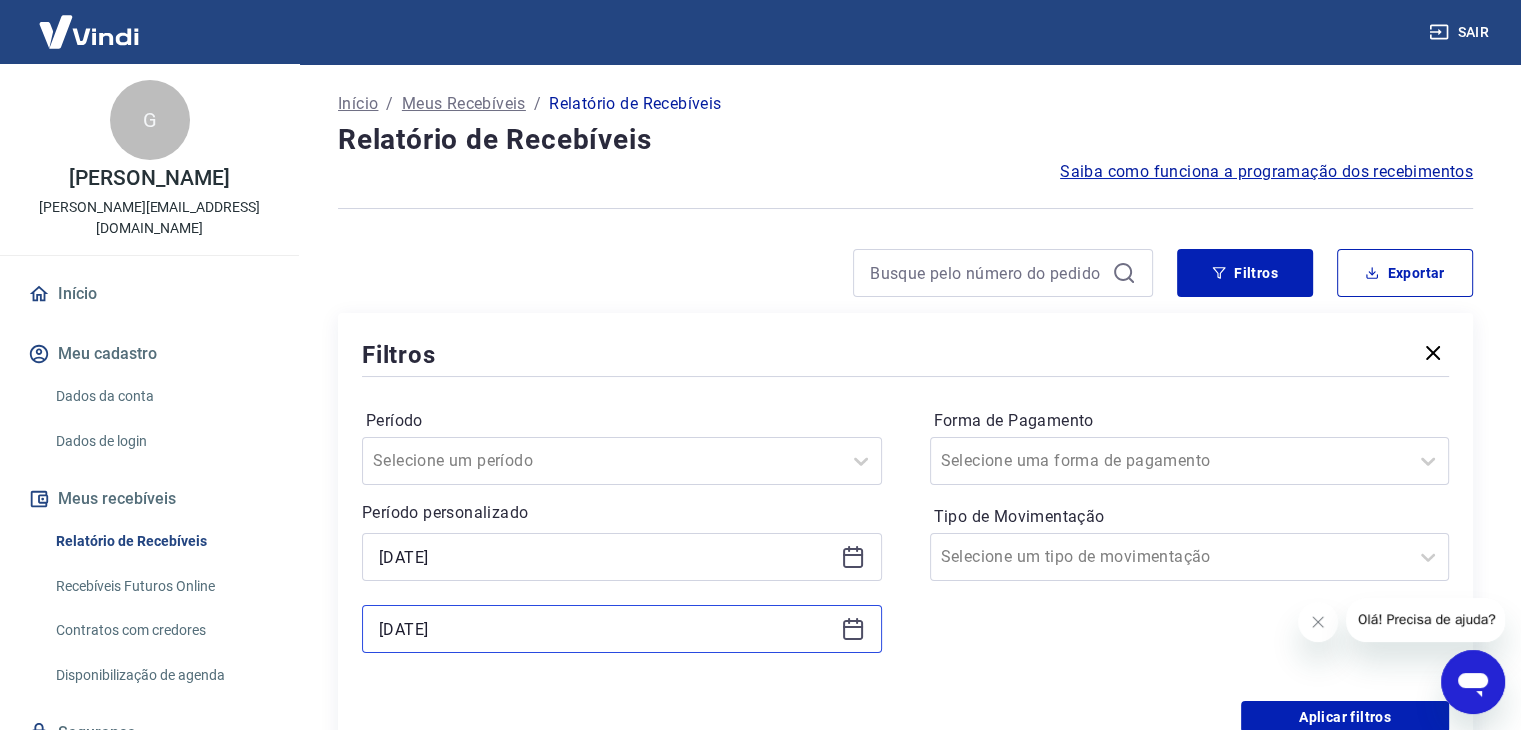 click on "13/07/2025" at bounding box center (606, 629) 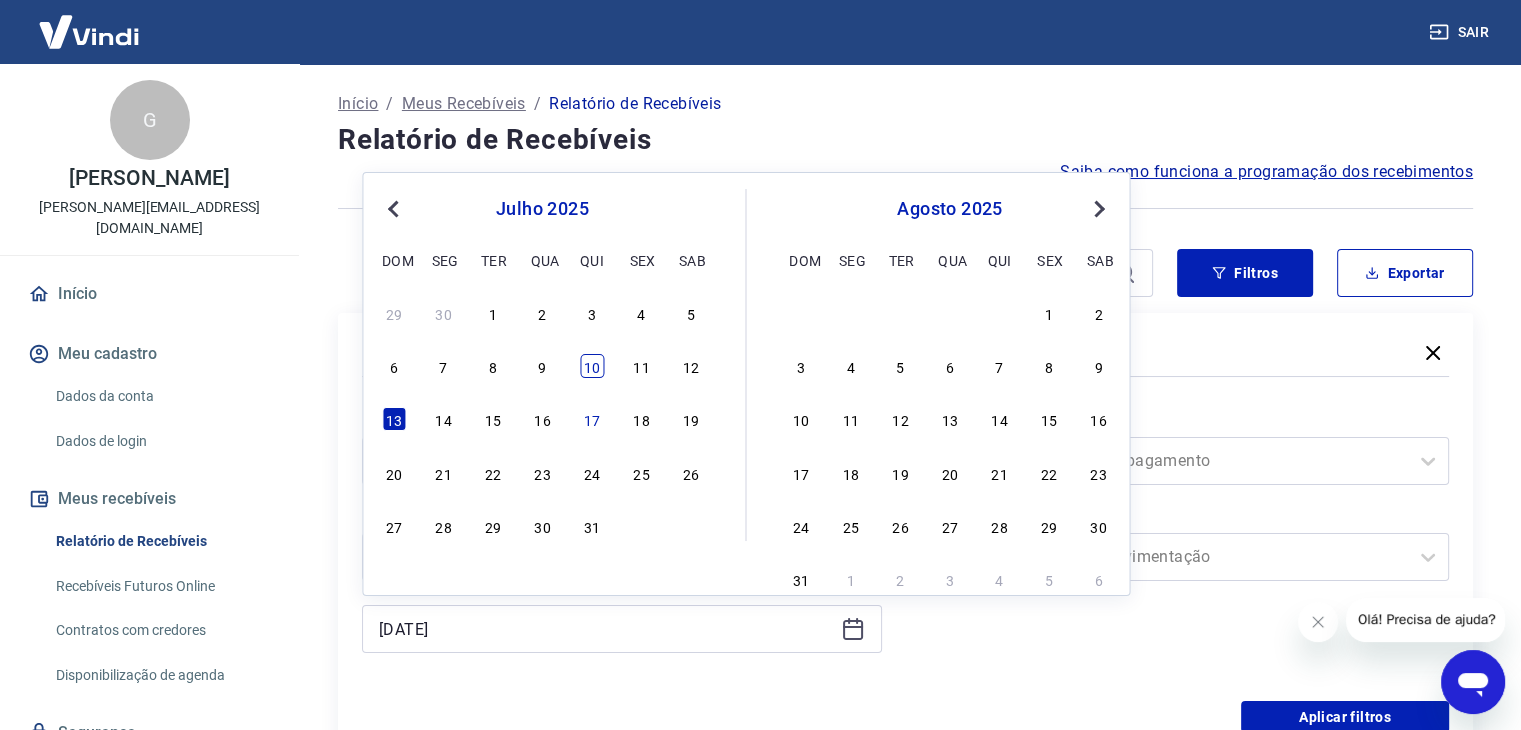 click on "10" at bounding box center [592, 366] 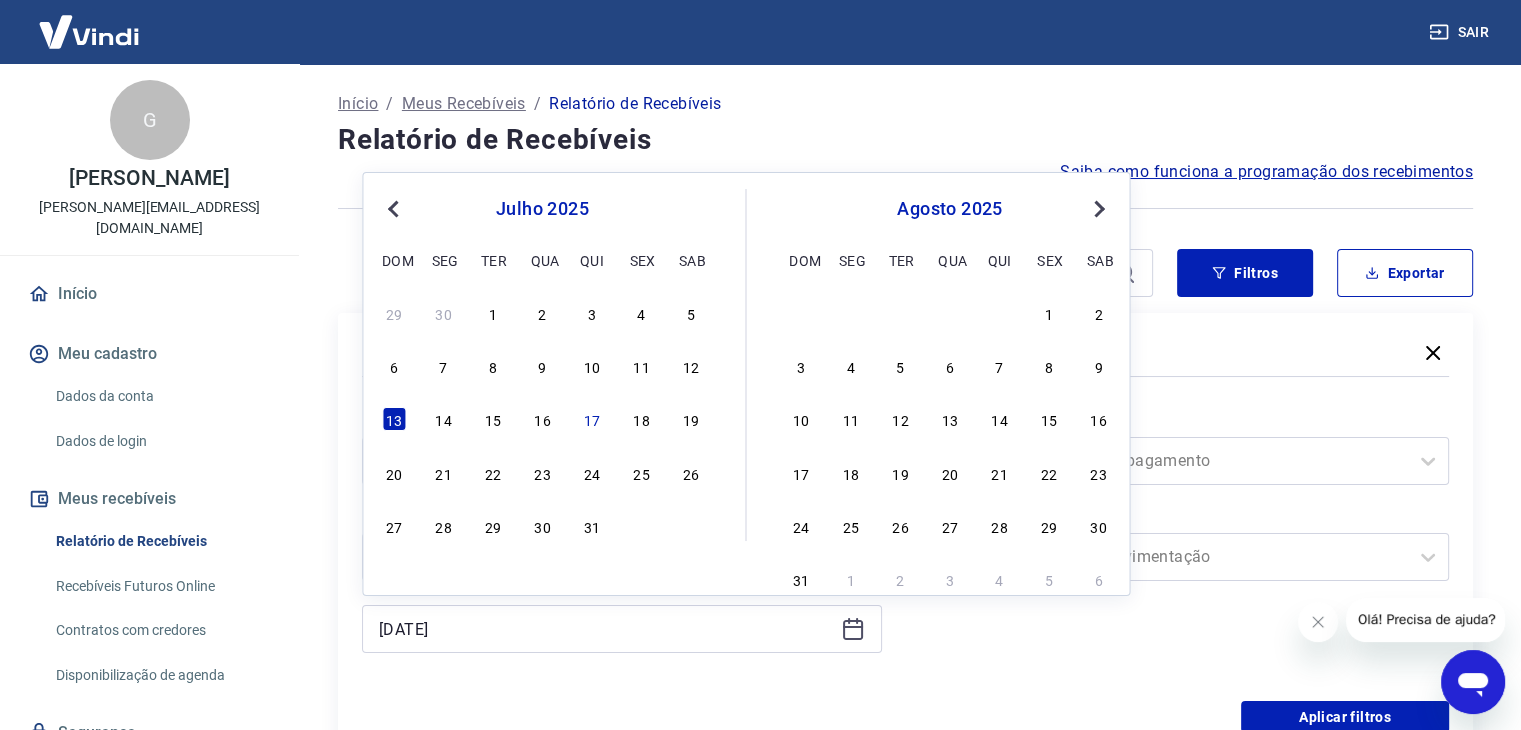 type on "10/07/2025" 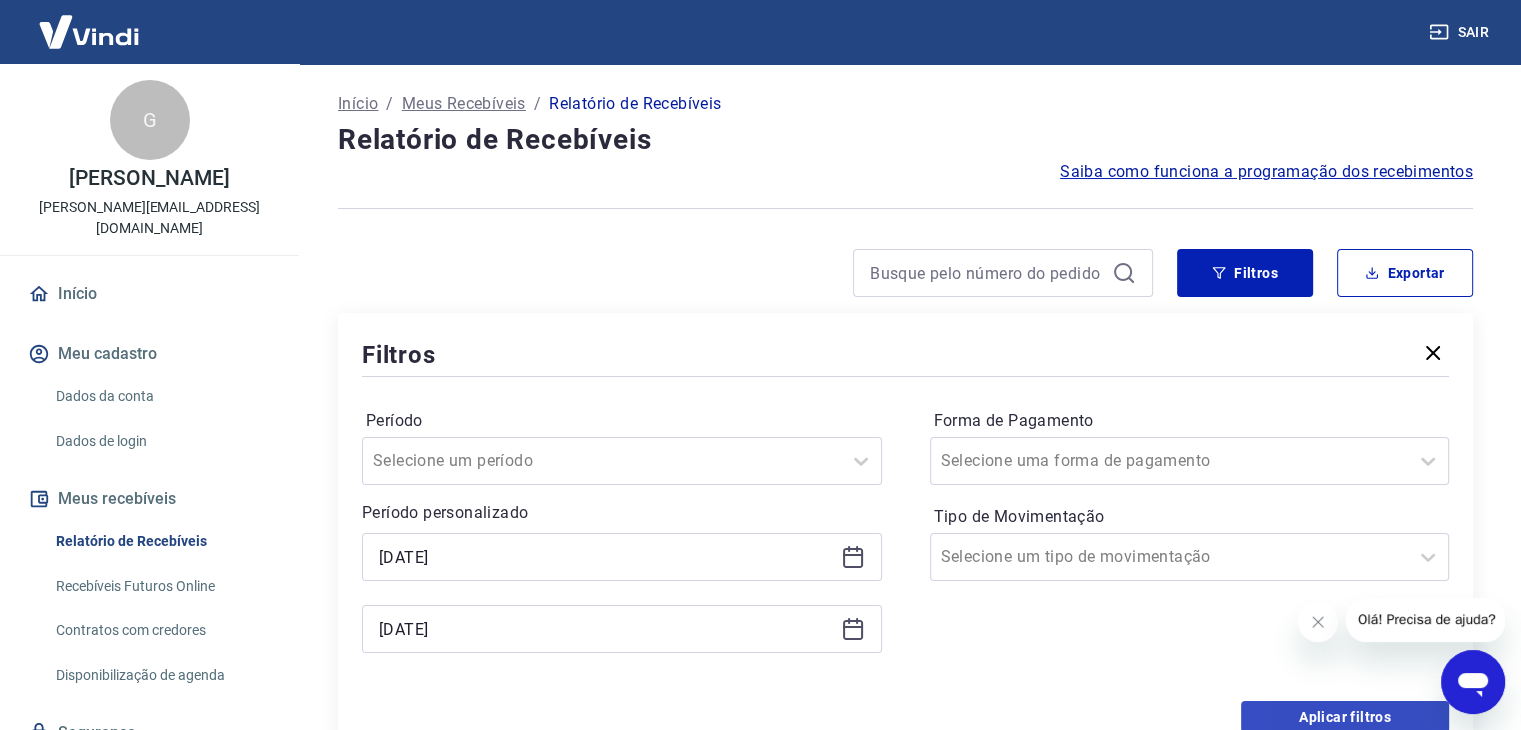 scroll, scrollTop: 300, scrollLeft: 0, axis: vertical 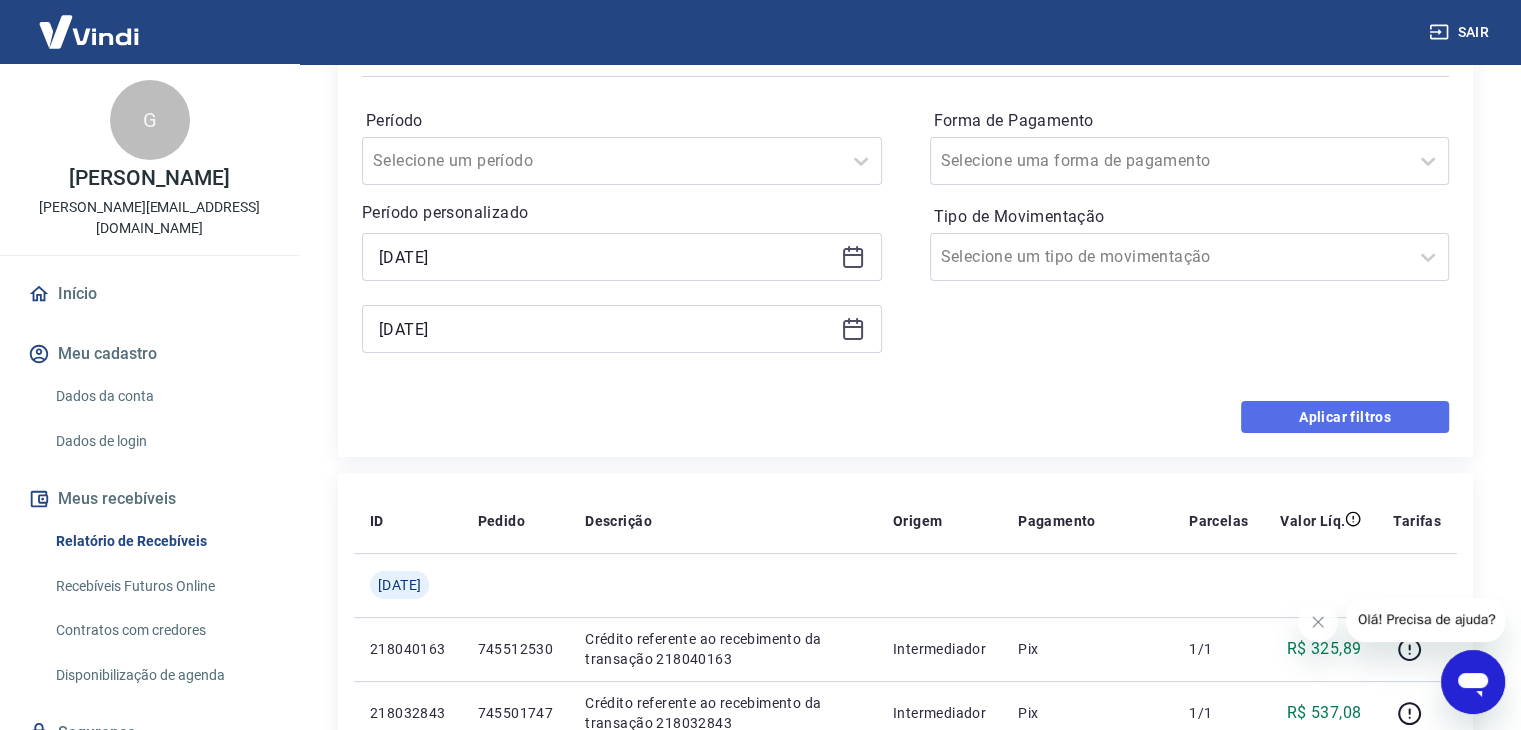 click on "Aplicar filtros" at bounding box center [1345, 417] 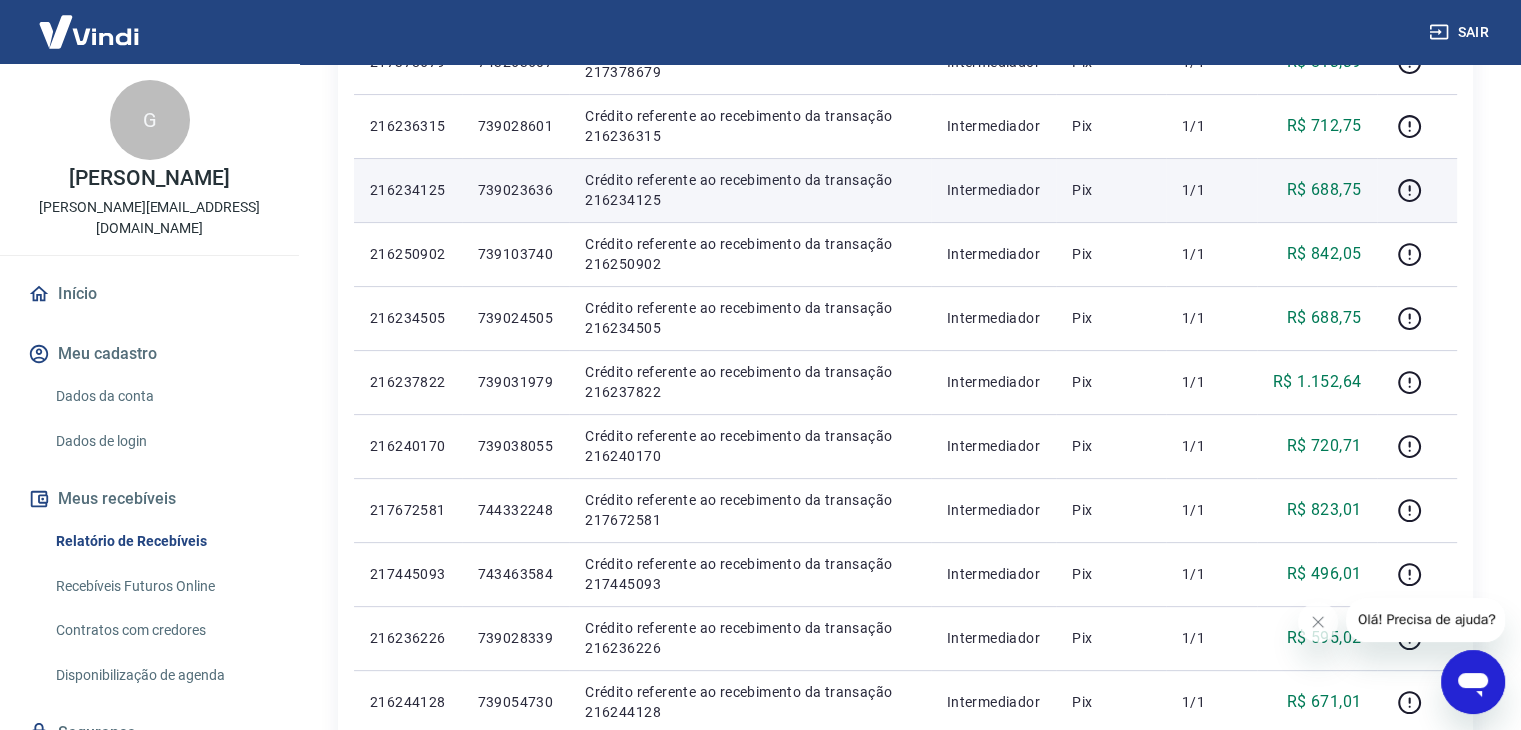 scroll, scrollTop: 100, scrollLeft: 0, axis: vertical 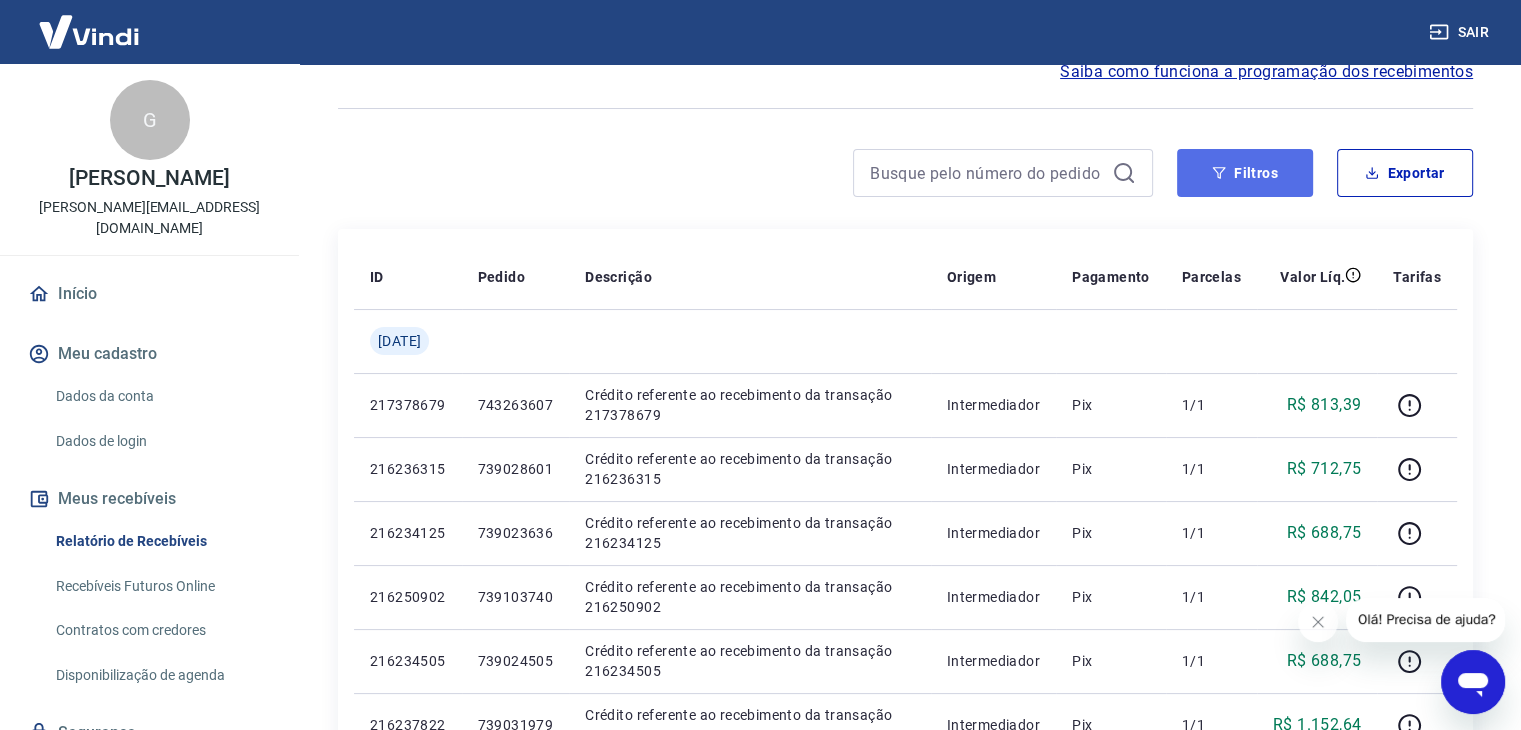 click on "Filtros" at bounding box center [1245, 173] 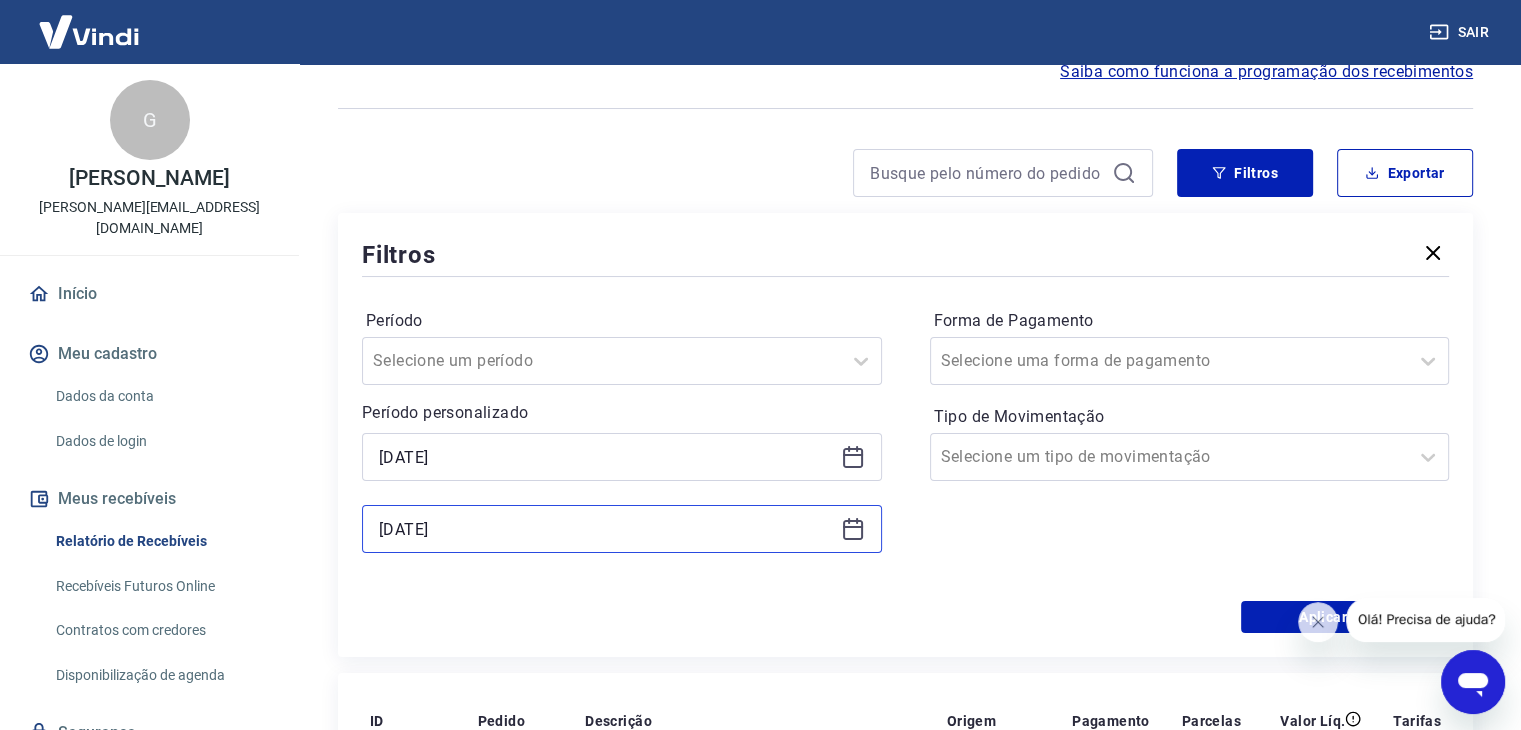click on "10/07/2025" at bounding box center [606, 529] 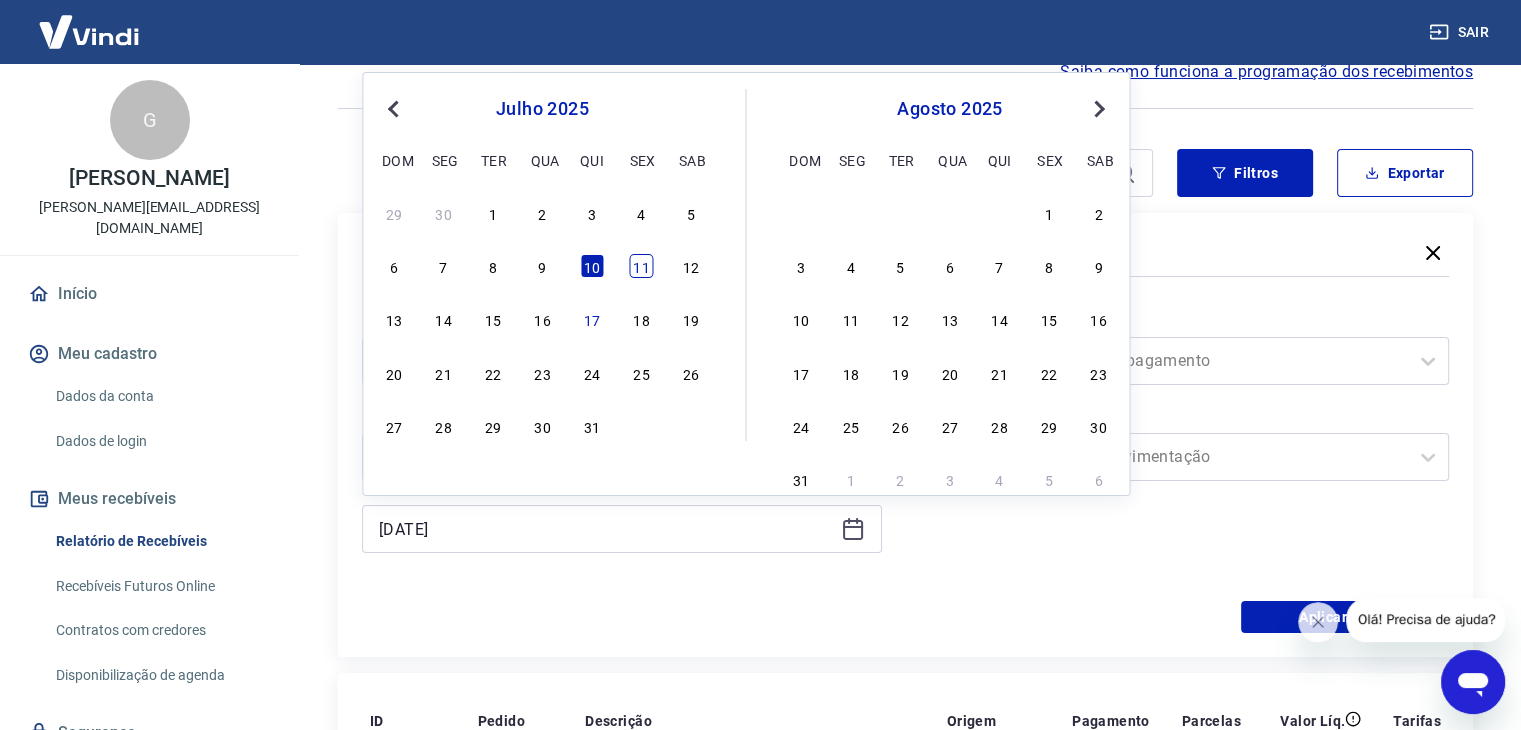 click on "11" at bounding box center [641, 266] 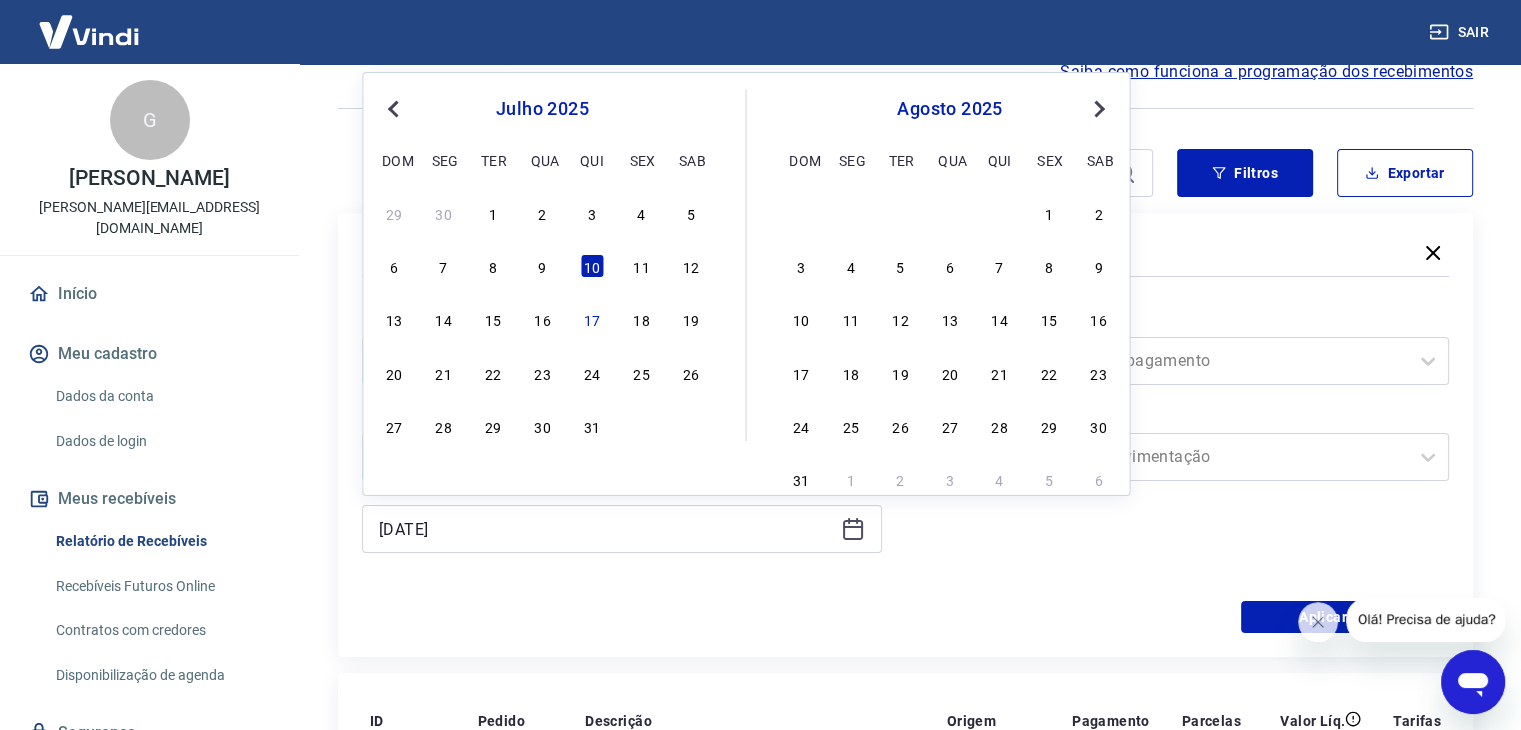 type on "11/07/2025" 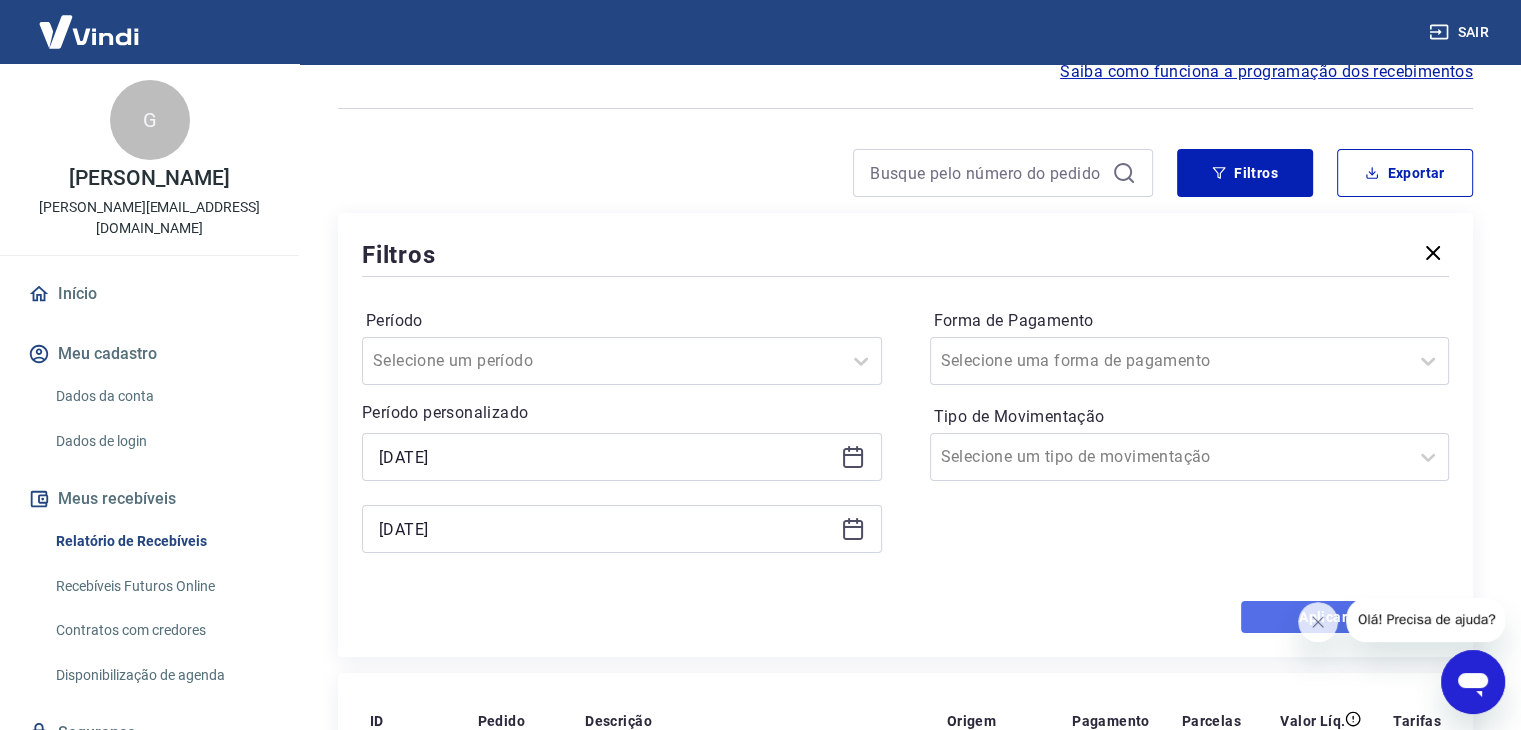 click on "Aplicar filtros" at bounding box center [1345, 617] 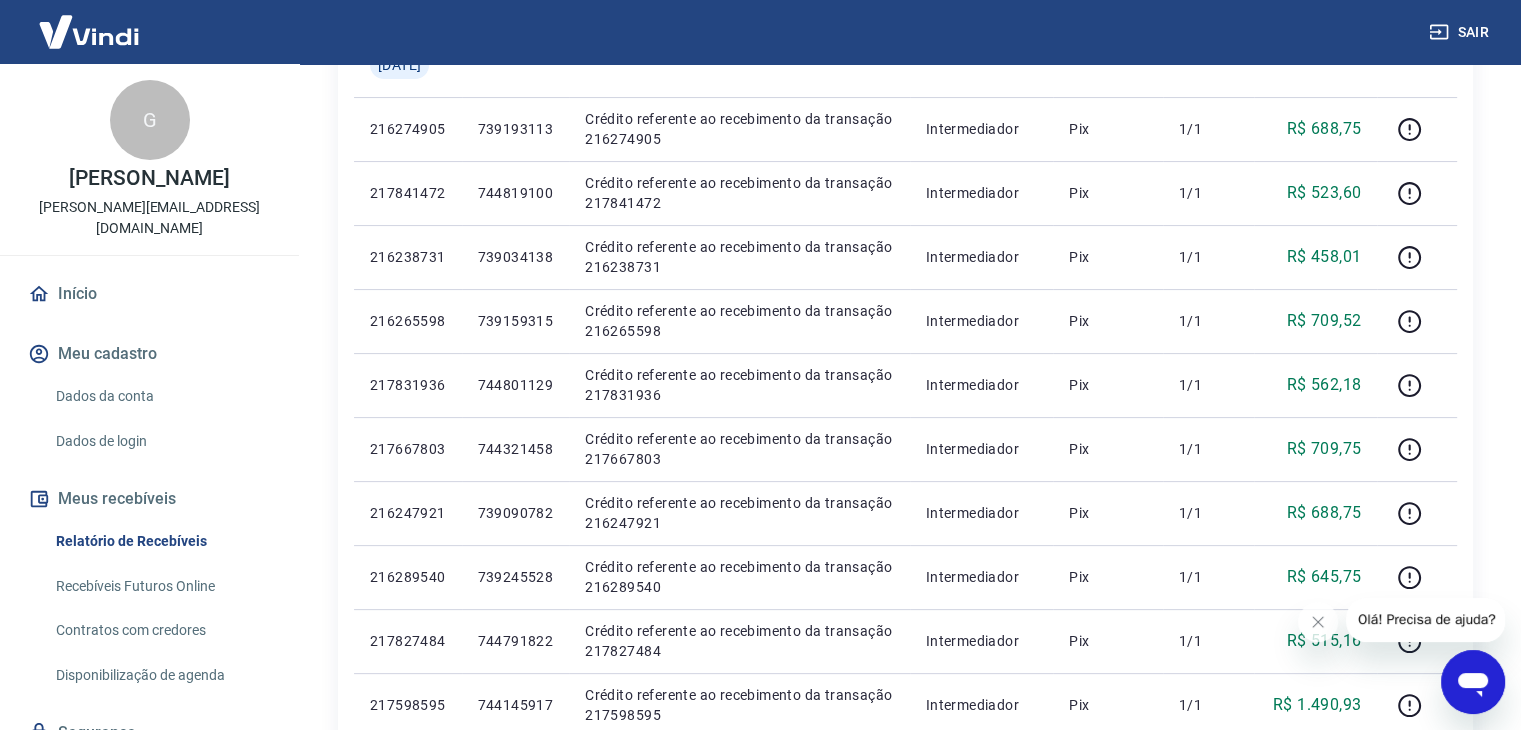 scroll, scrollTop: 100, scrollLeft: 0, axis: vertical 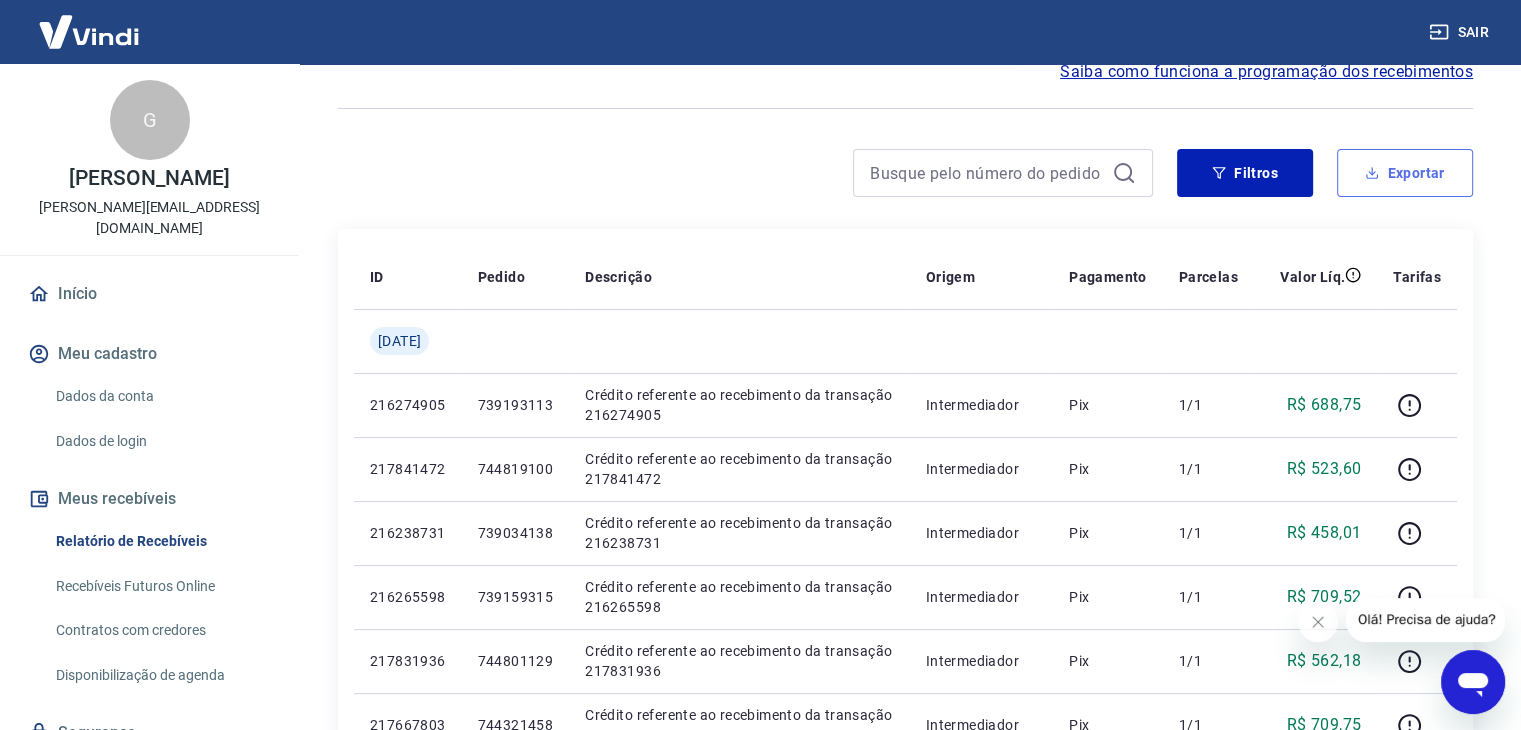 click on "Exportar" at bounding box center [1405, 173] 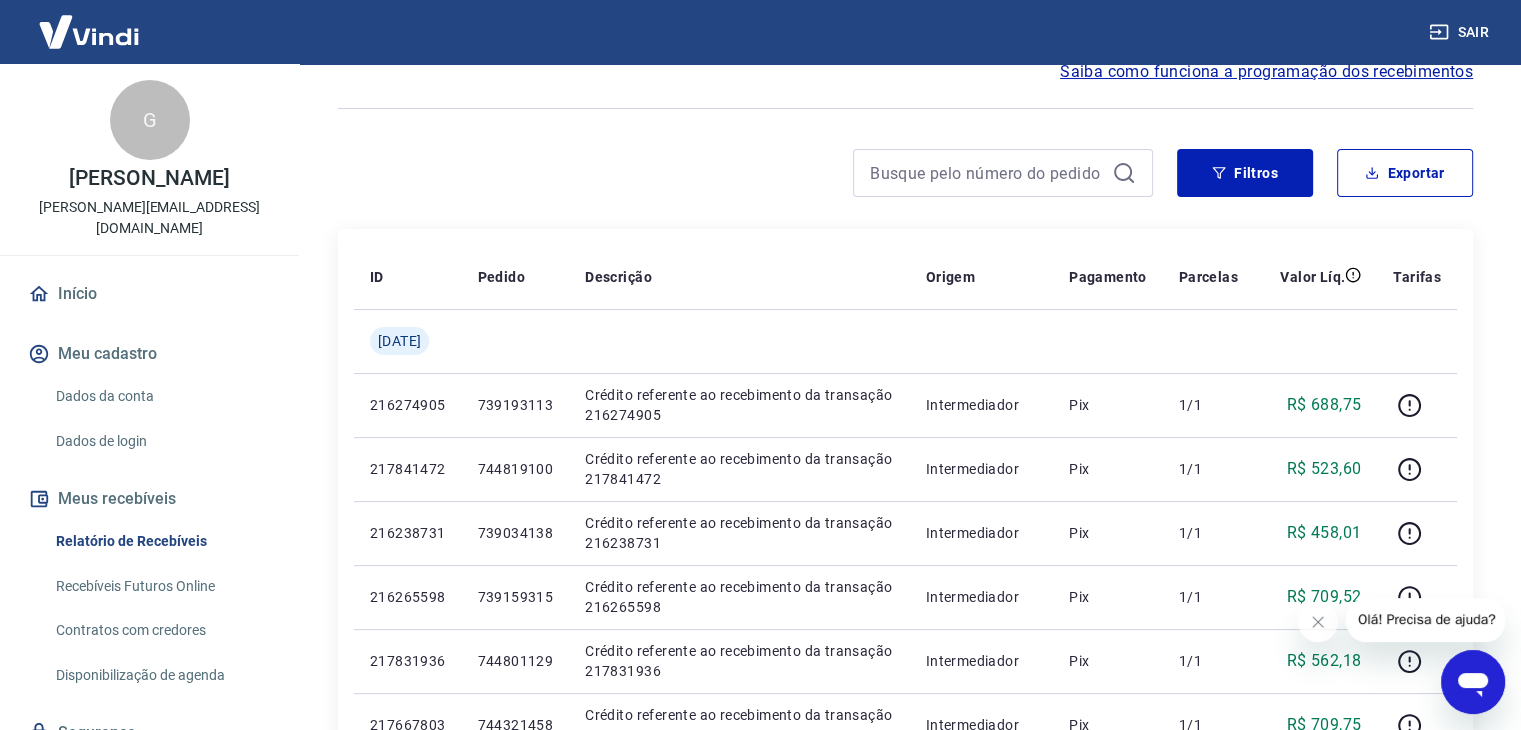 type on "10/07/2025" 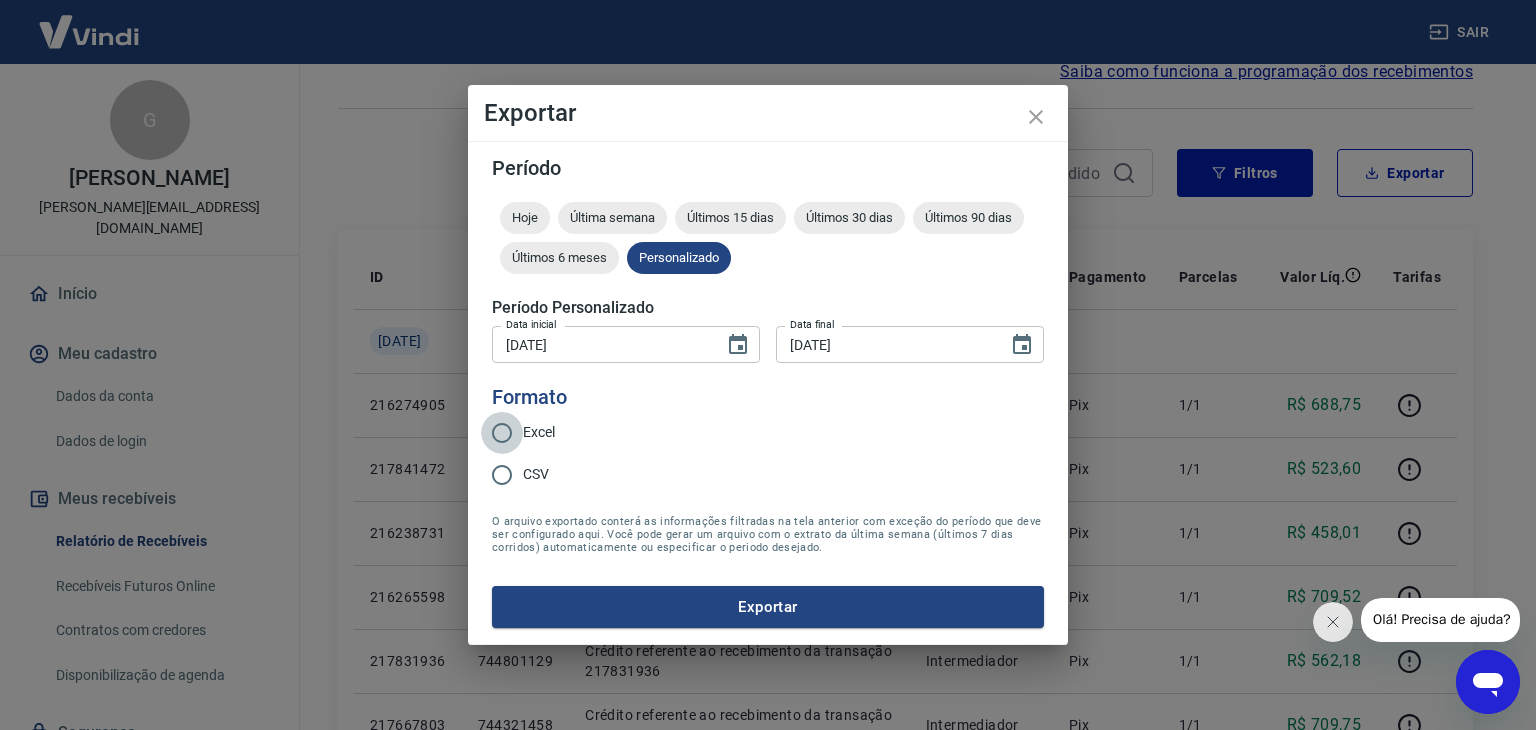 click on "Excel" at bounding box center (502, 433) 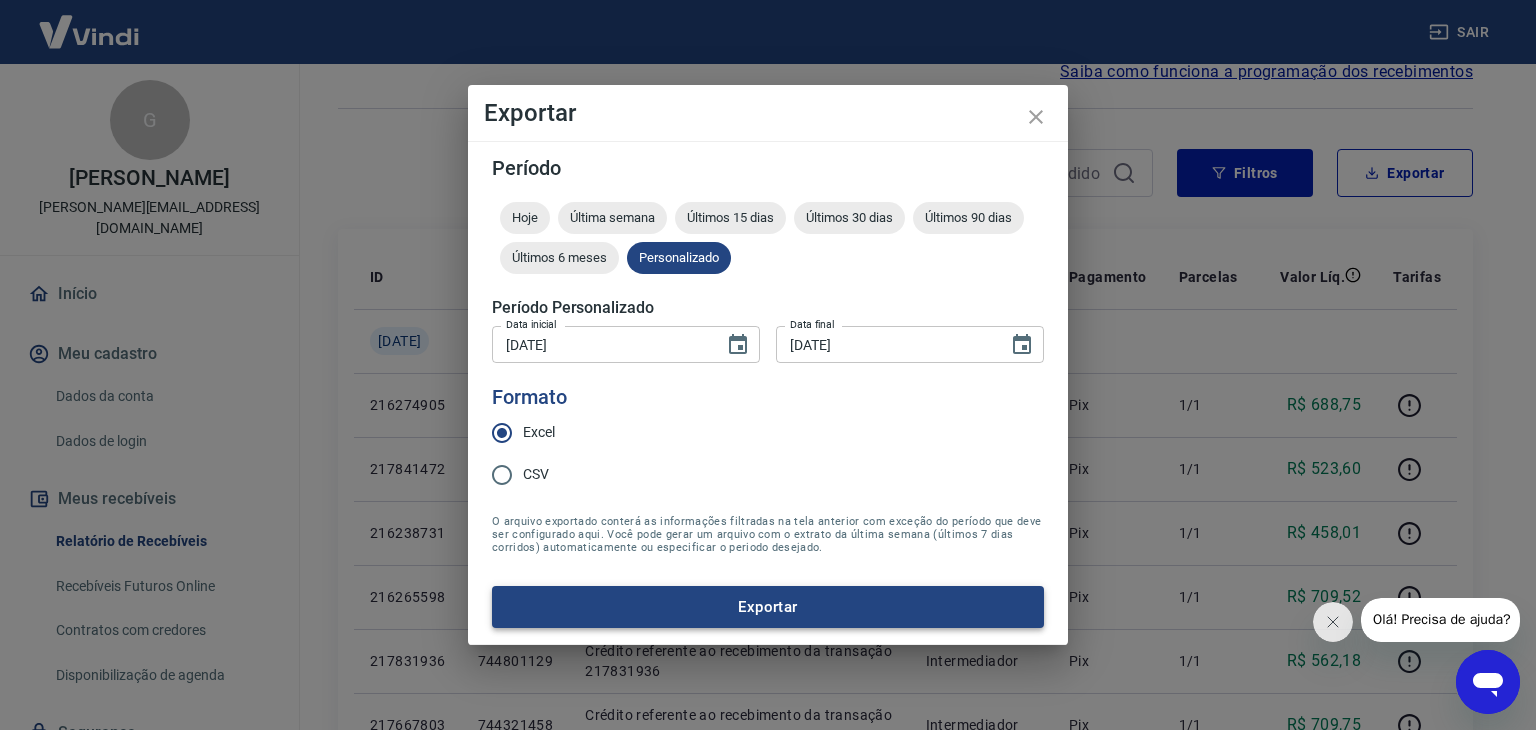 click on "Exportar" at bounding box center (768, 607) 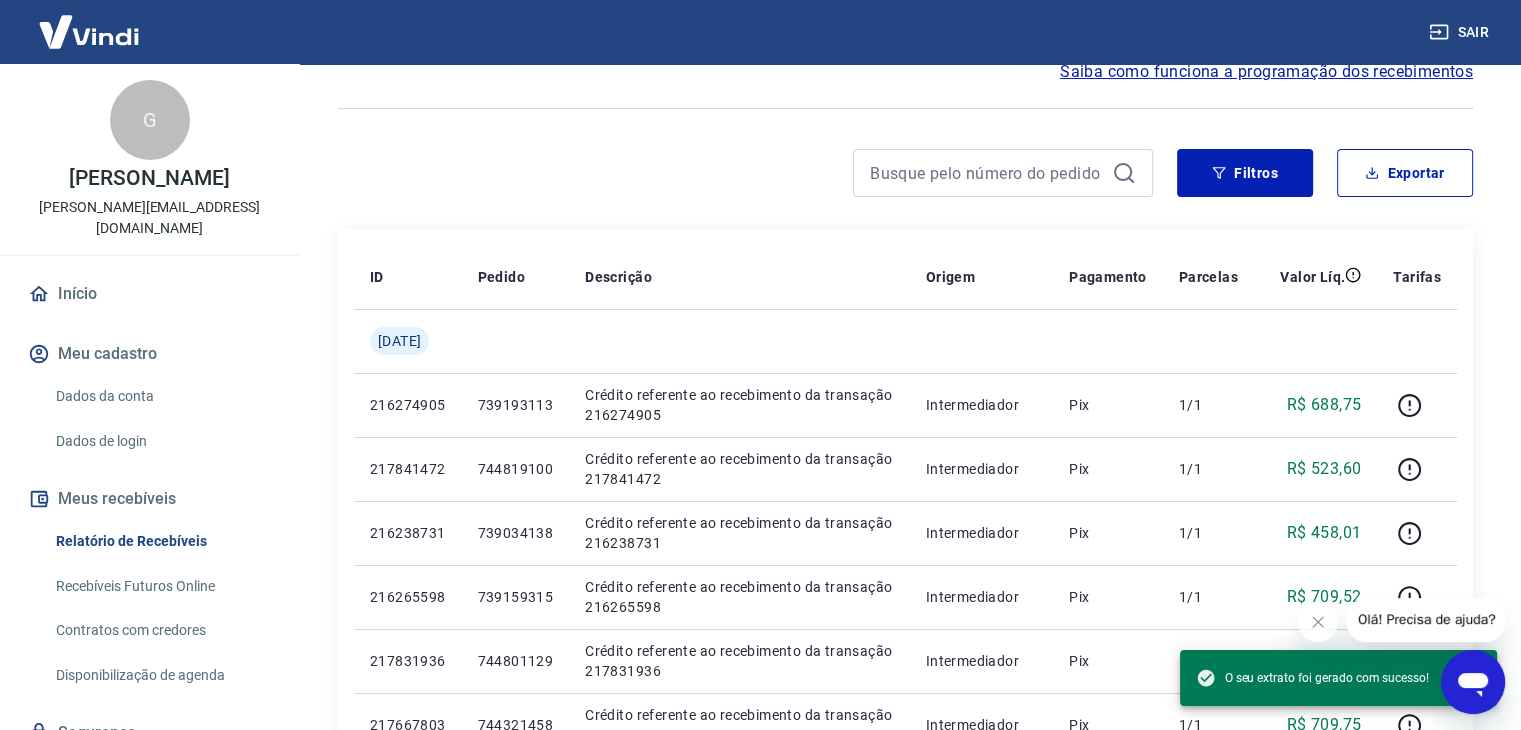click at bounding box center (745, 173) 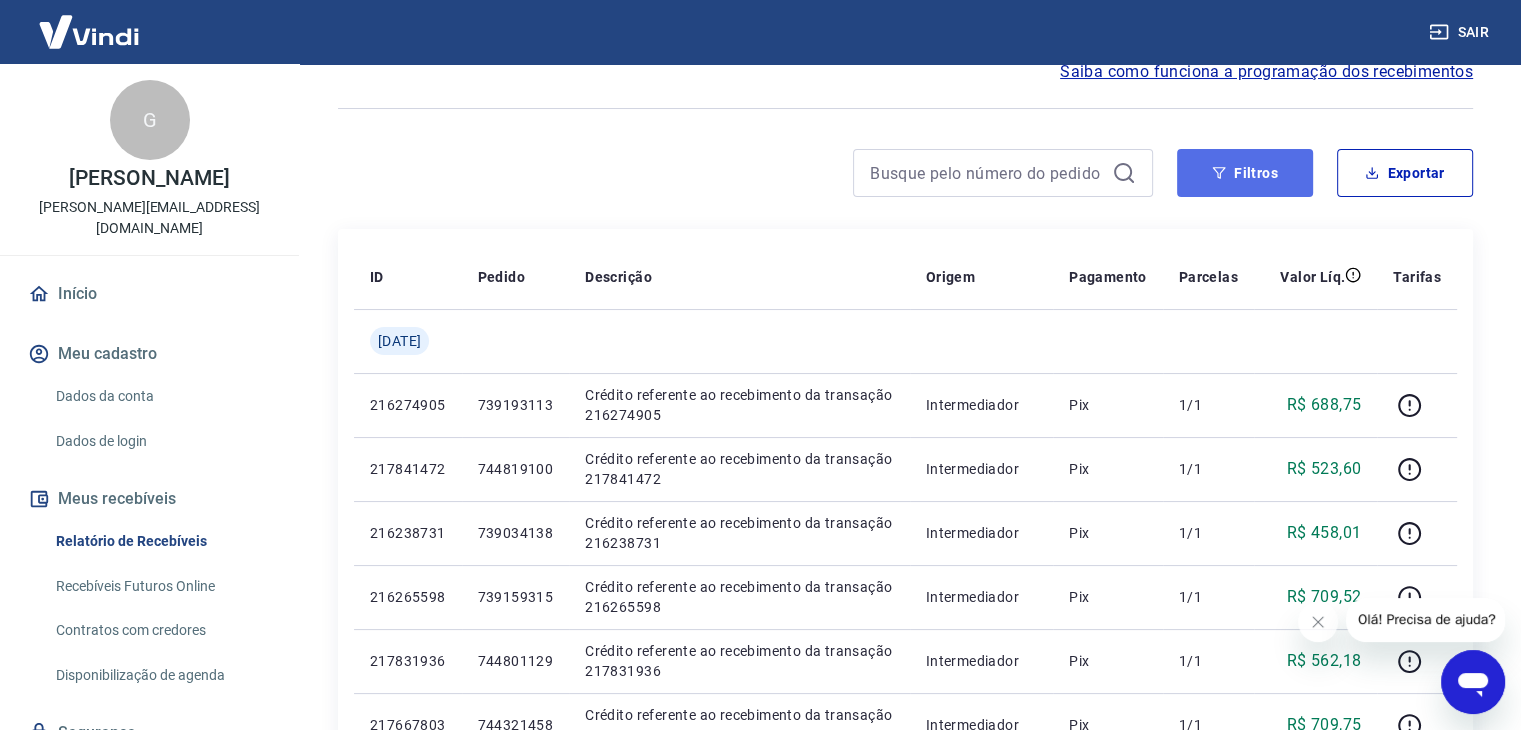 click on "Filtros" at bounding box center [1245, 173] 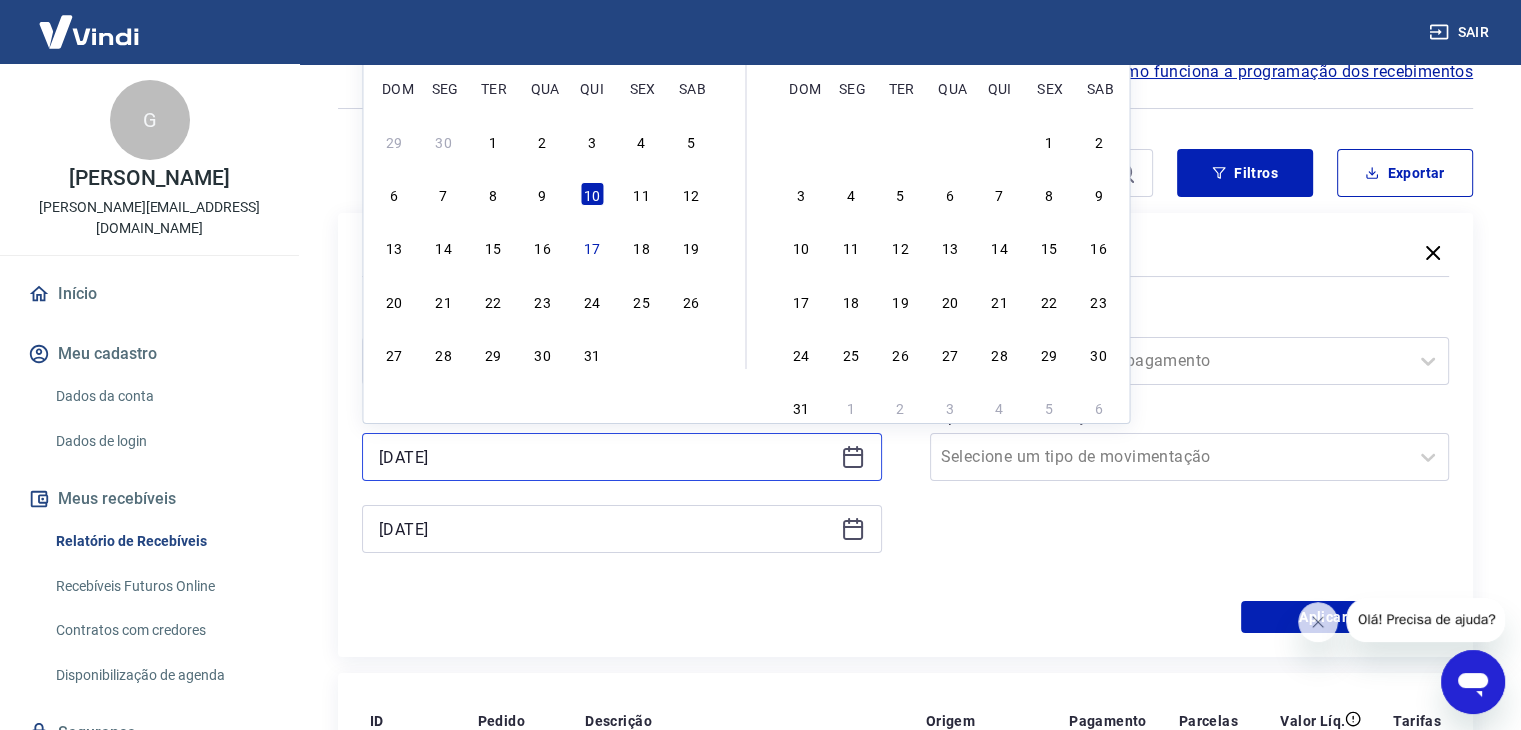 click on "10/07/2025" at bounding box center (606, 457) 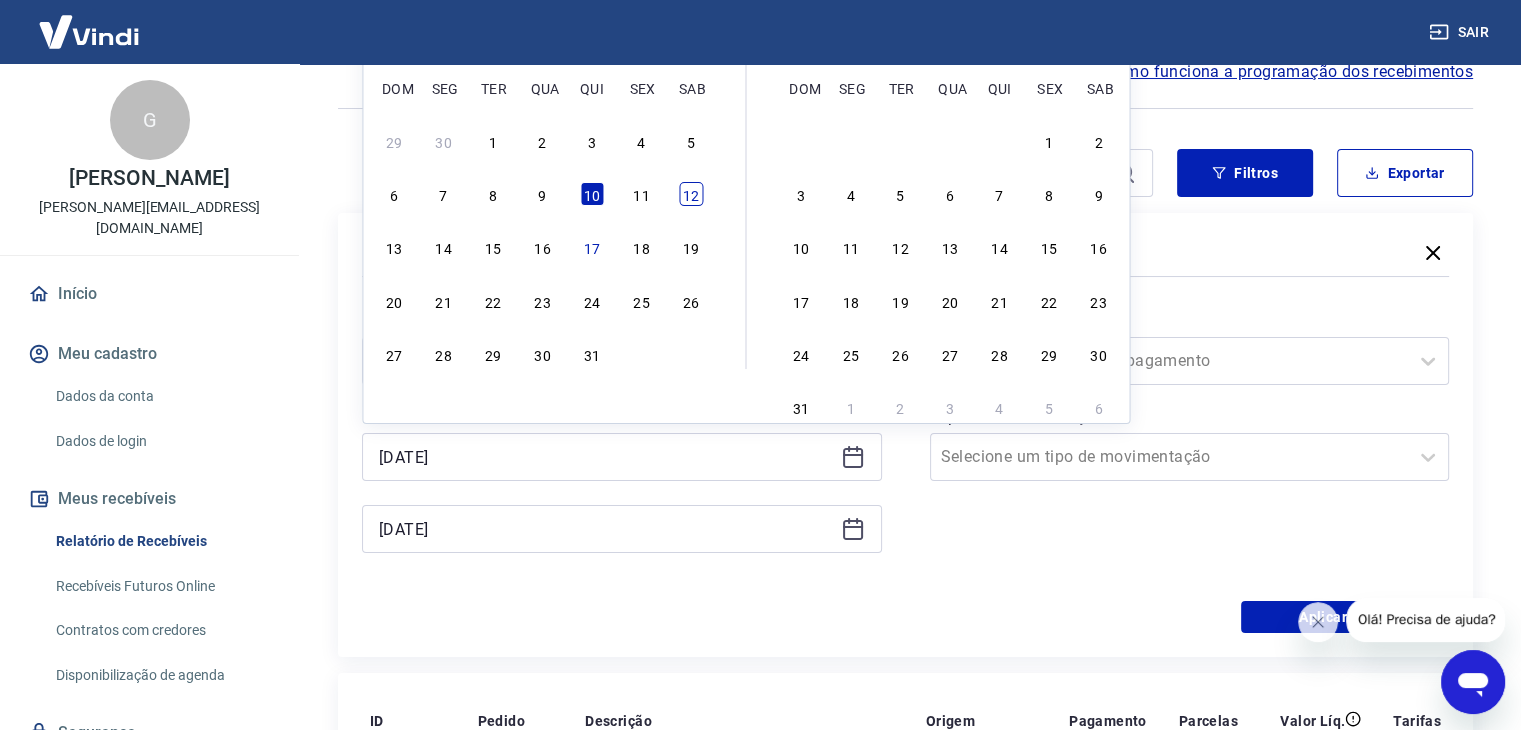 click on "12" at bounding box center (691, 194) 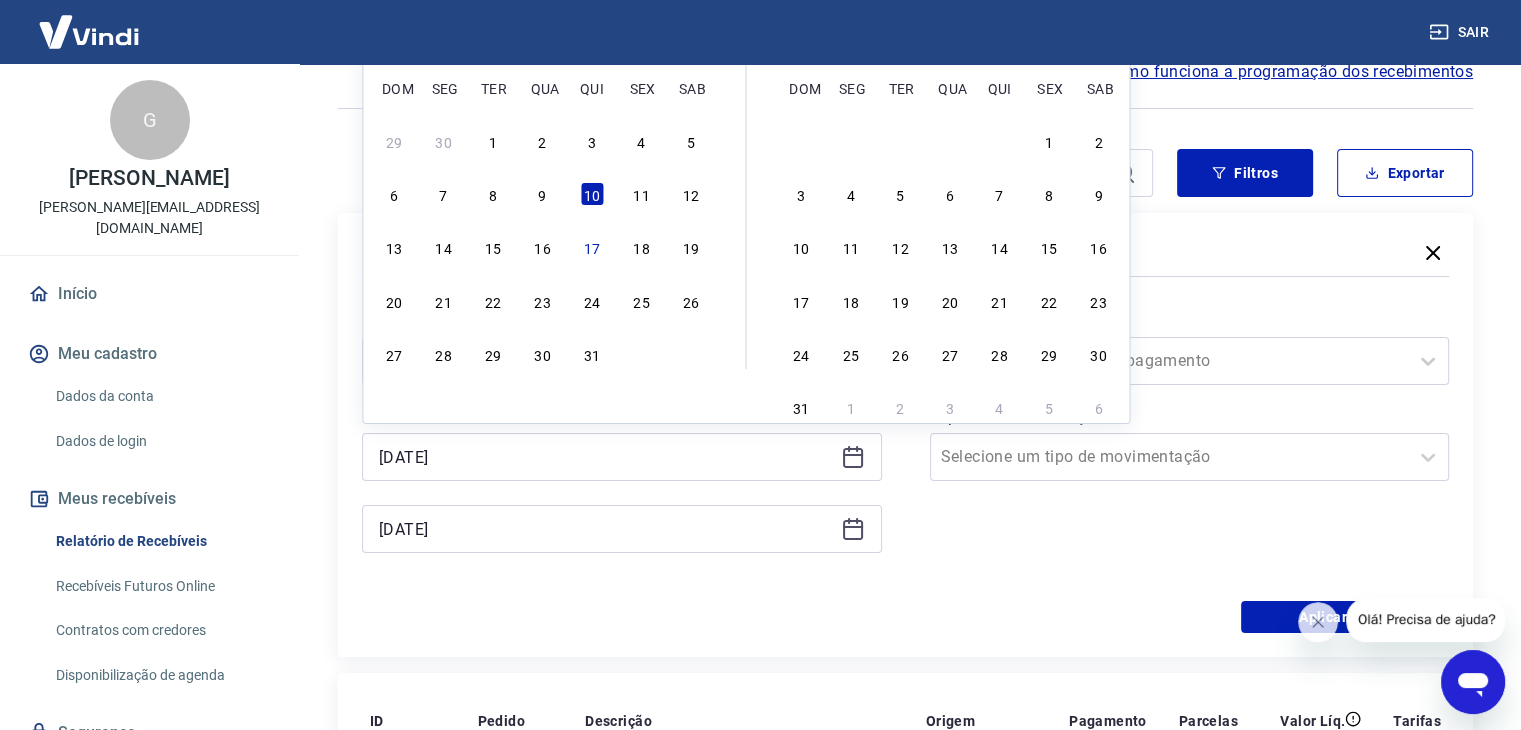 type on "12/07/2025" 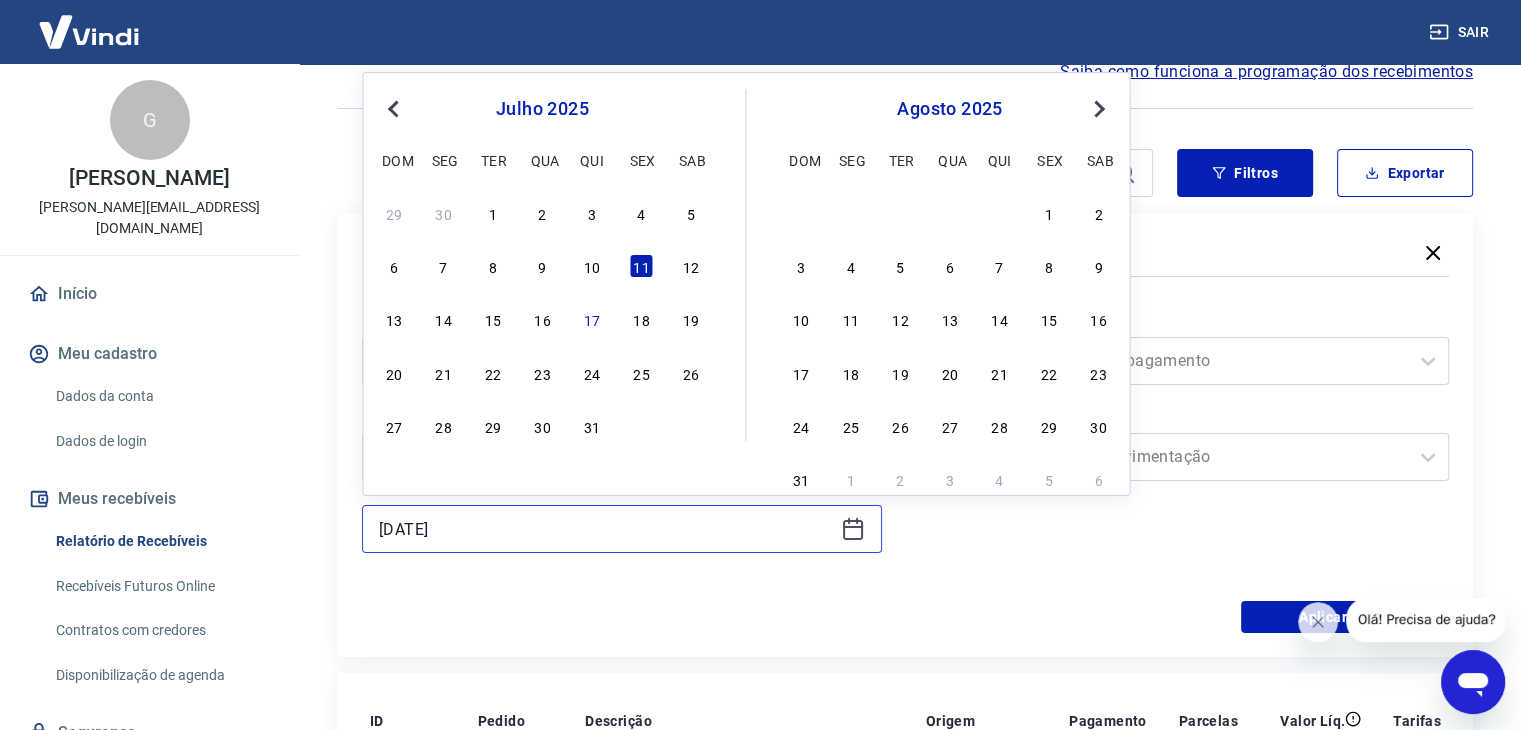 click on "11/07/2025" at bounding box center (606, 529) 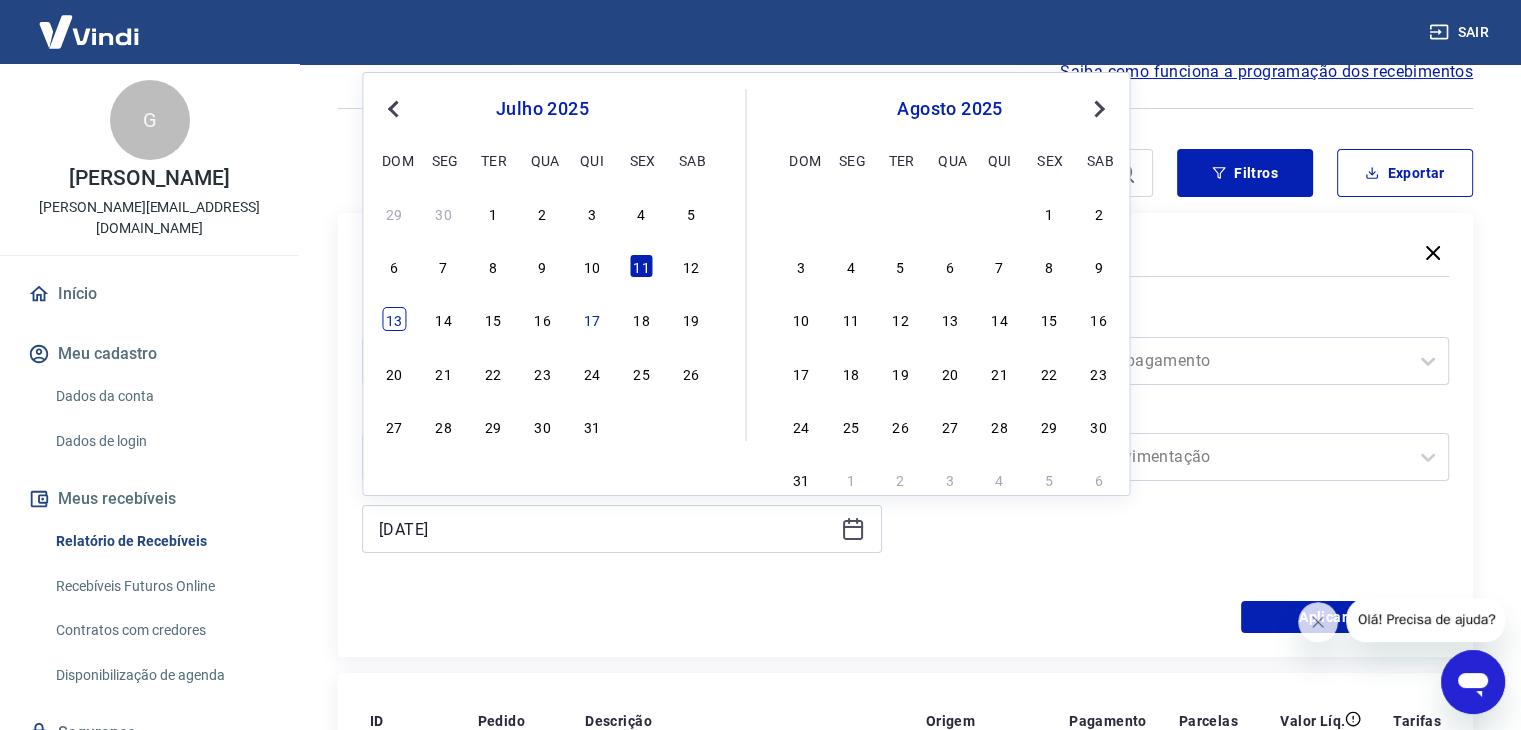 click on "13" at bounding box center [394, 319] 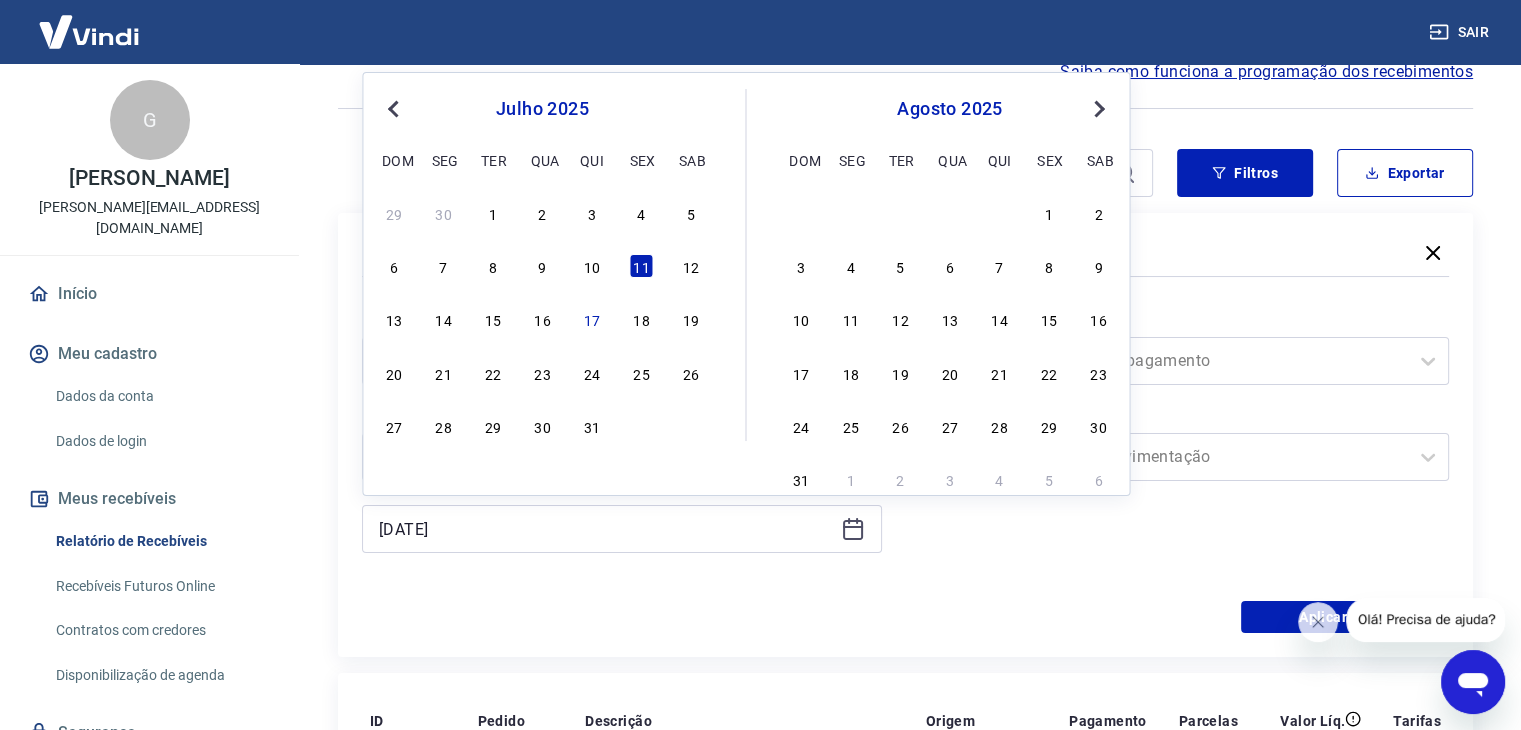 type on "13/07/2025" 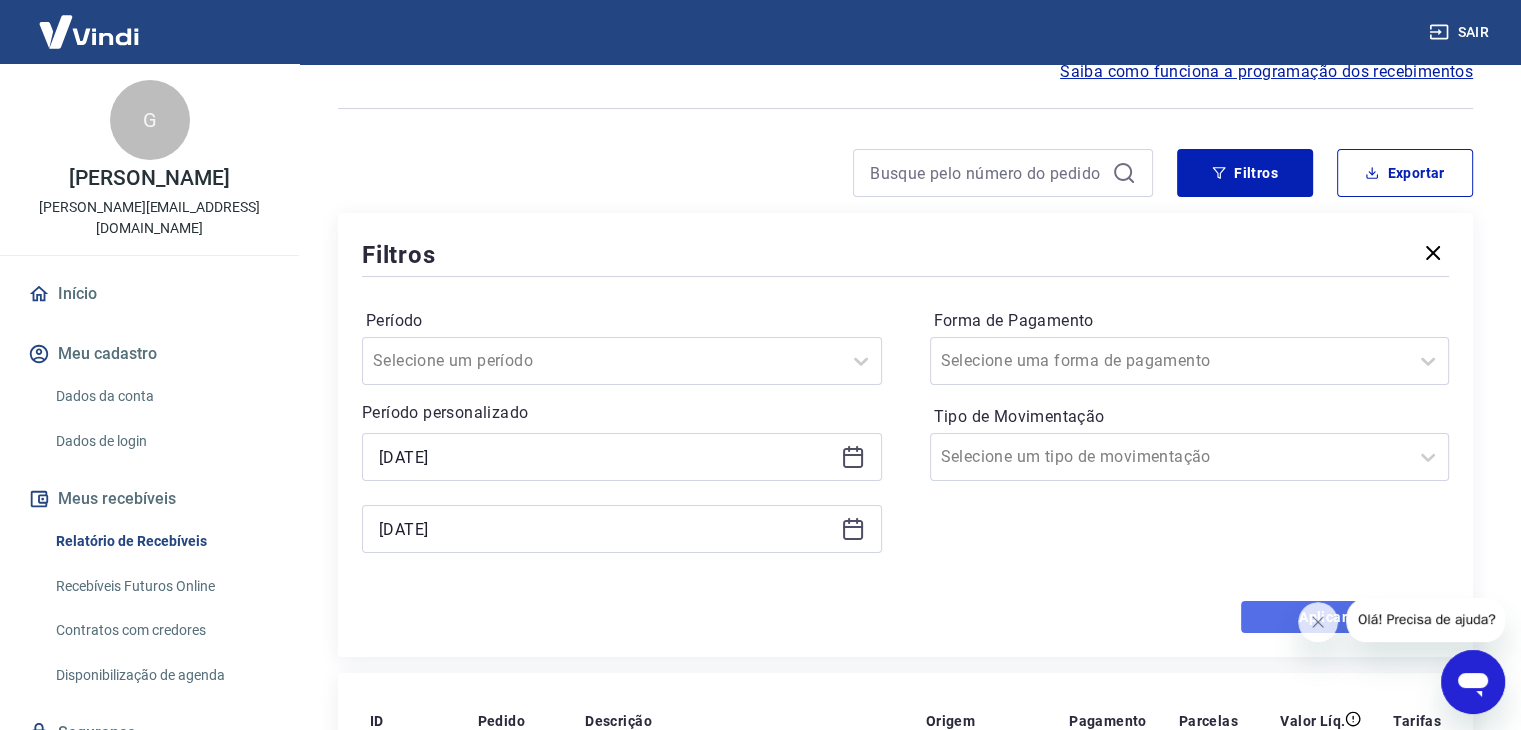 click on "Aplicar filtros" at bounding box center [1345, 617] 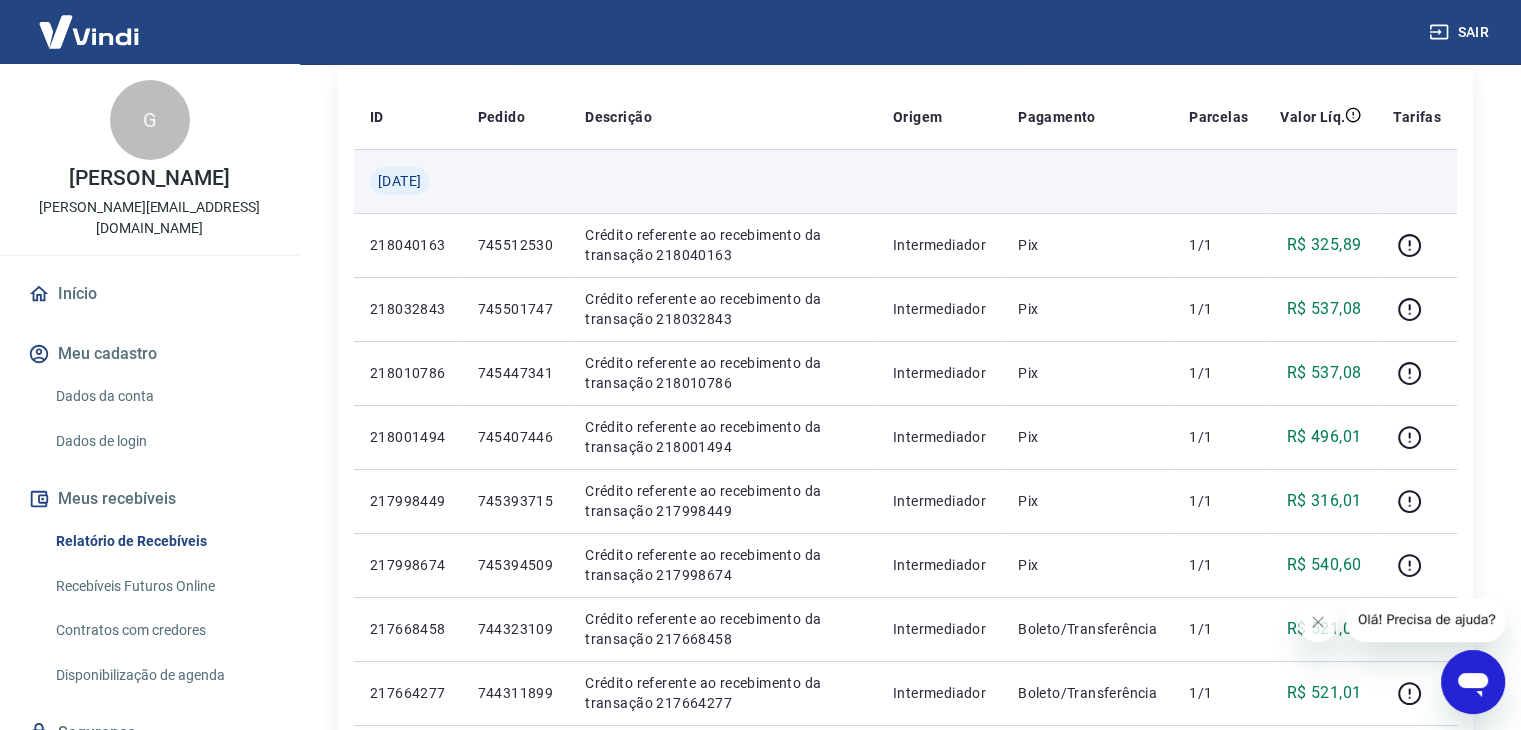 scroll, scrollTop: 100, scrollLeft: 0, axis: vertical 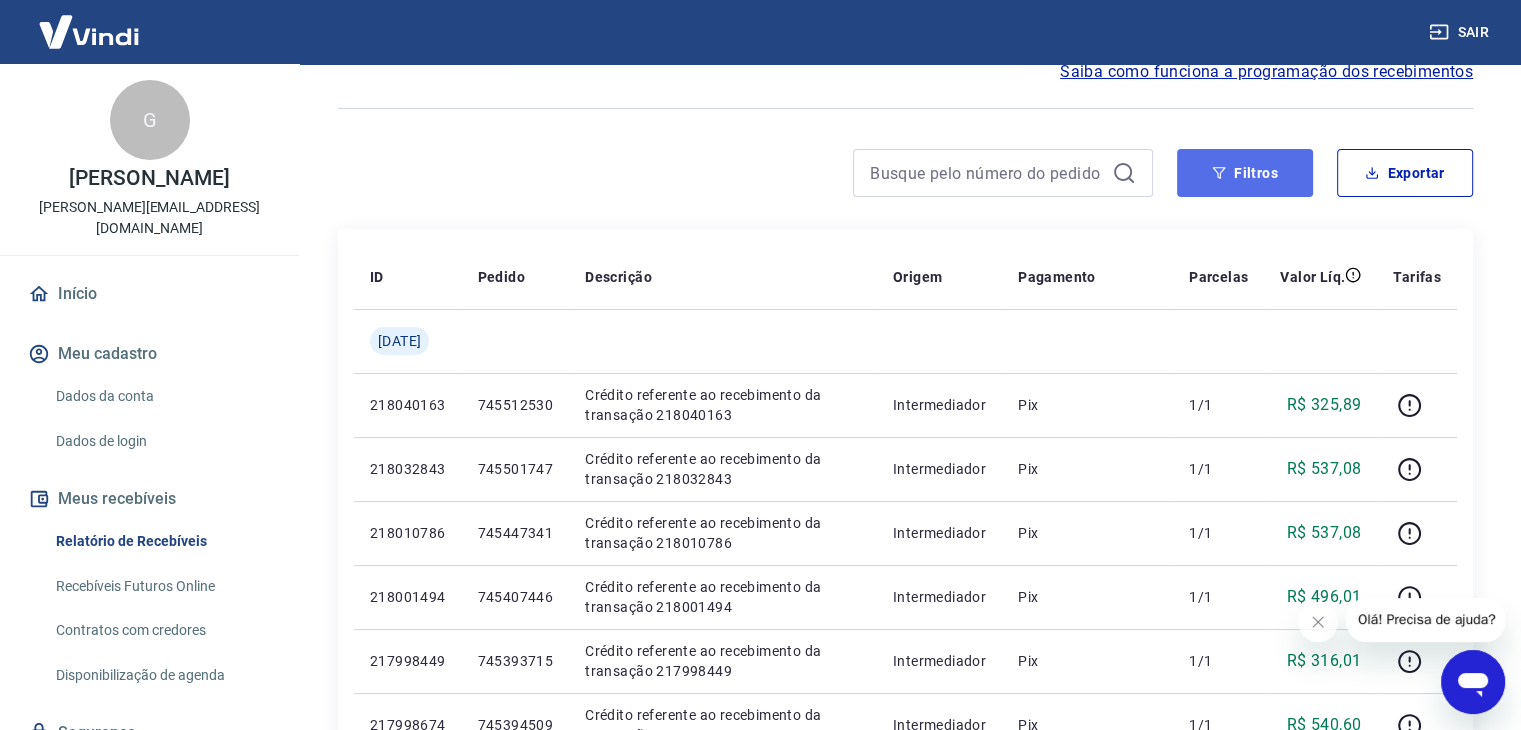 click on "Filtros" at bounding box center [1245, 173] 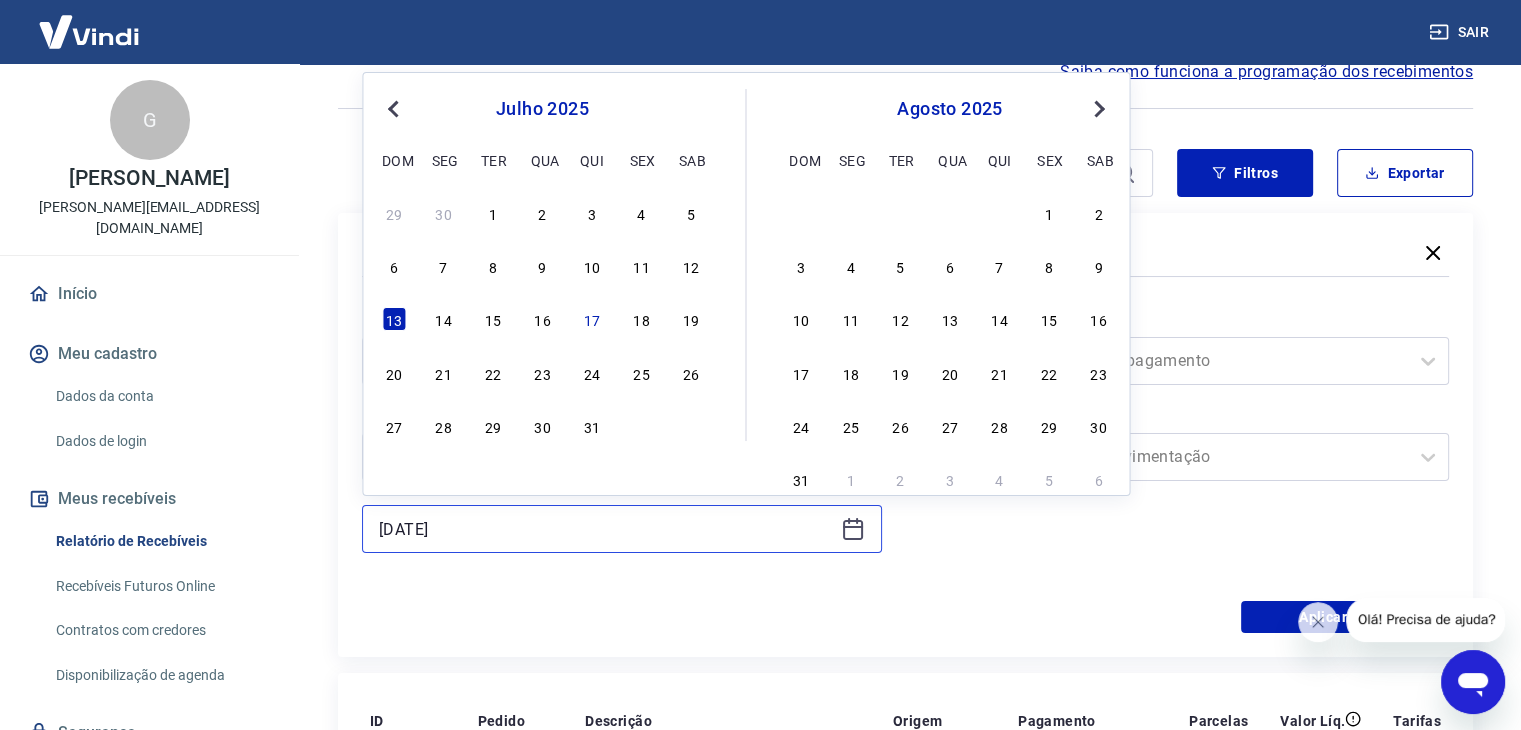 click on "13/07/2025" at bounding box center [606, 529] 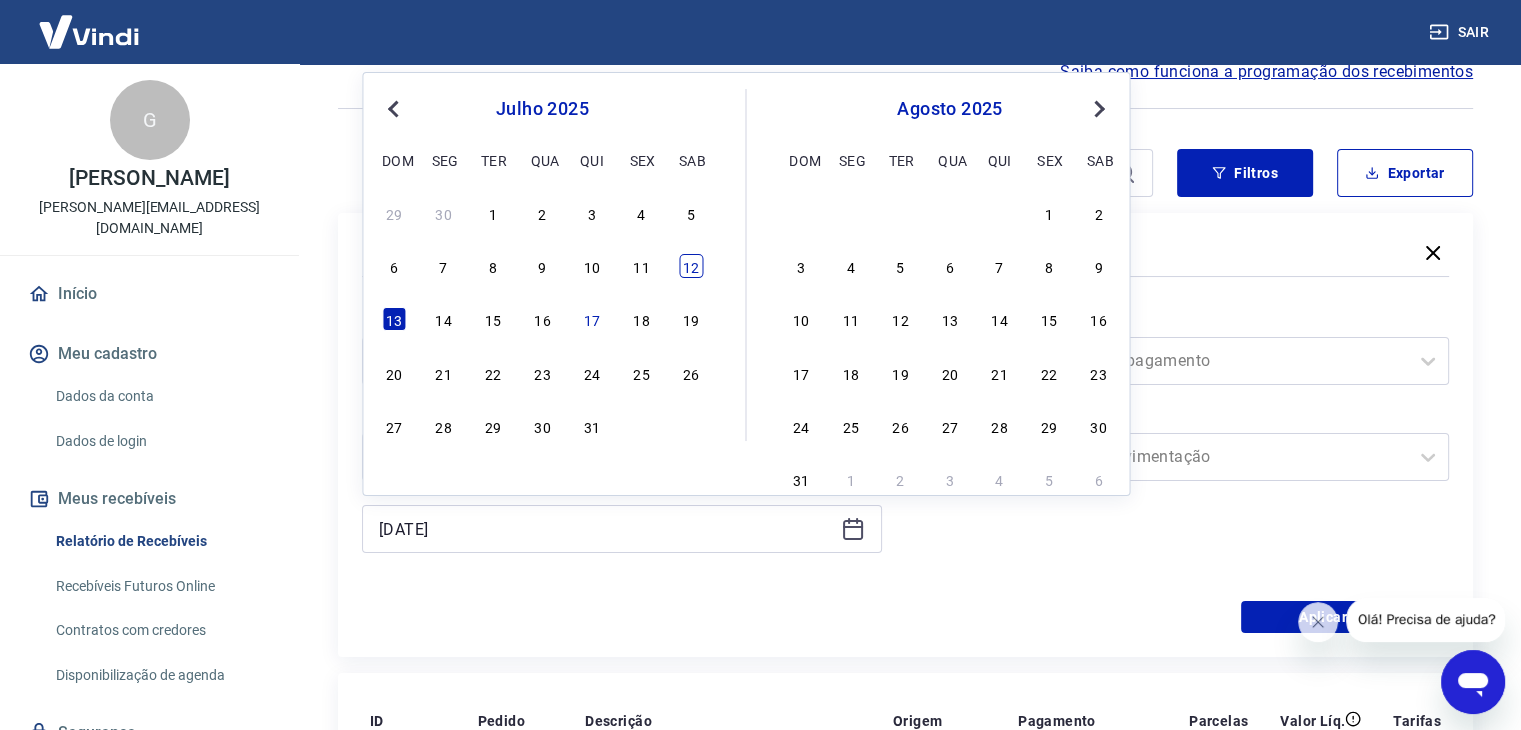 click on "12" at bounding box center (691, 266) 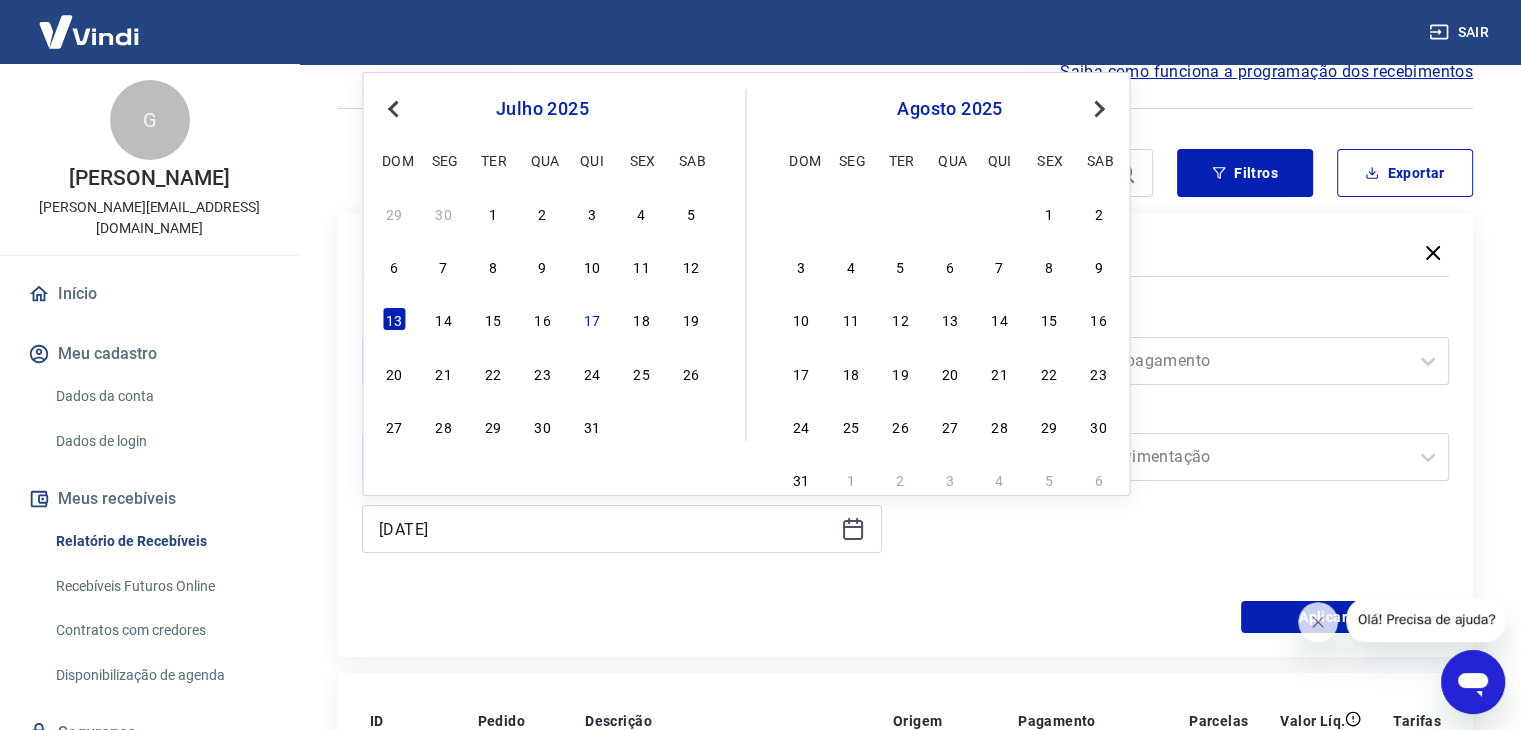 type on "12/07/2025" 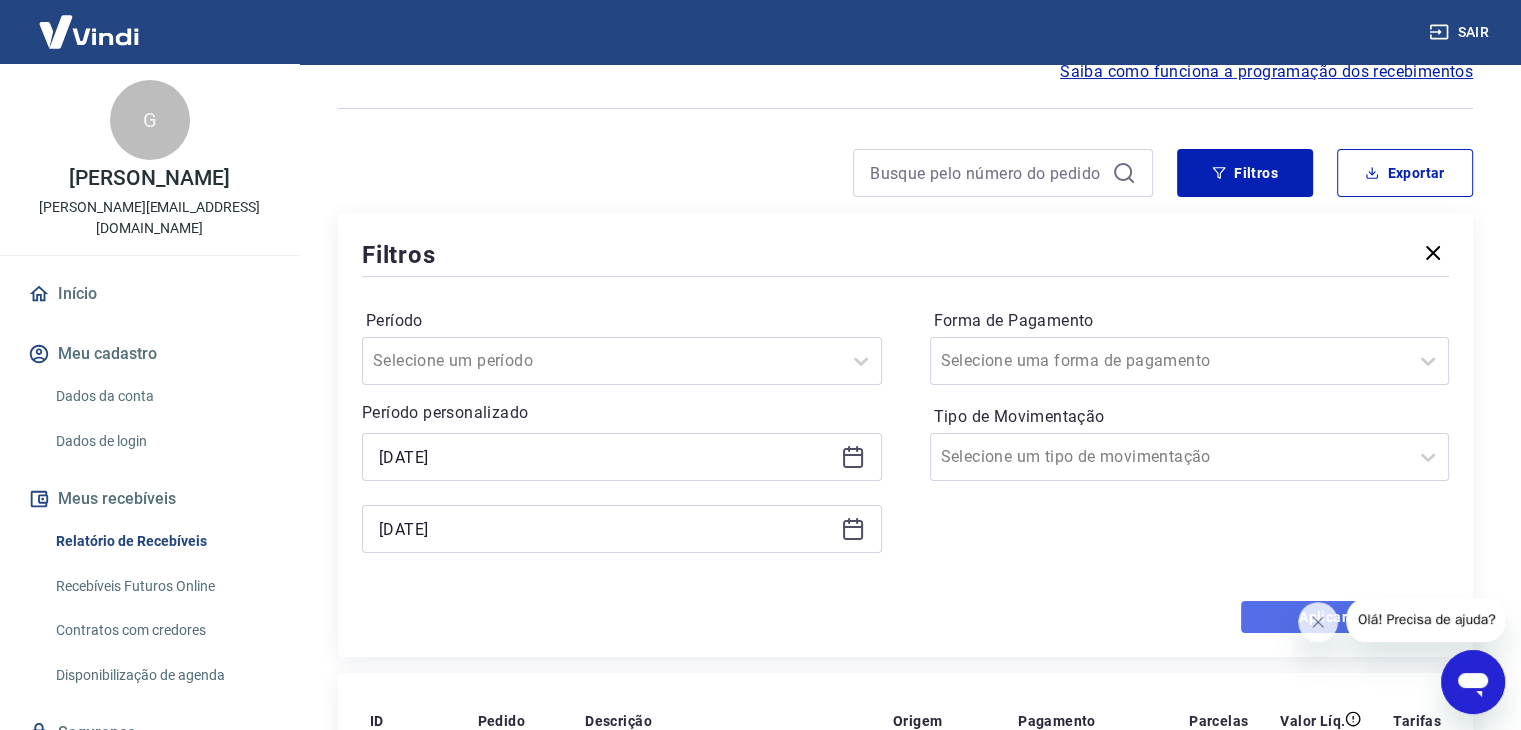 click on "Aplicar filtros" at bounding box center [1345, 617] 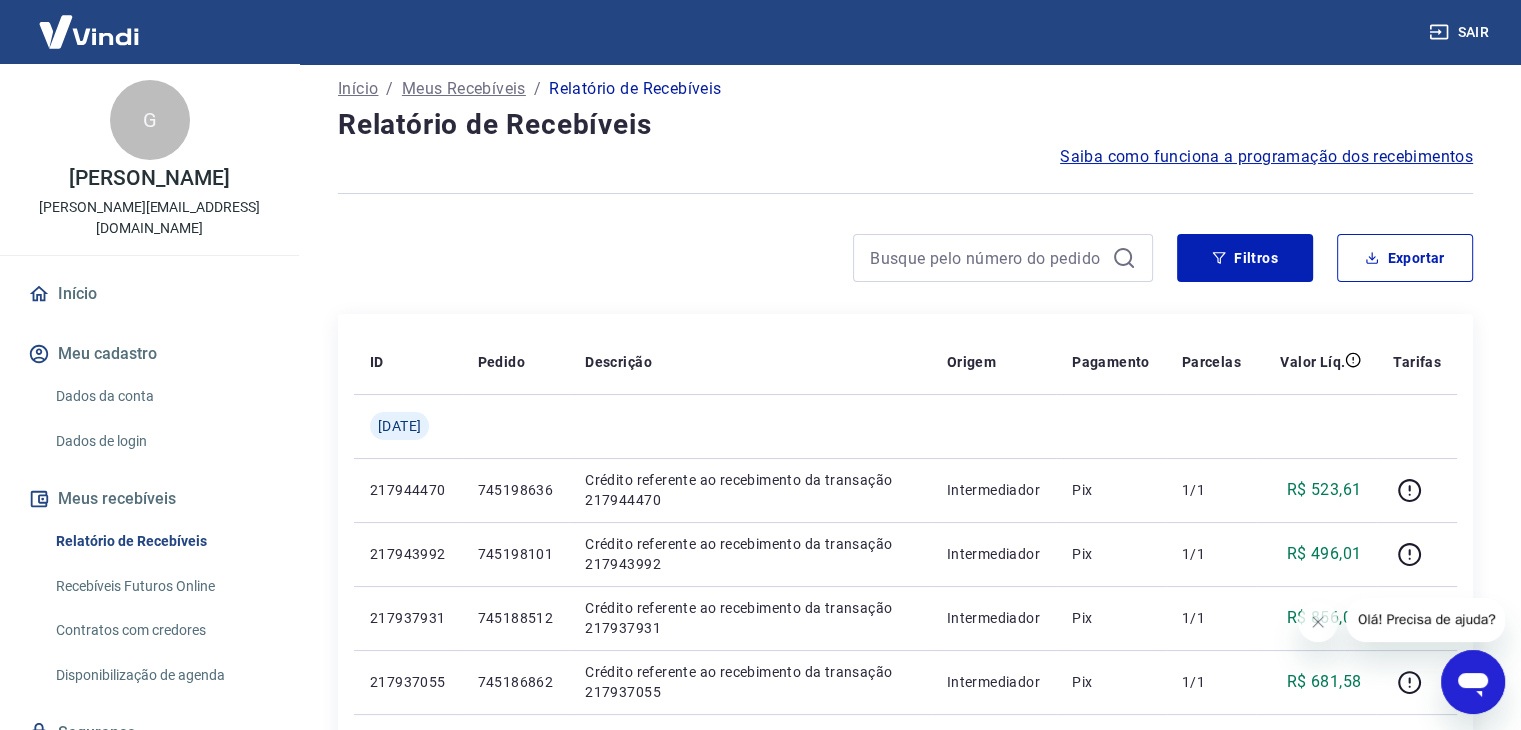 scroll, scrollTop: 0, scrollLeft: 0, axis: both 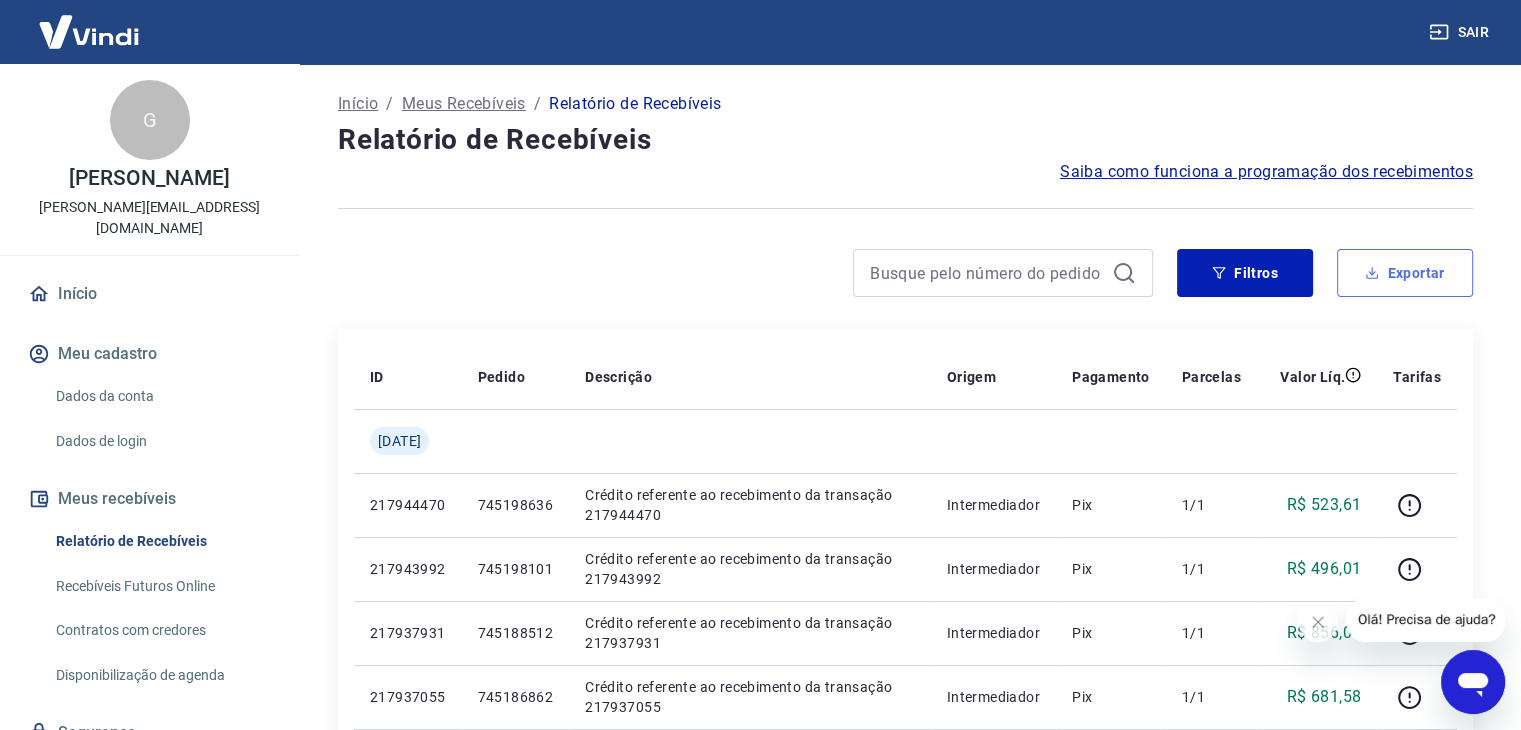 click on "Exportar" at bounding box center (1405, 273) 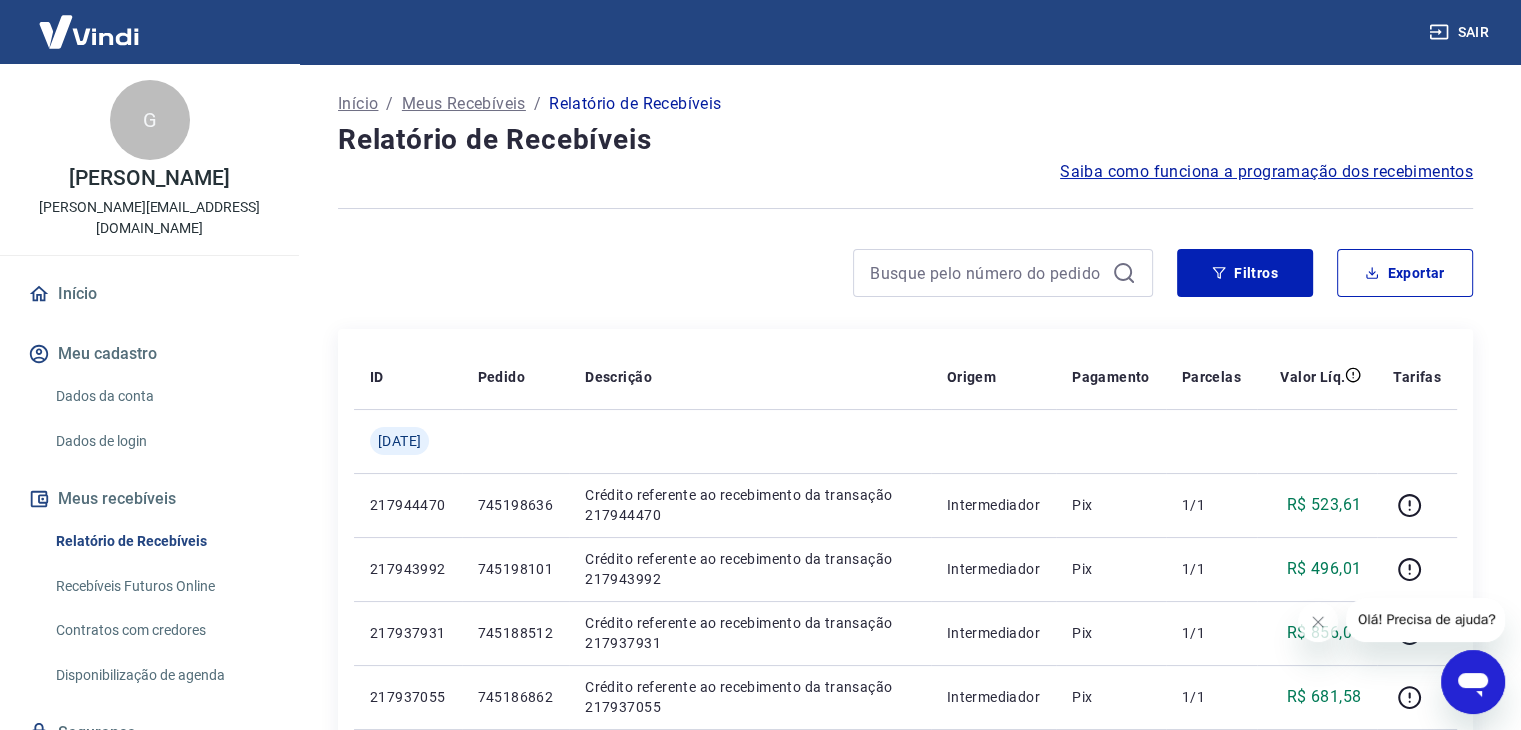 type on "12/07/2025" 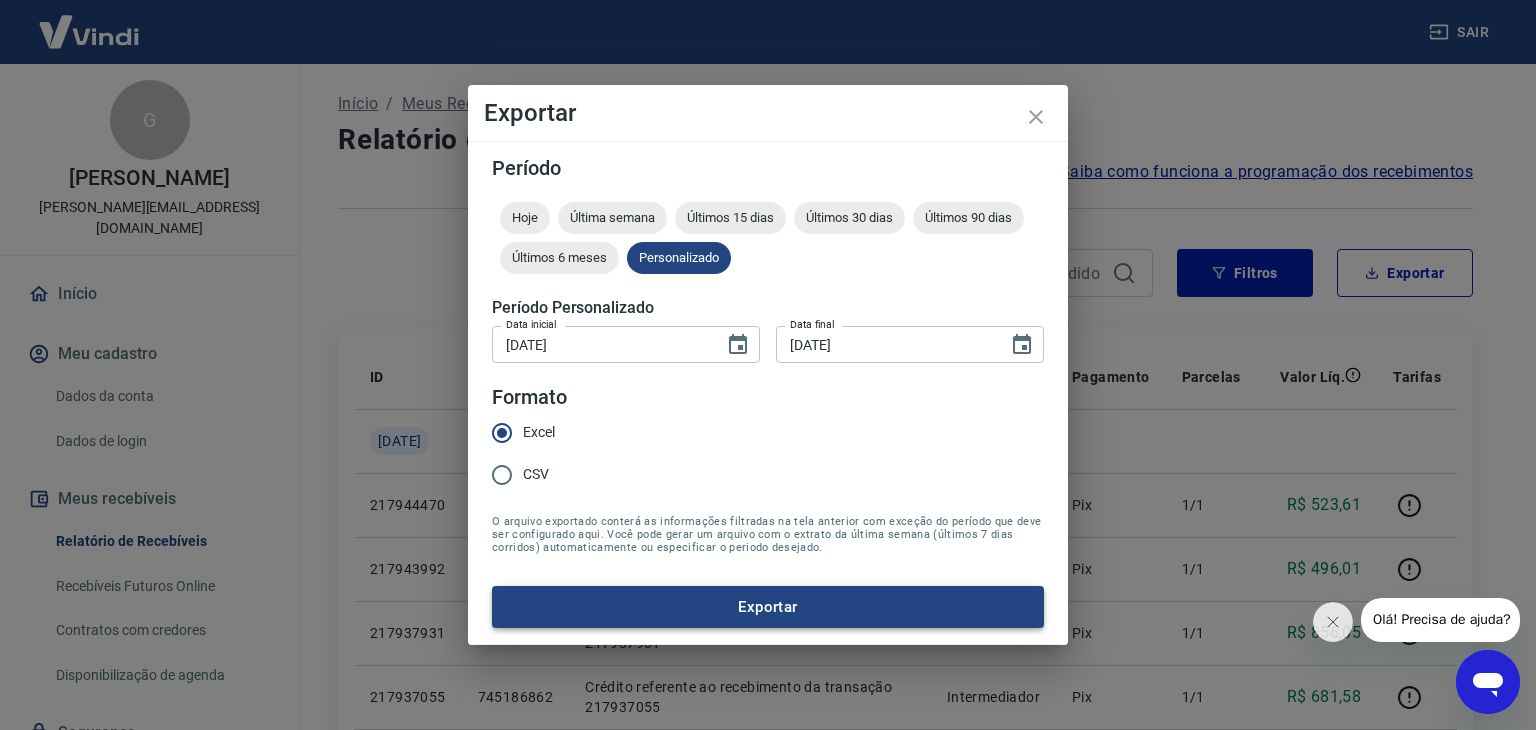 click on "Exportar" at bounding box center (768, 607) 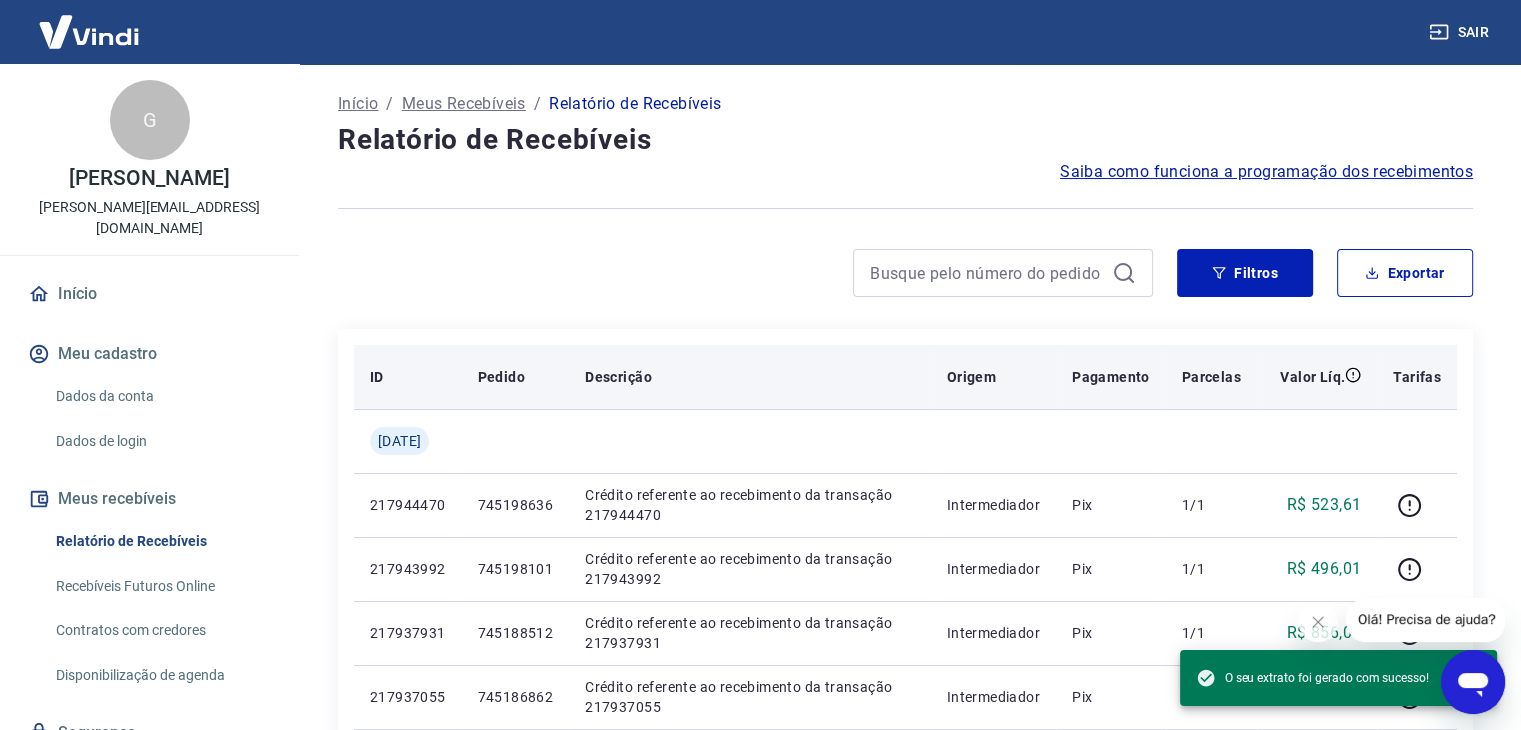 click on "Descrição" at bounding box center [750, 377] 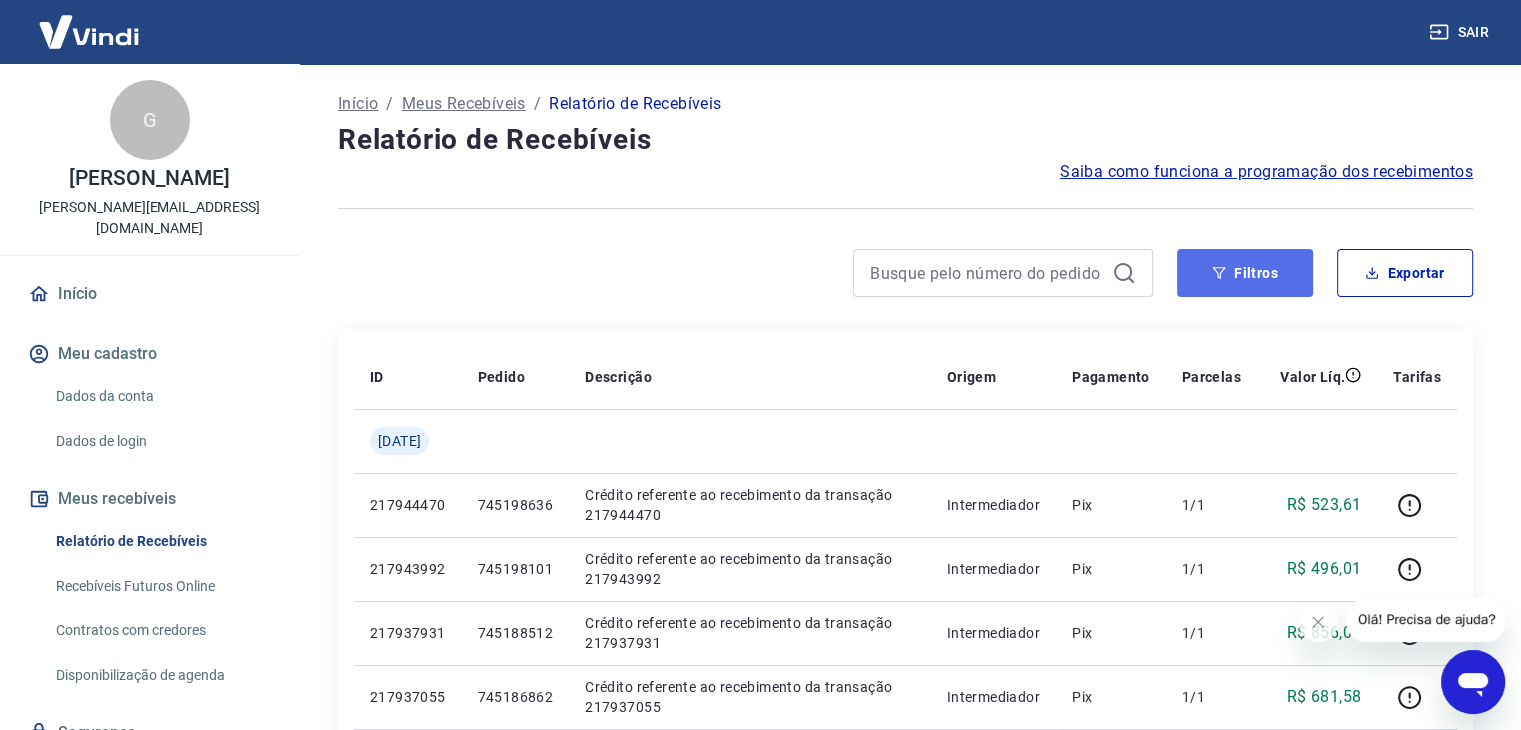 click on "Filtros" at bounding box center [1245, 273] 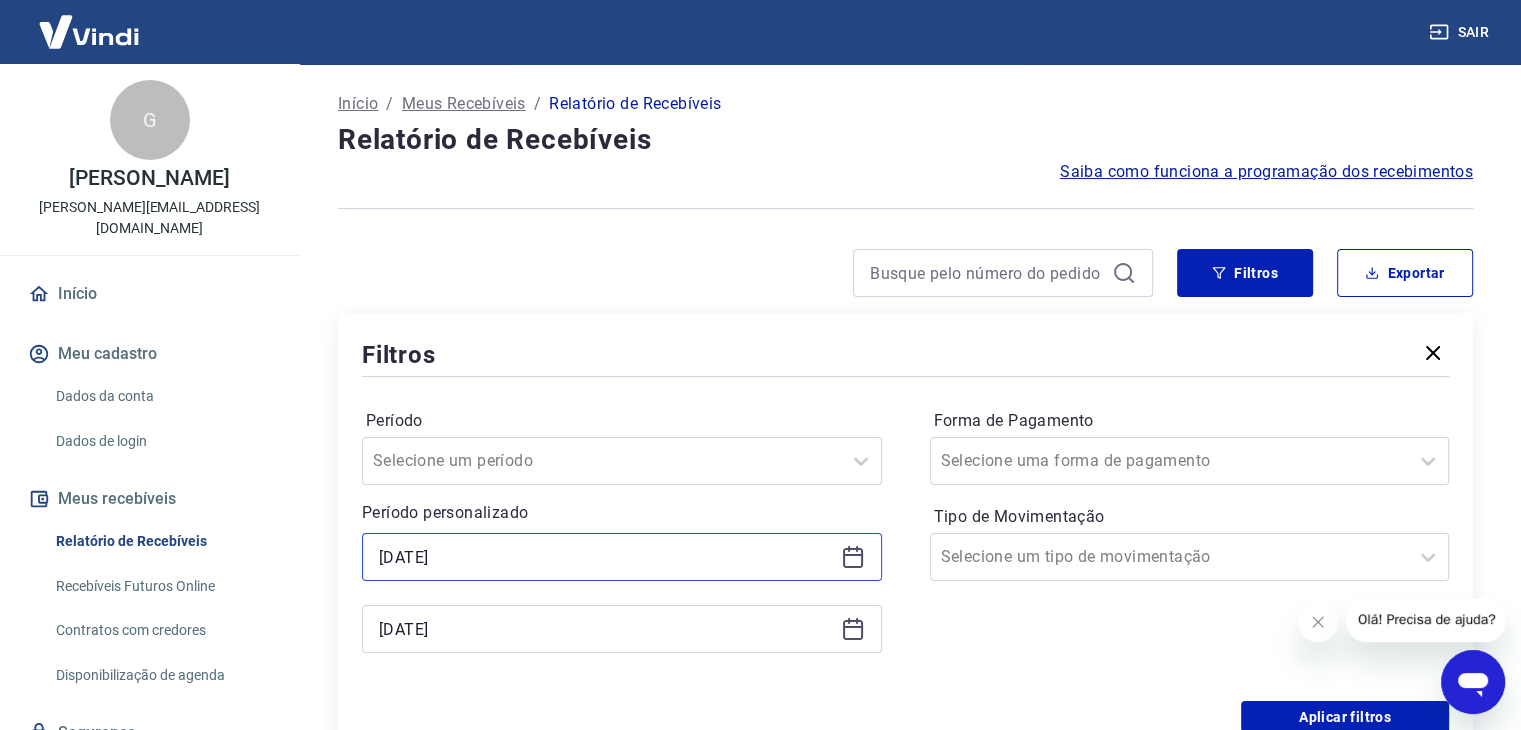 click on "12/07/2025" at bounding box center (606, 557) 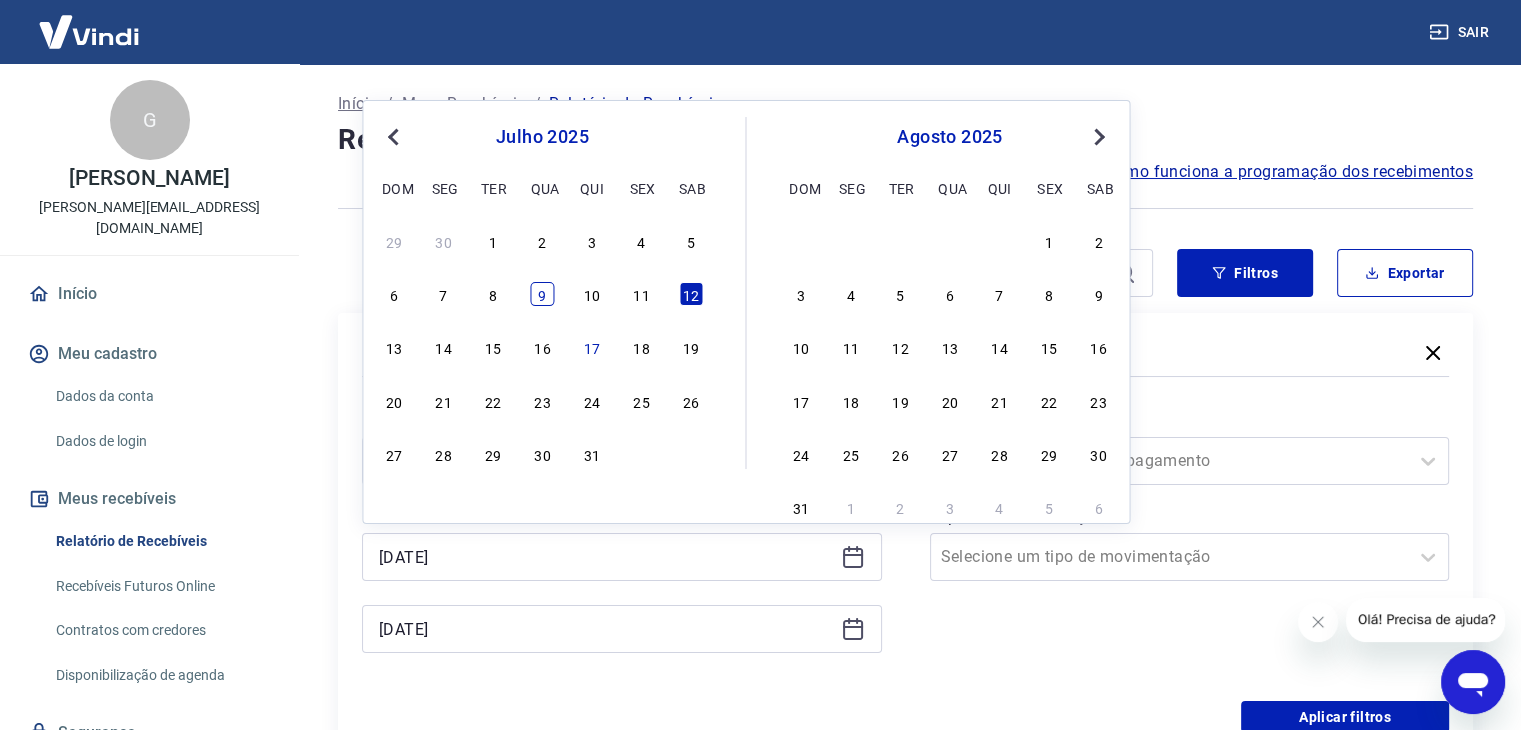 click on "9" at bounding box center (542, 294) 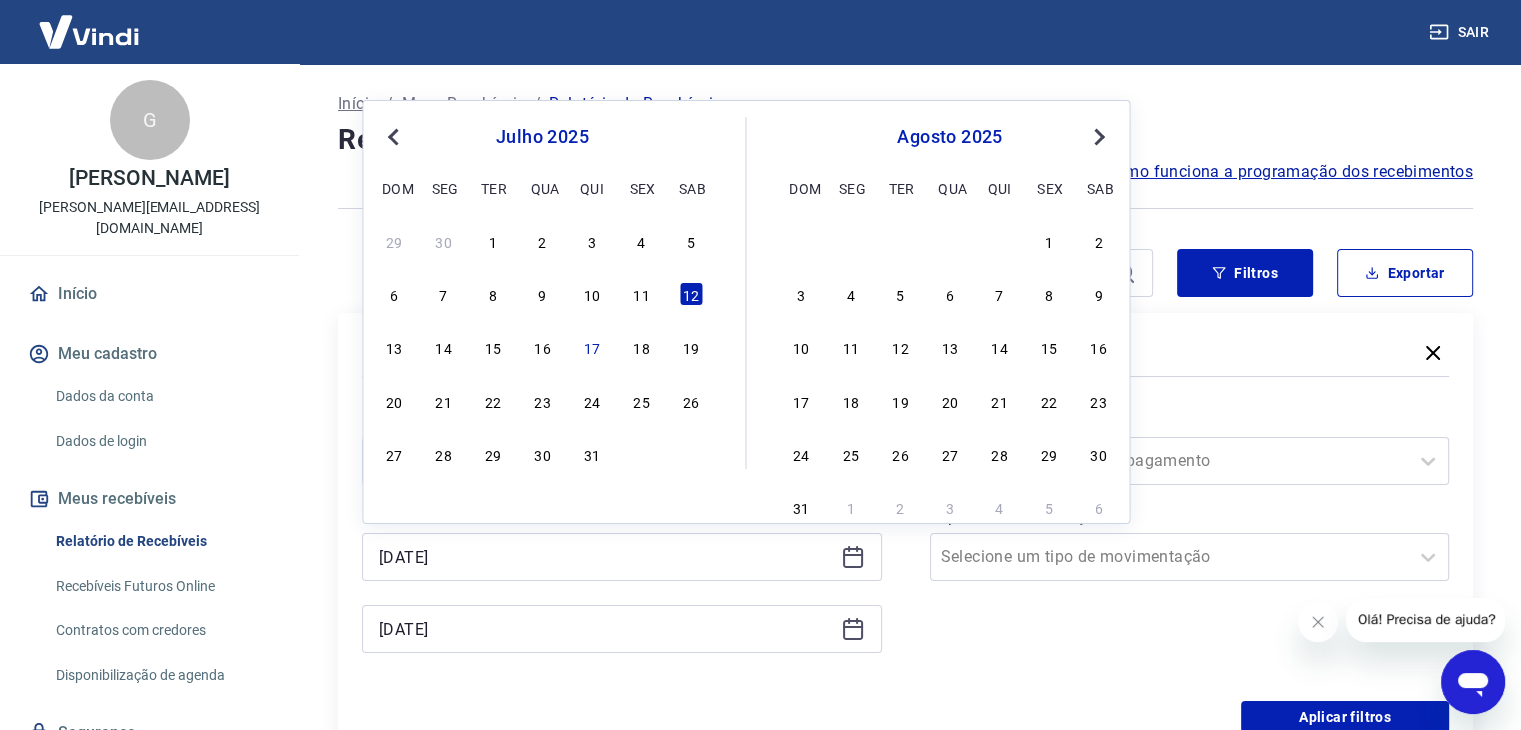 click at bounding box center [745, 273] 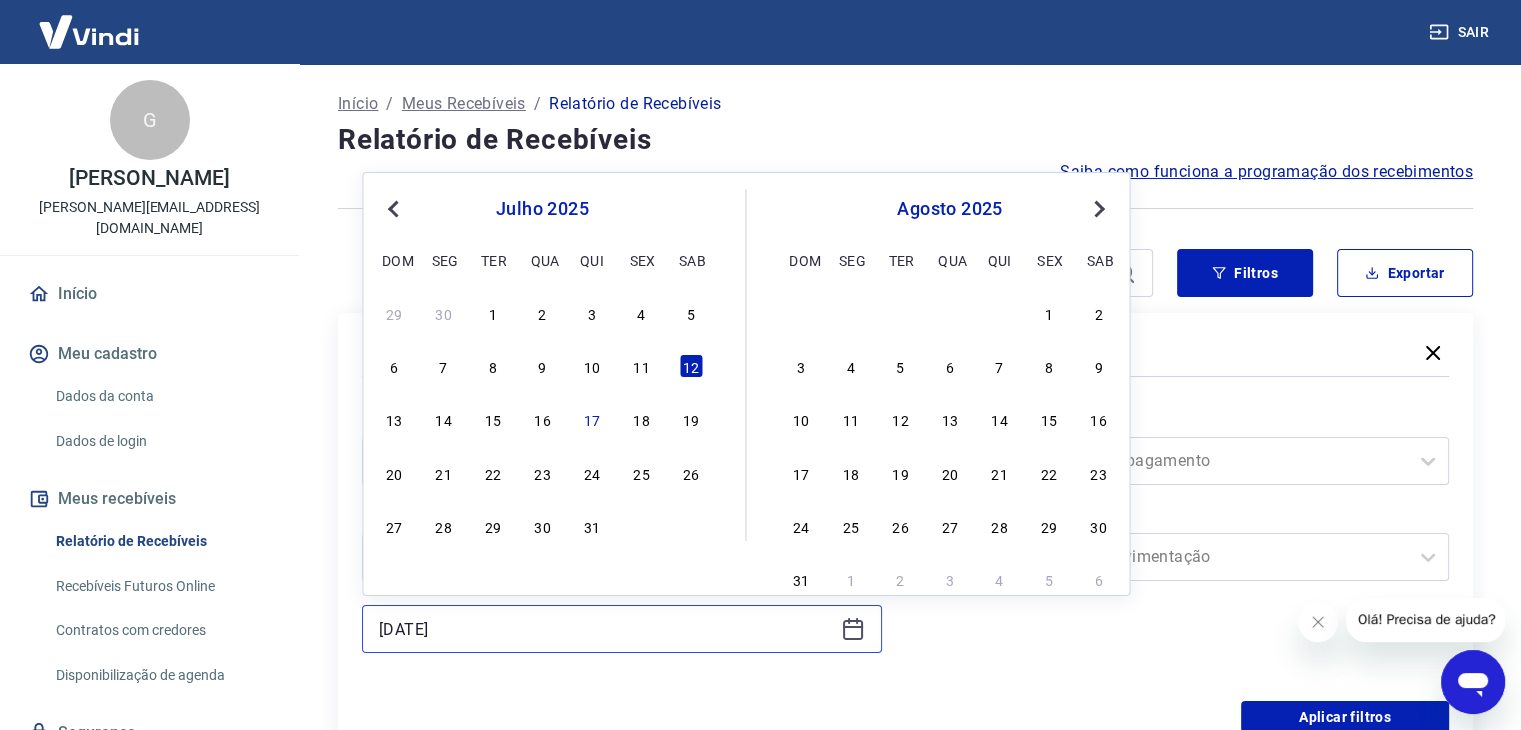 click on "12/07/2025" at bounding box center [606, 629] 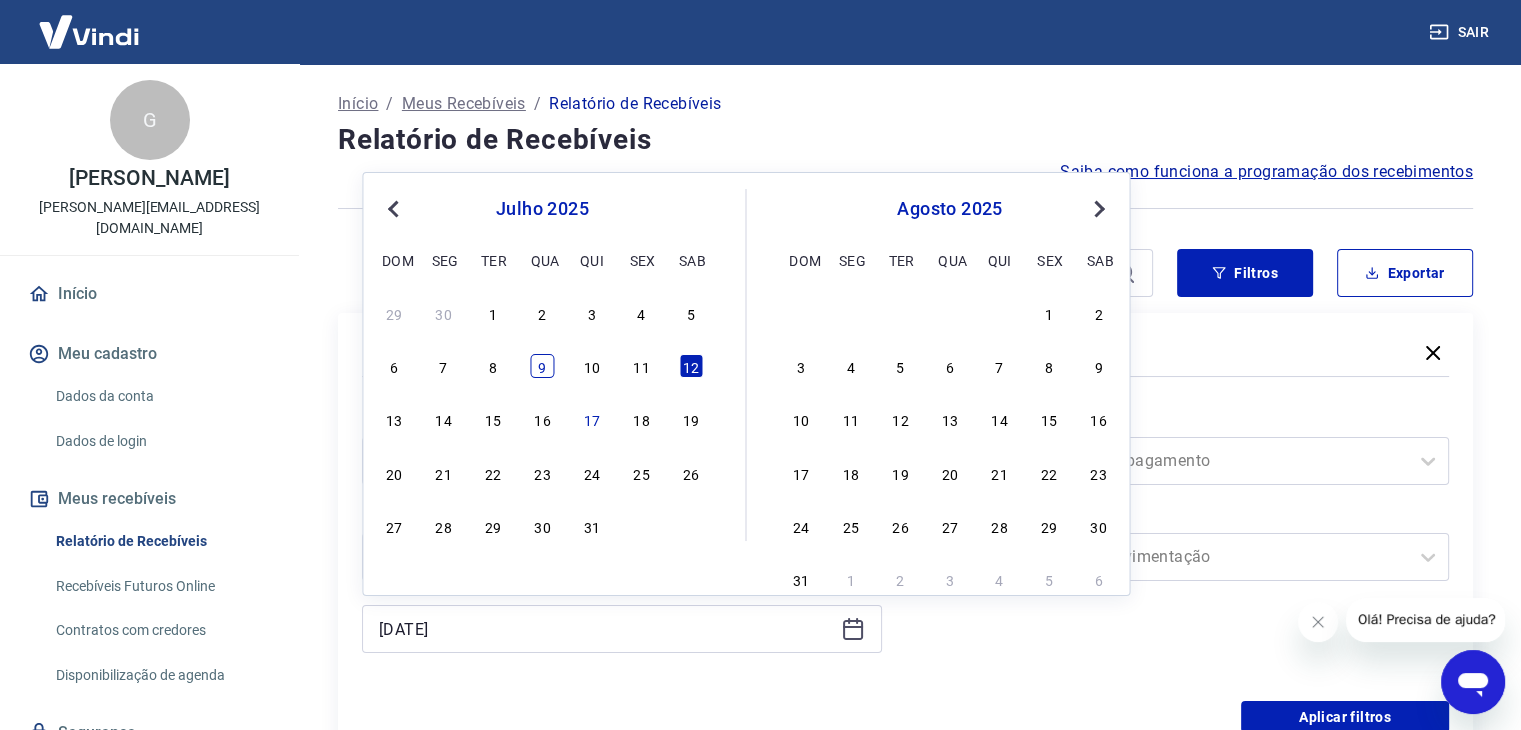 click on "9" at bounding box center [542, 366] 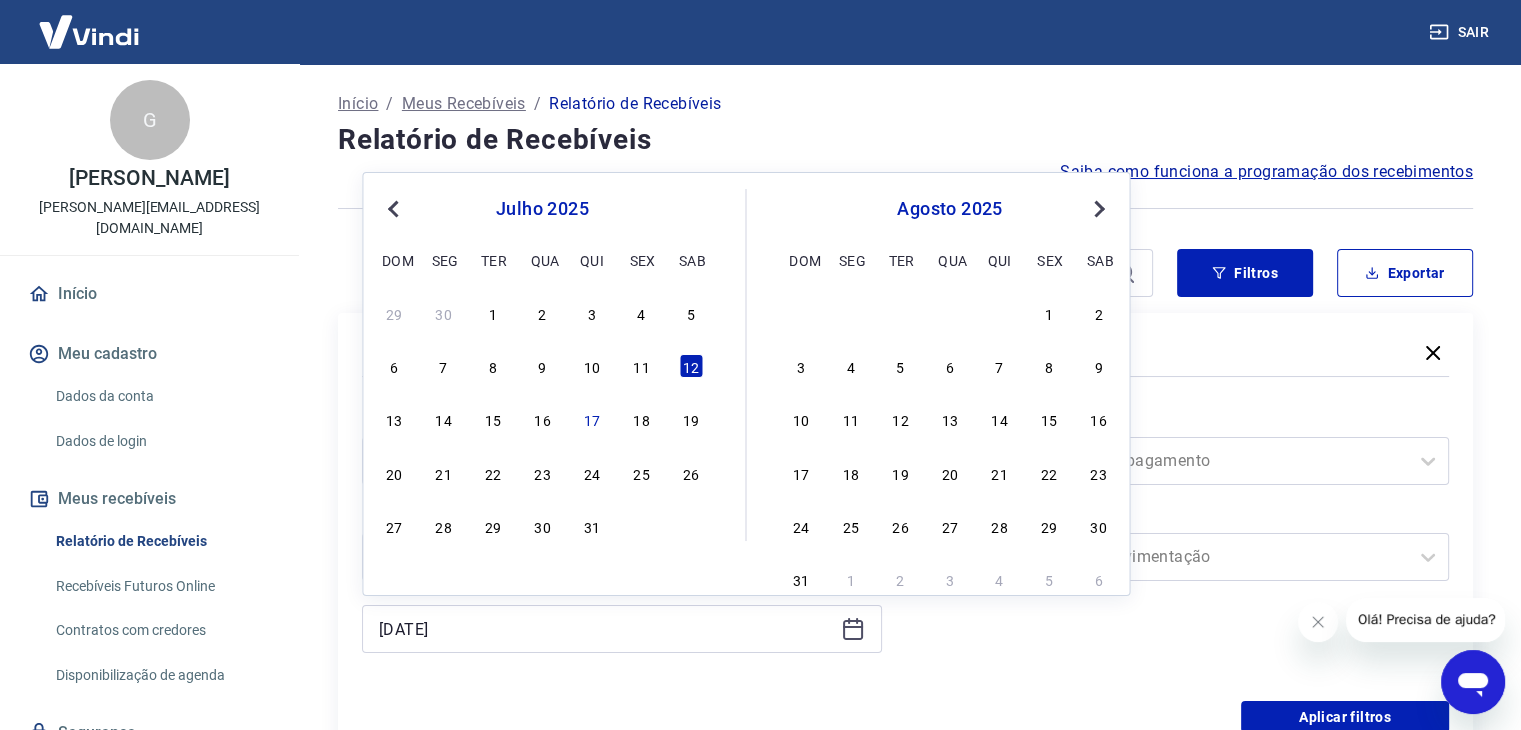 type on "09/07/2025" 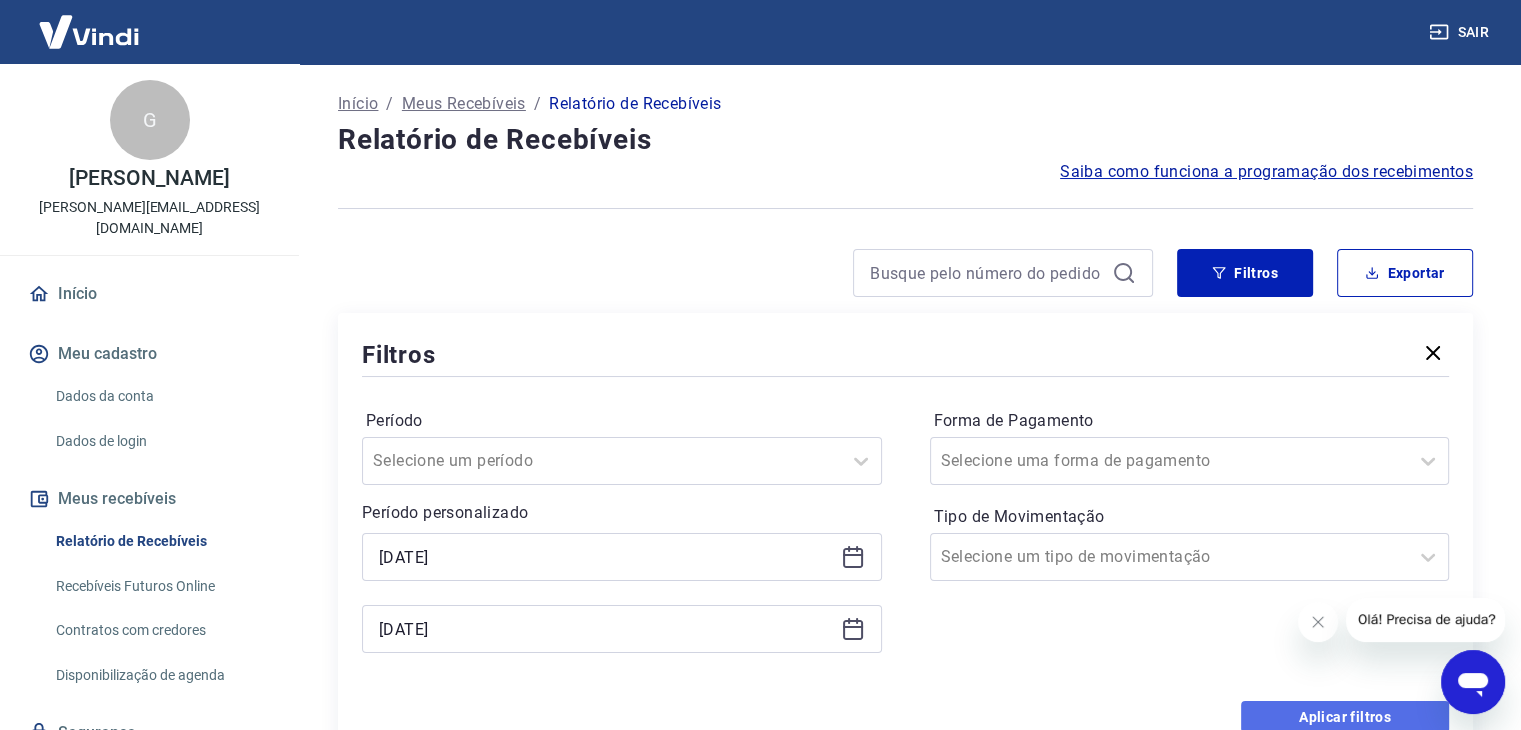 click on "Aplicar filtros" at bounding box center [1345, 717] 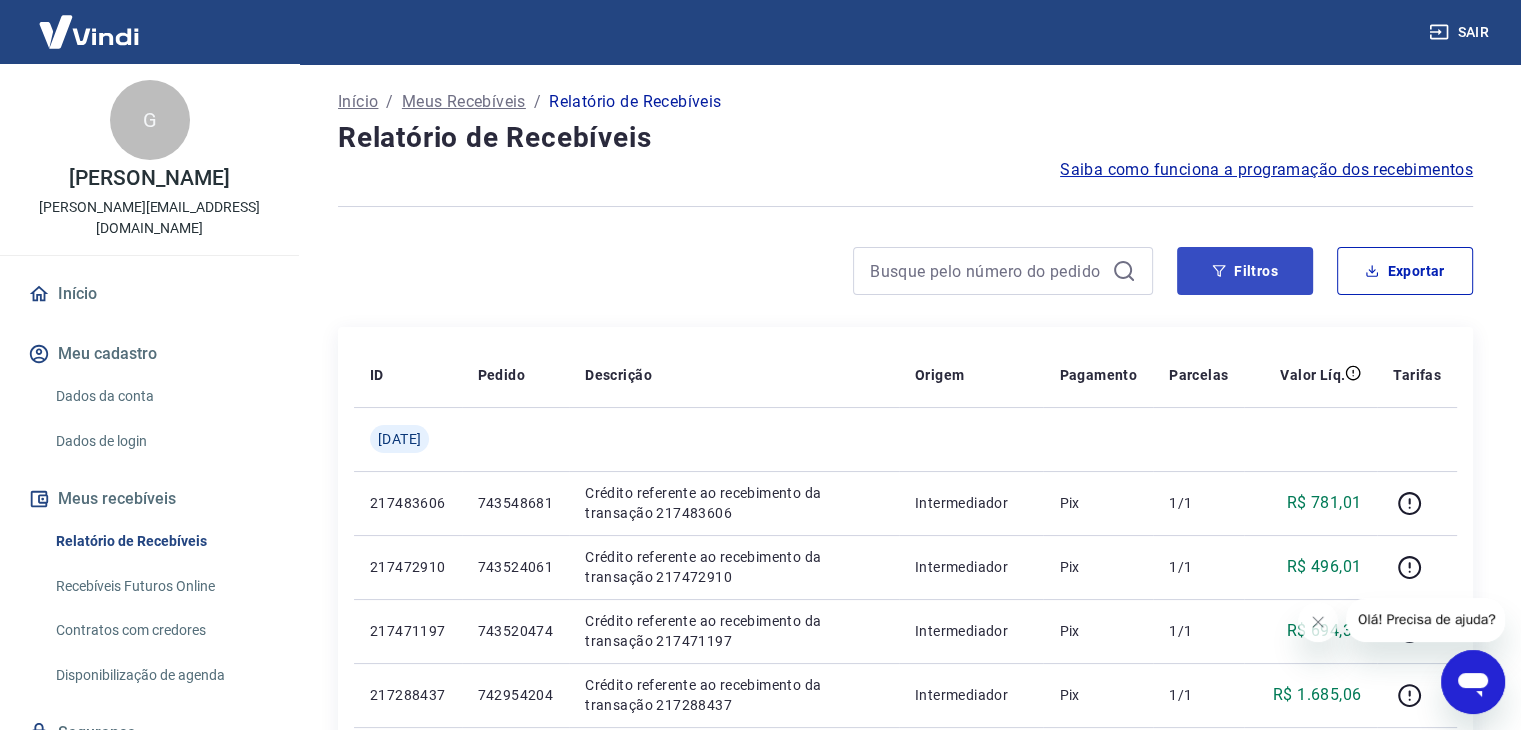 scroll, scrollTop: 0, scrollLeft: 0, axis: both 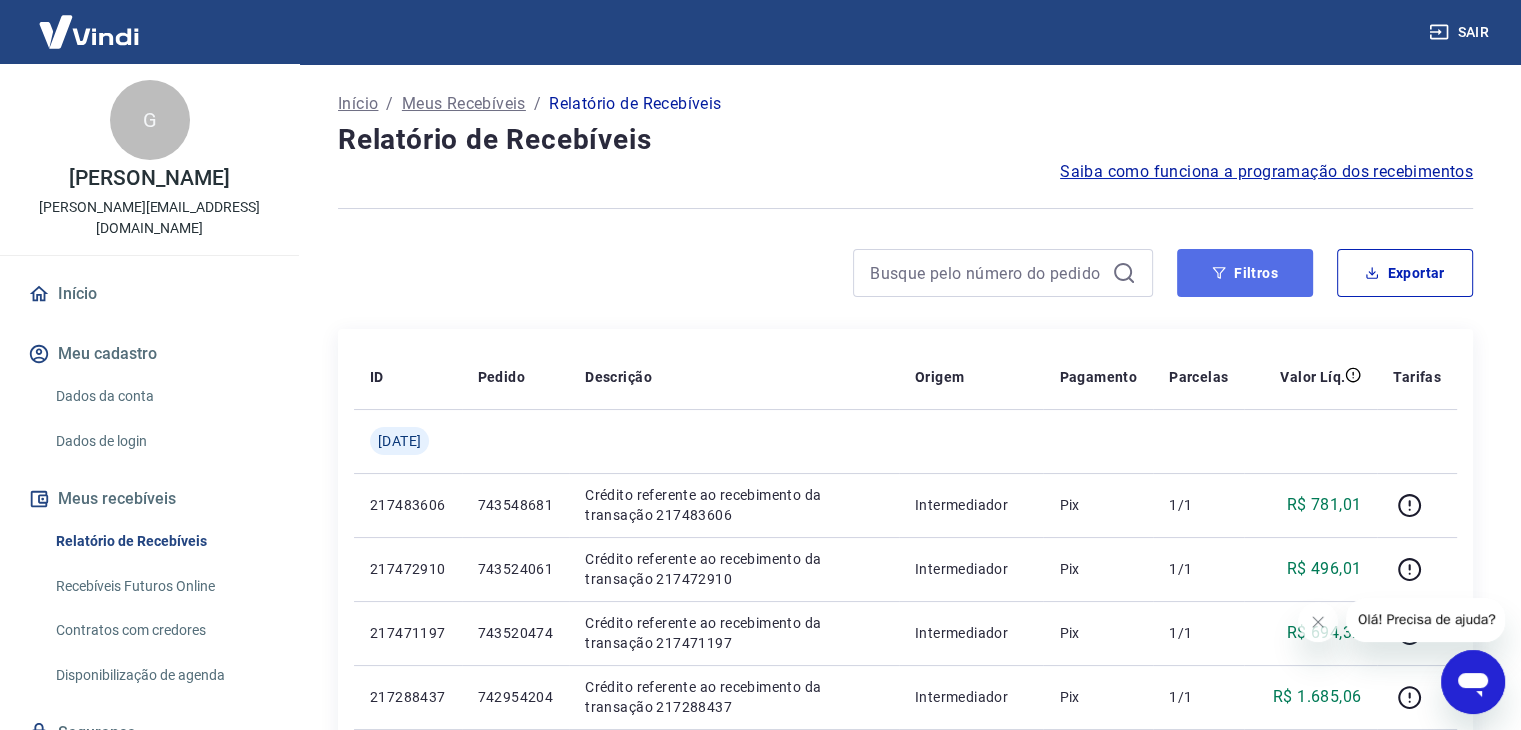 click on "Filtros" at bounding box center (1245, 273) 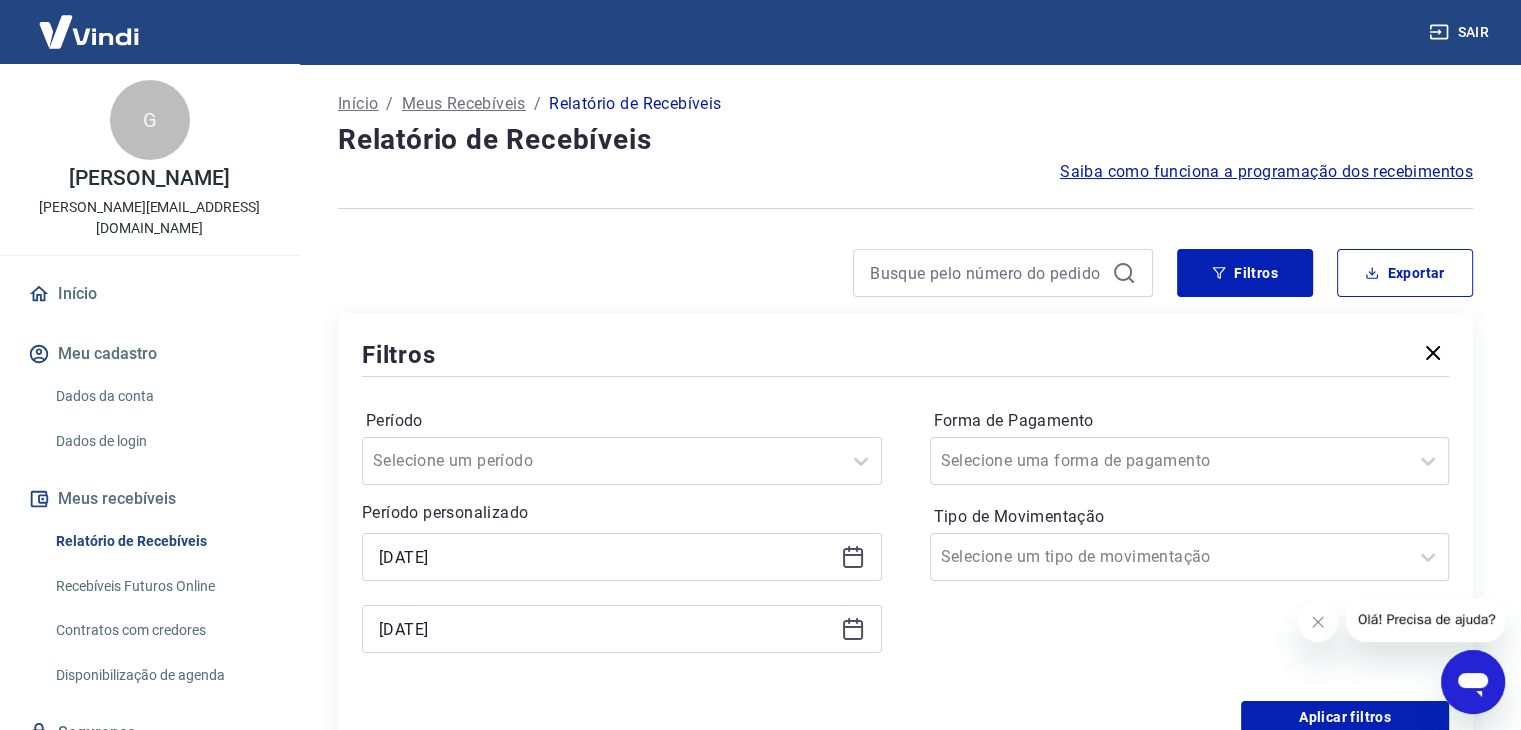 click on "09/07/2025" at bounding box center [622, 557] 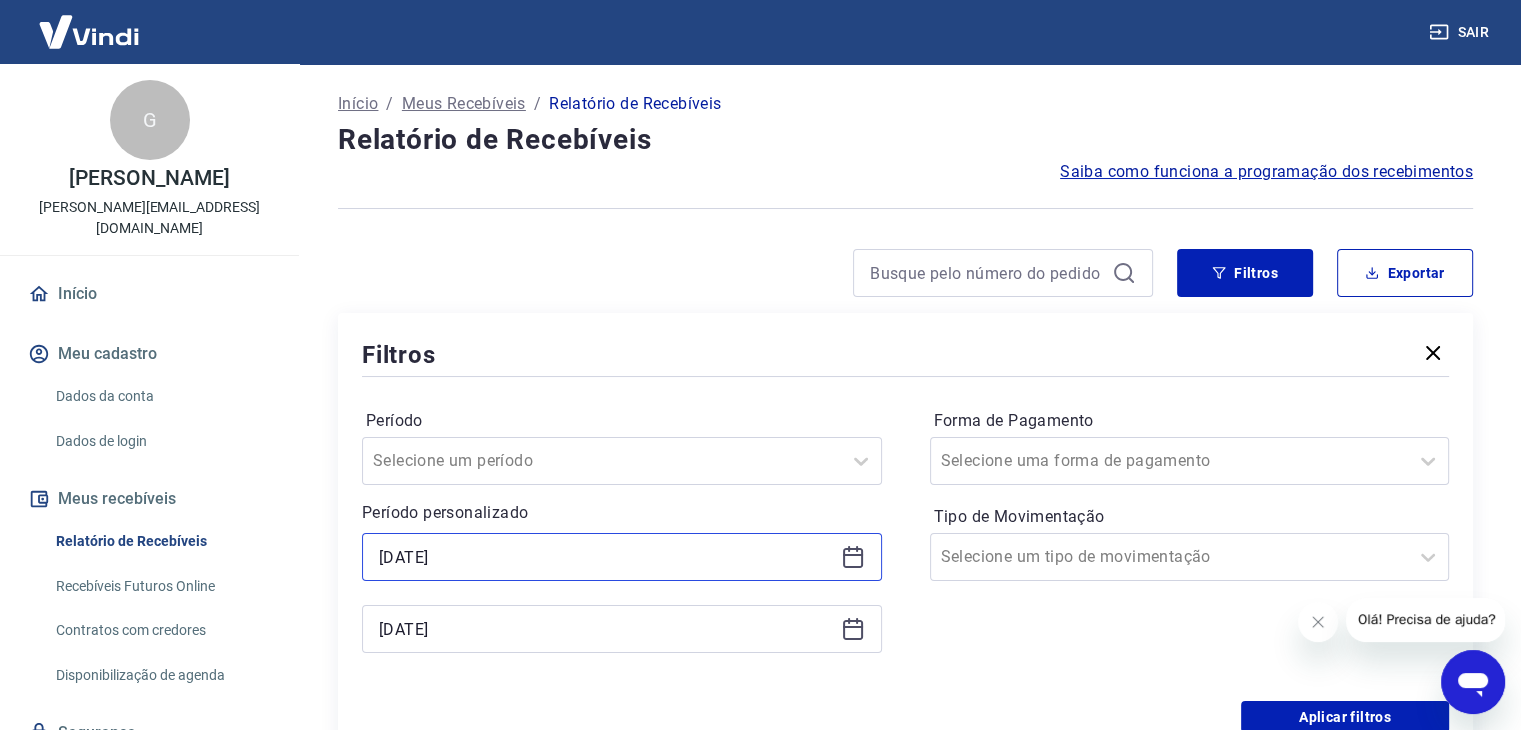 click on "09/07/2025" at bounding box center (606, 557) 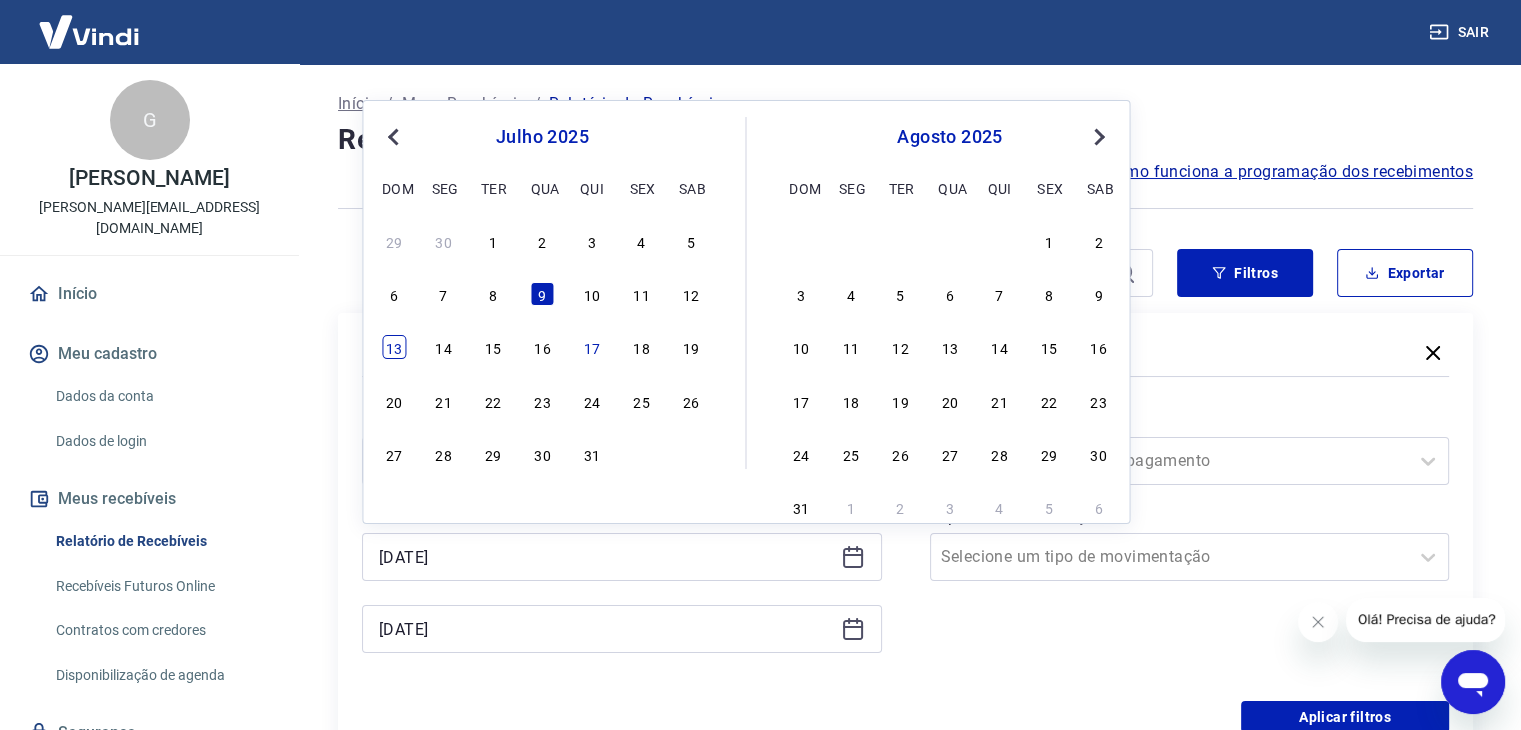 click on "13" at bounding box center [394, 347] 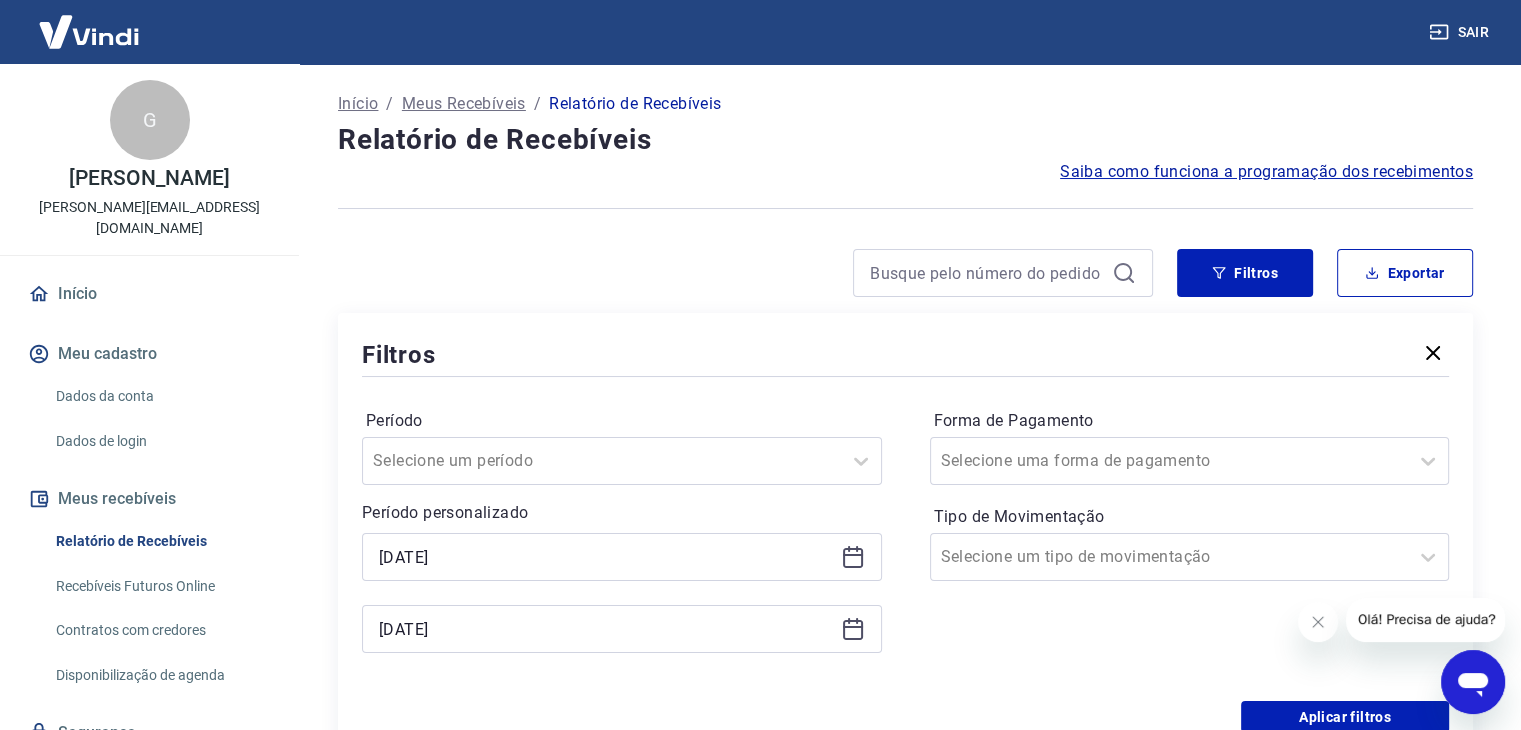 type on "13/07/2025" 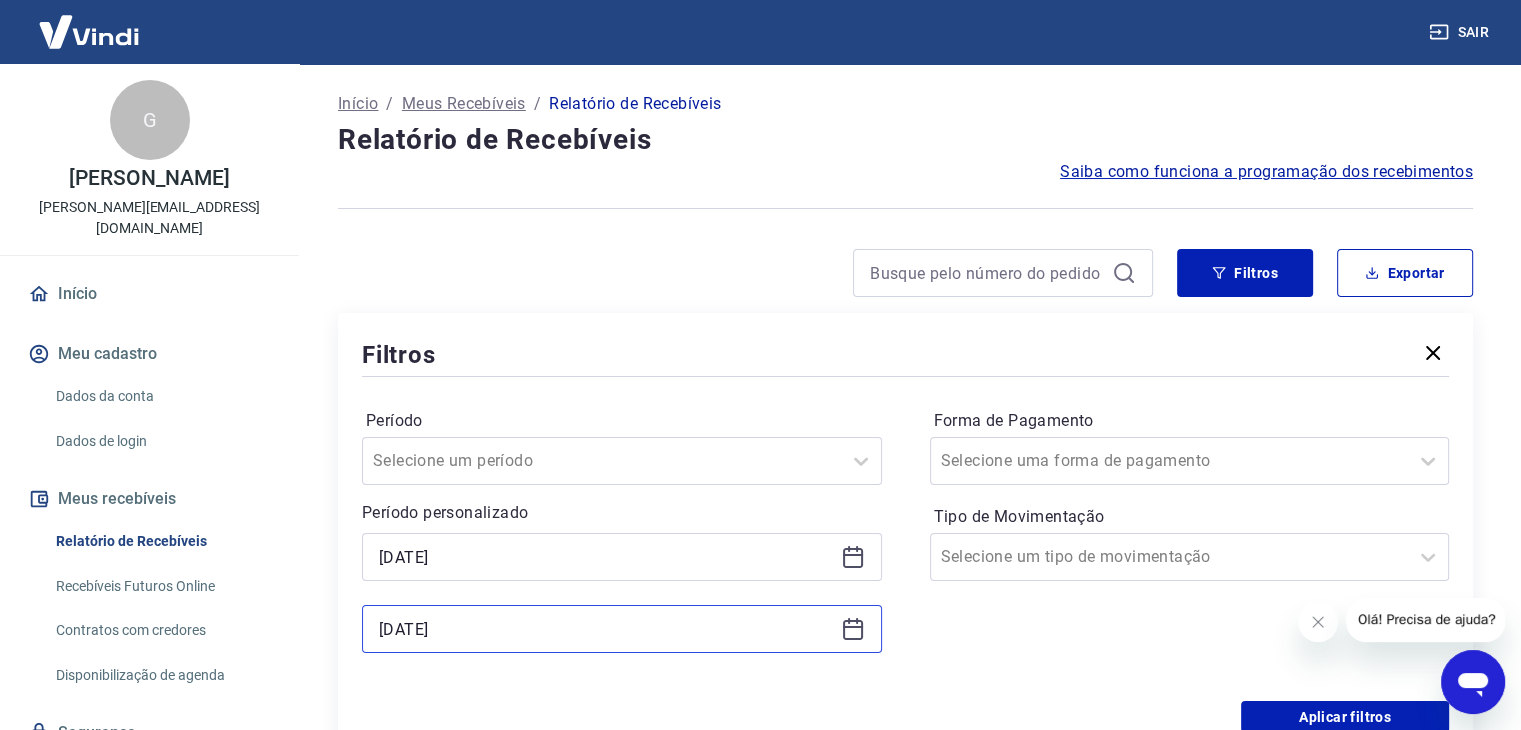 click on "09/07/2025" at bounding box center (606, 629) 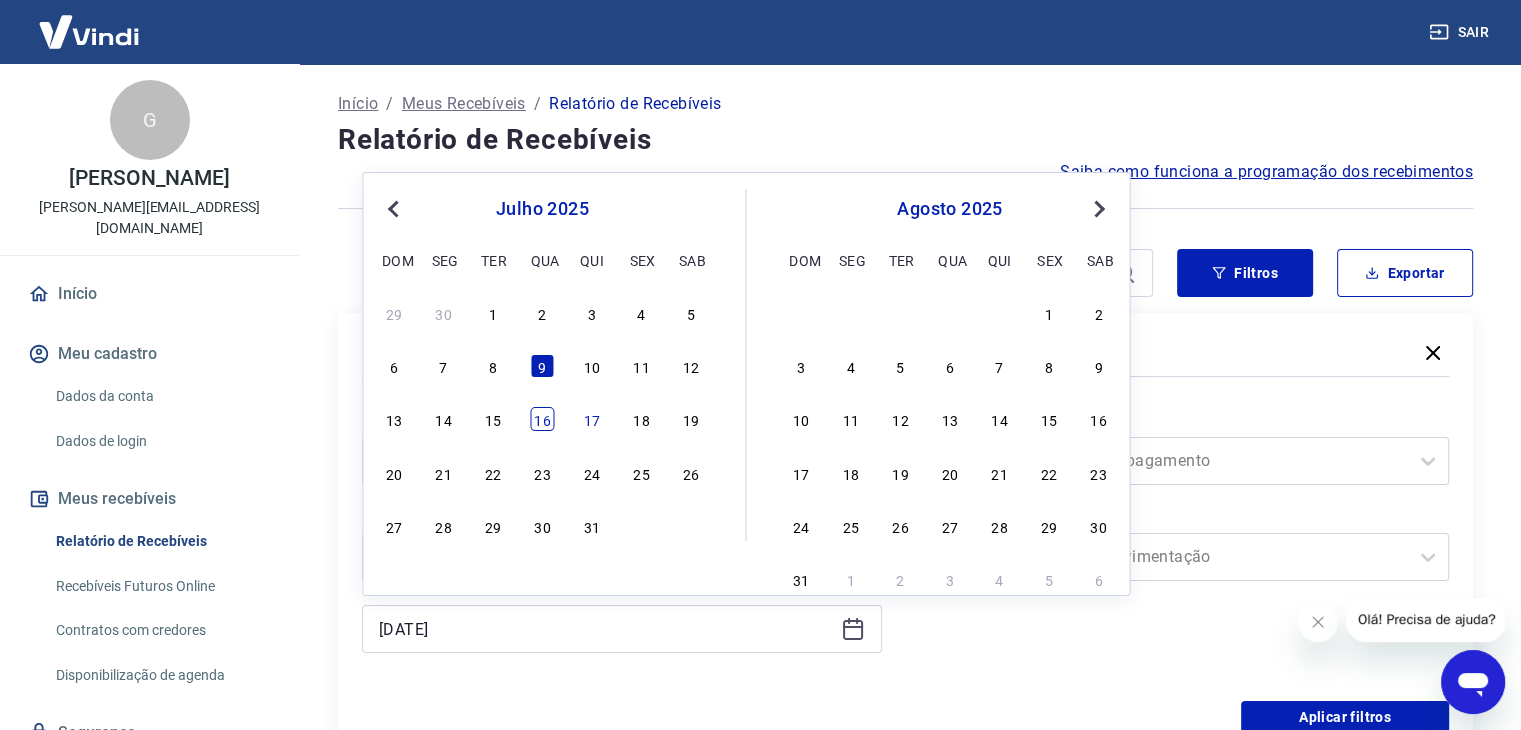 click on "16" at bounding box center (542, 419) 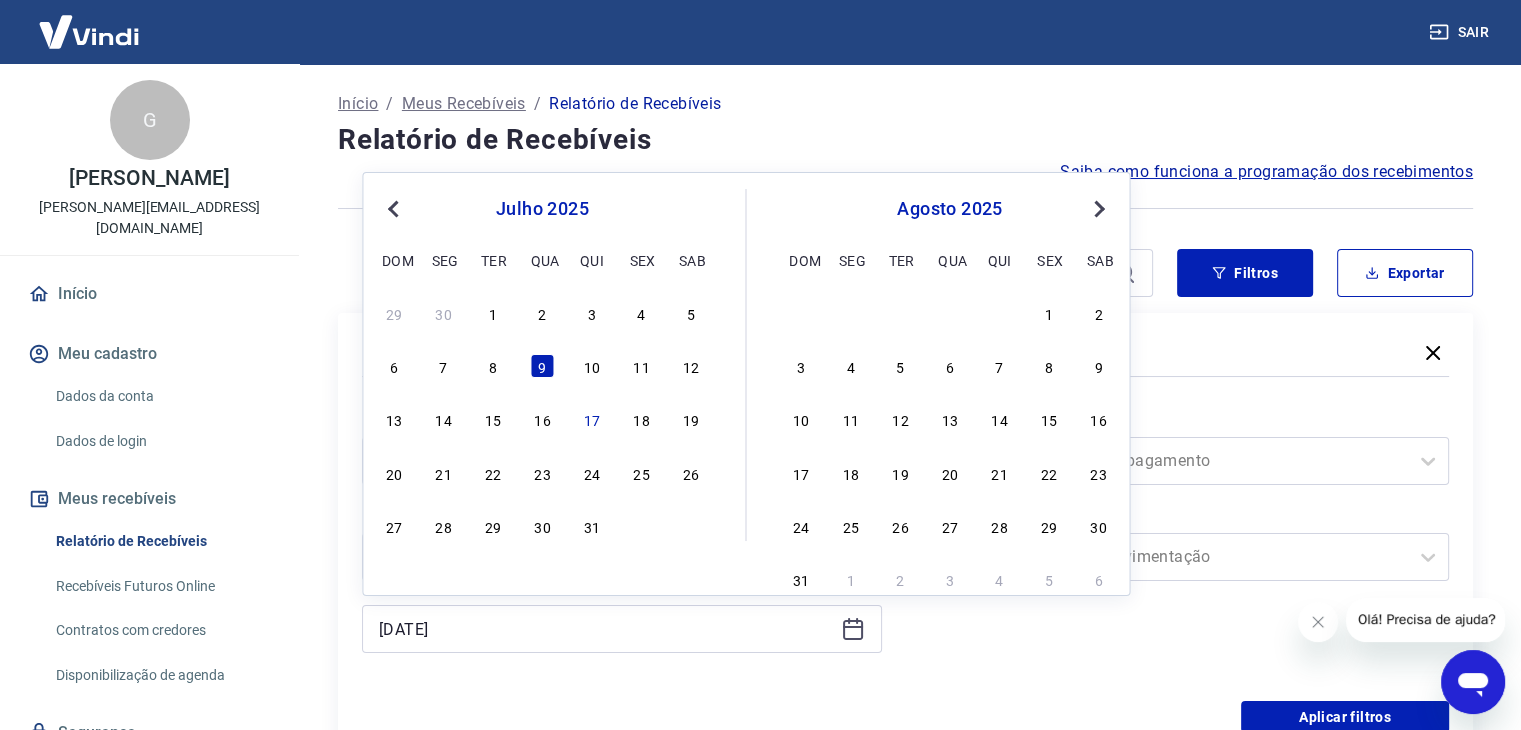 type on "16/07/2025" 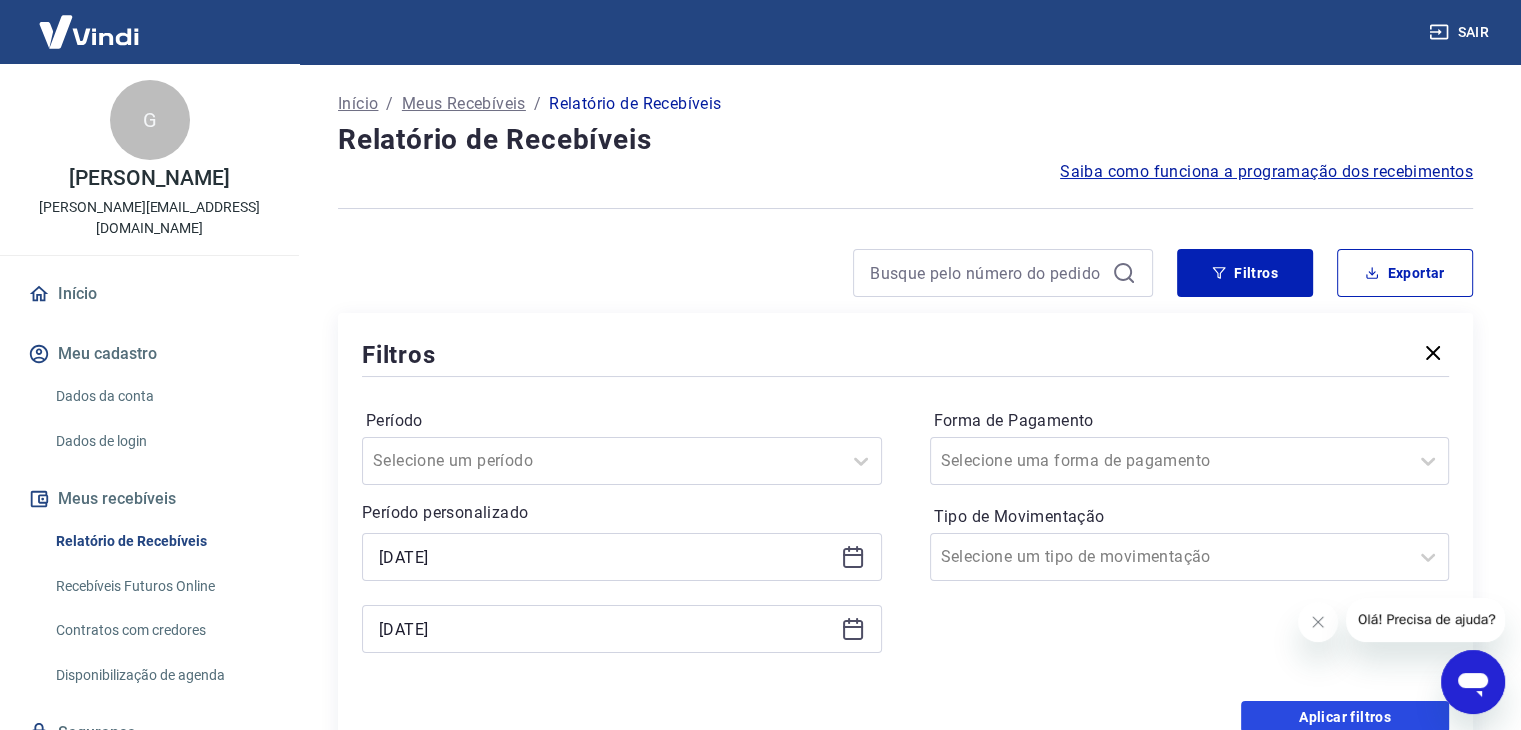 drag, startPoint x: 1263, startPoint y: 714, endPoint x: 1120, endPoint y: 500, distance: 257.38104 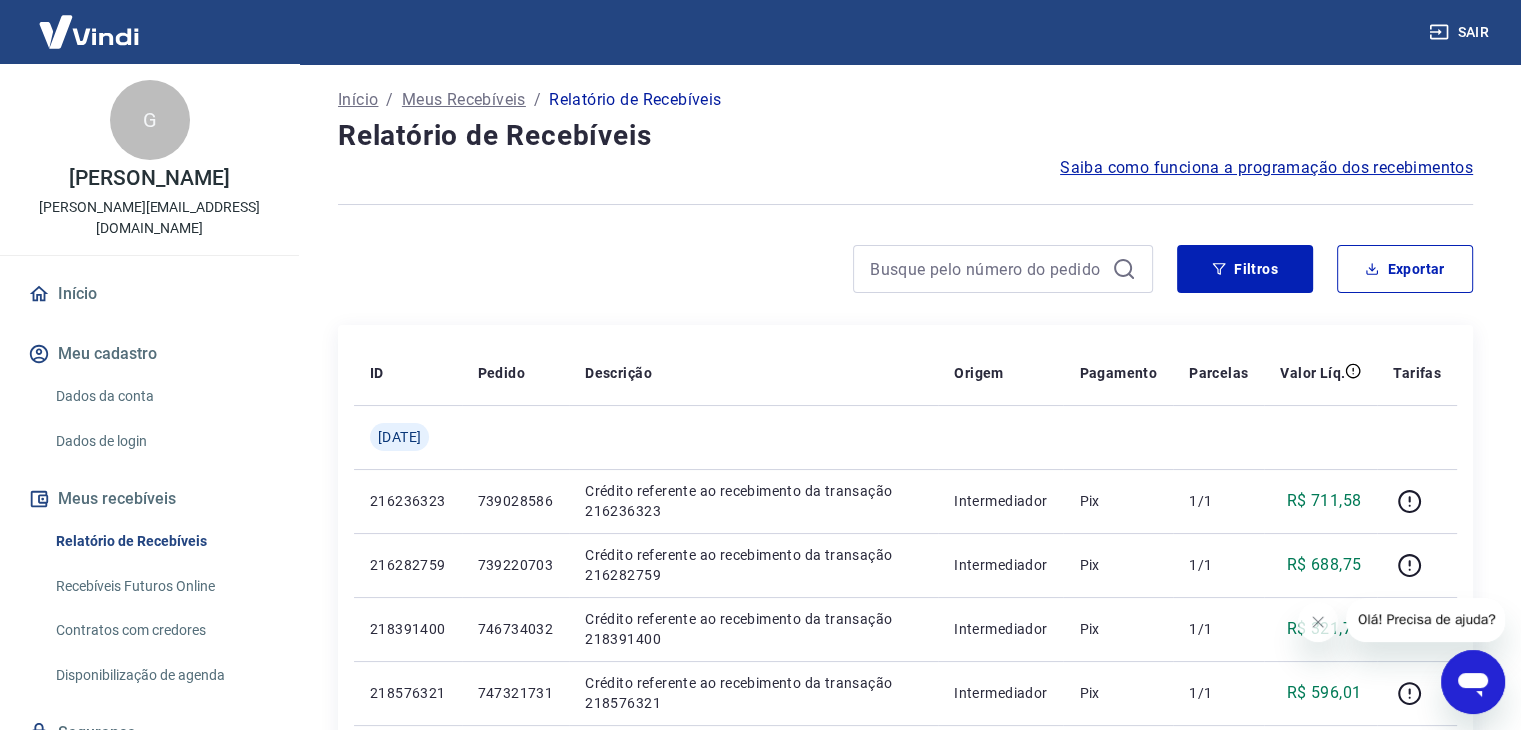 scroll, scrollTop: 0, scrollLeft: 0, axis: both 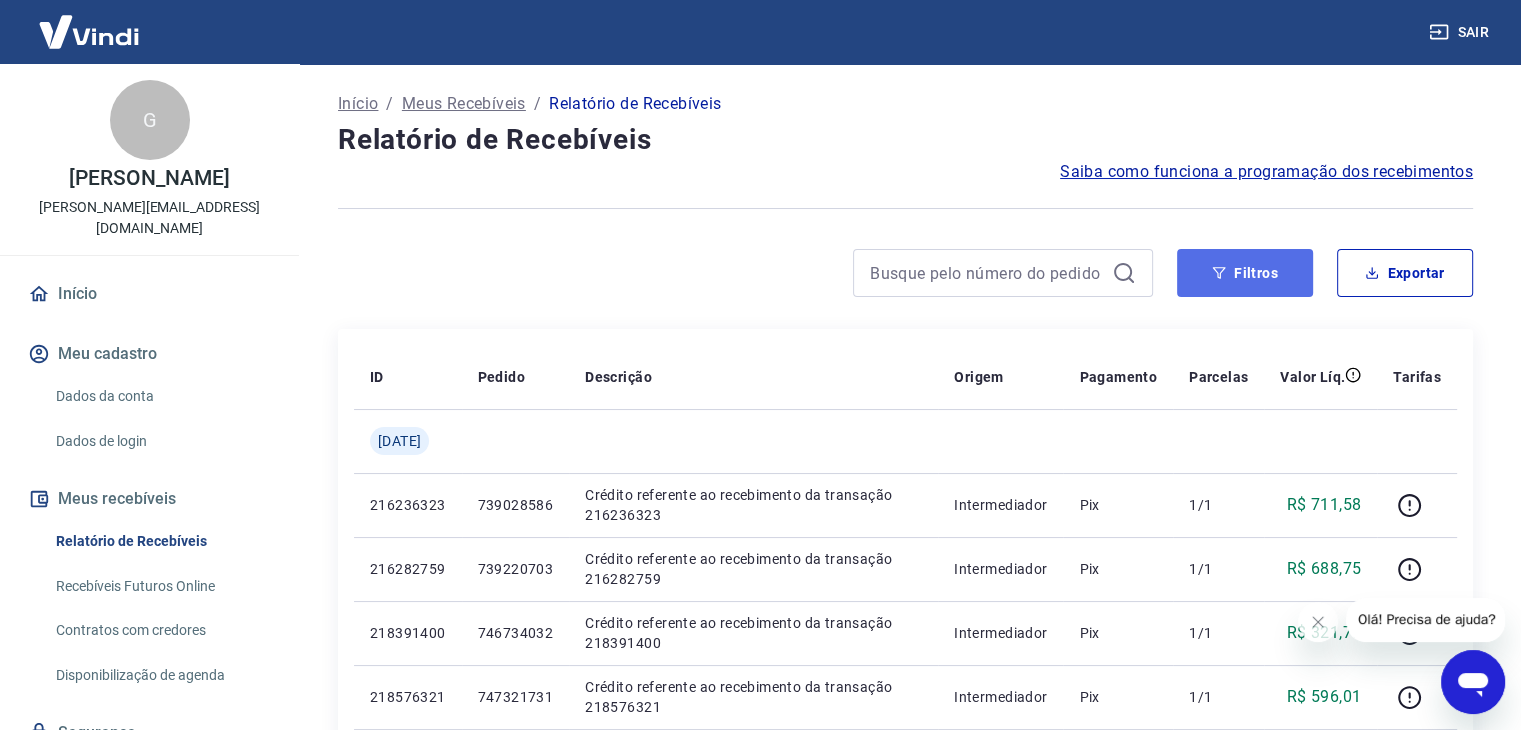 click on "Filtros" at bounding box center [1245, 273] 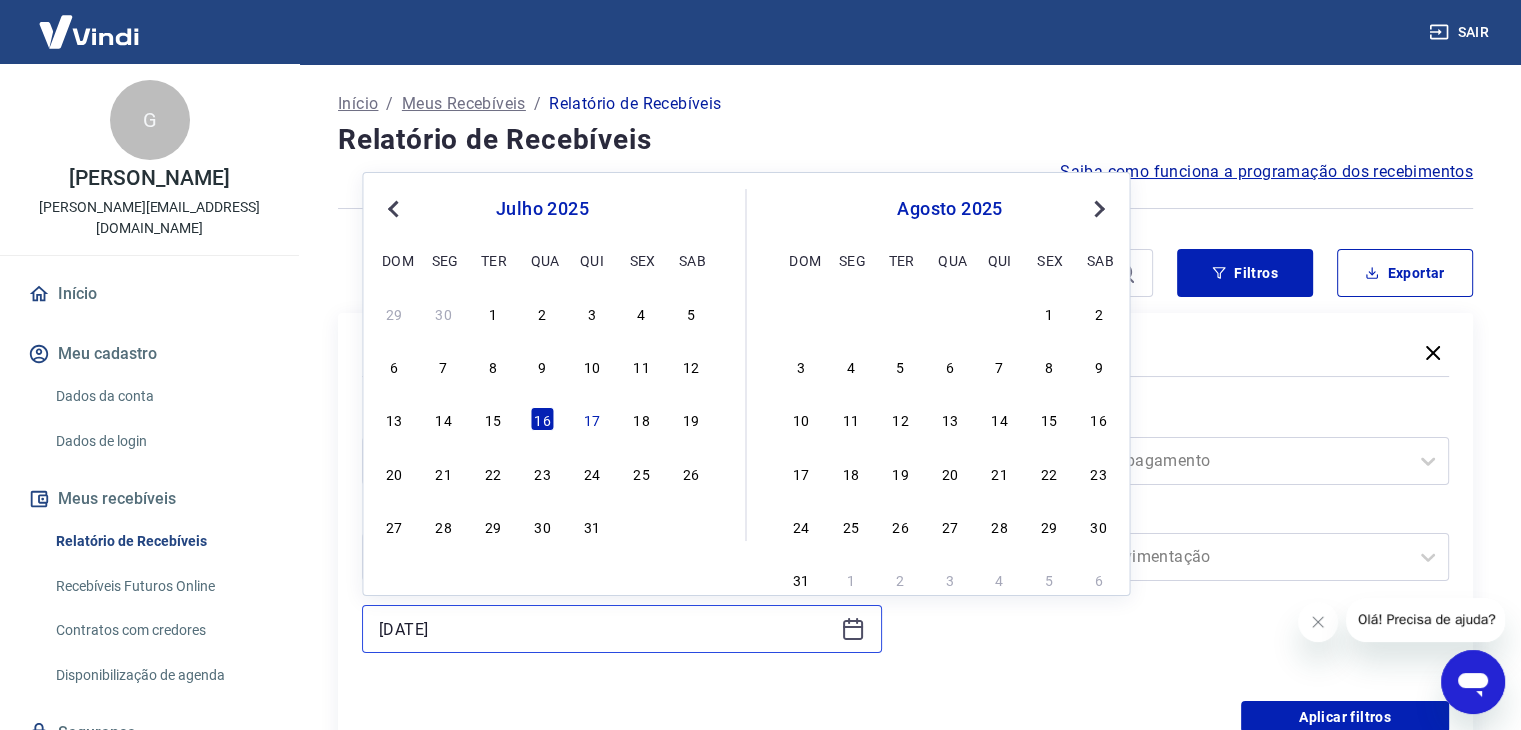 click on "16/07/2025" at bounding box center (606, 629) 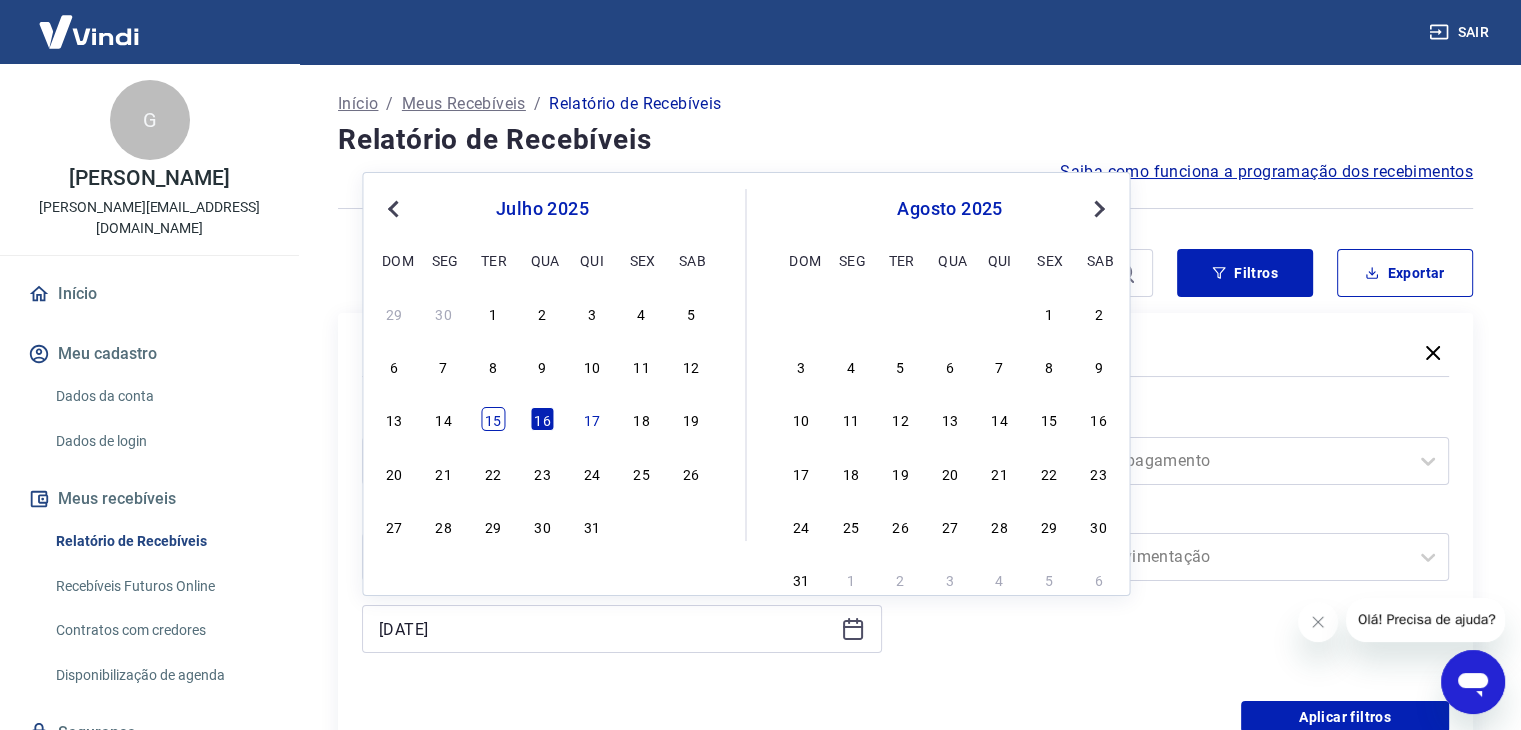 click on "15" at bounding box center (493, 419) 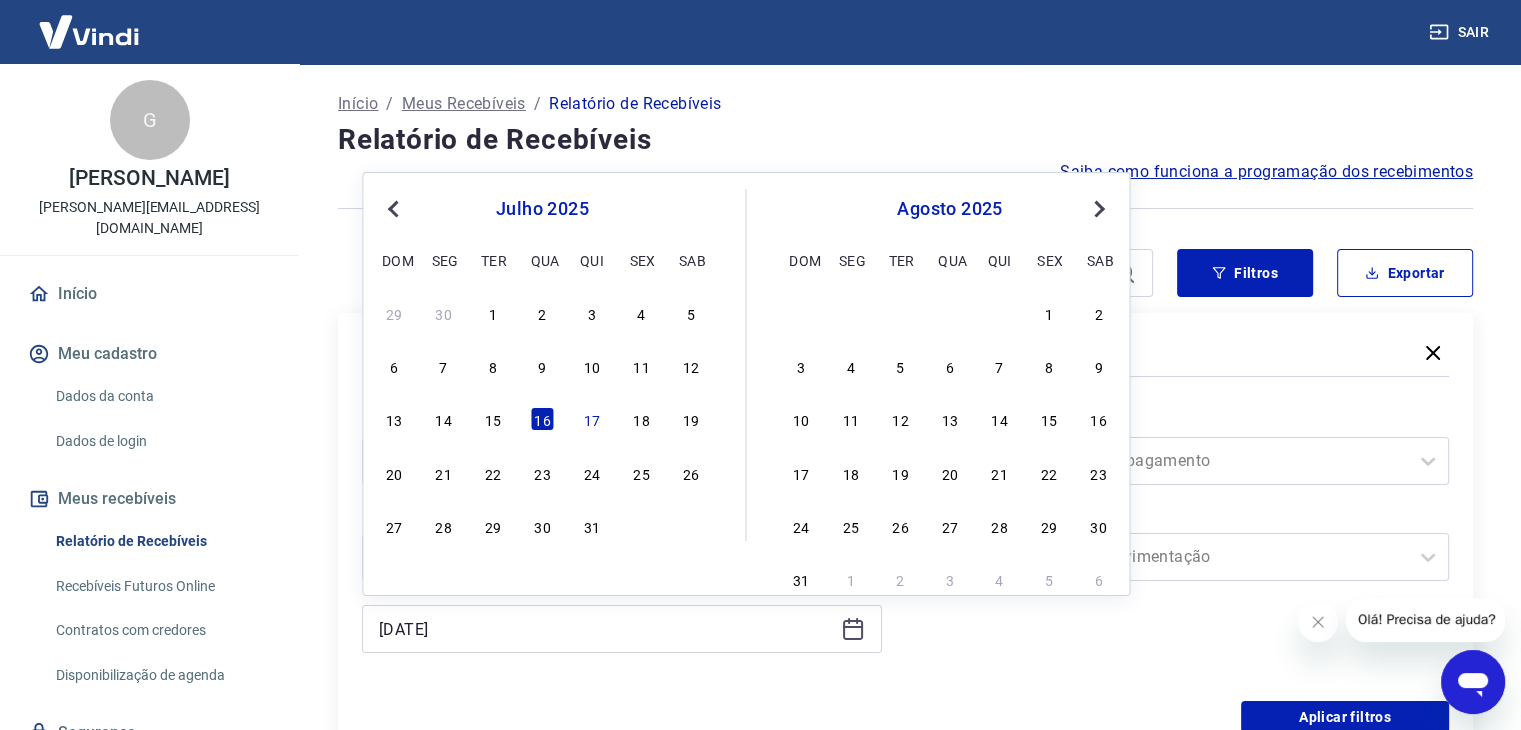 type on "15/07/2025" 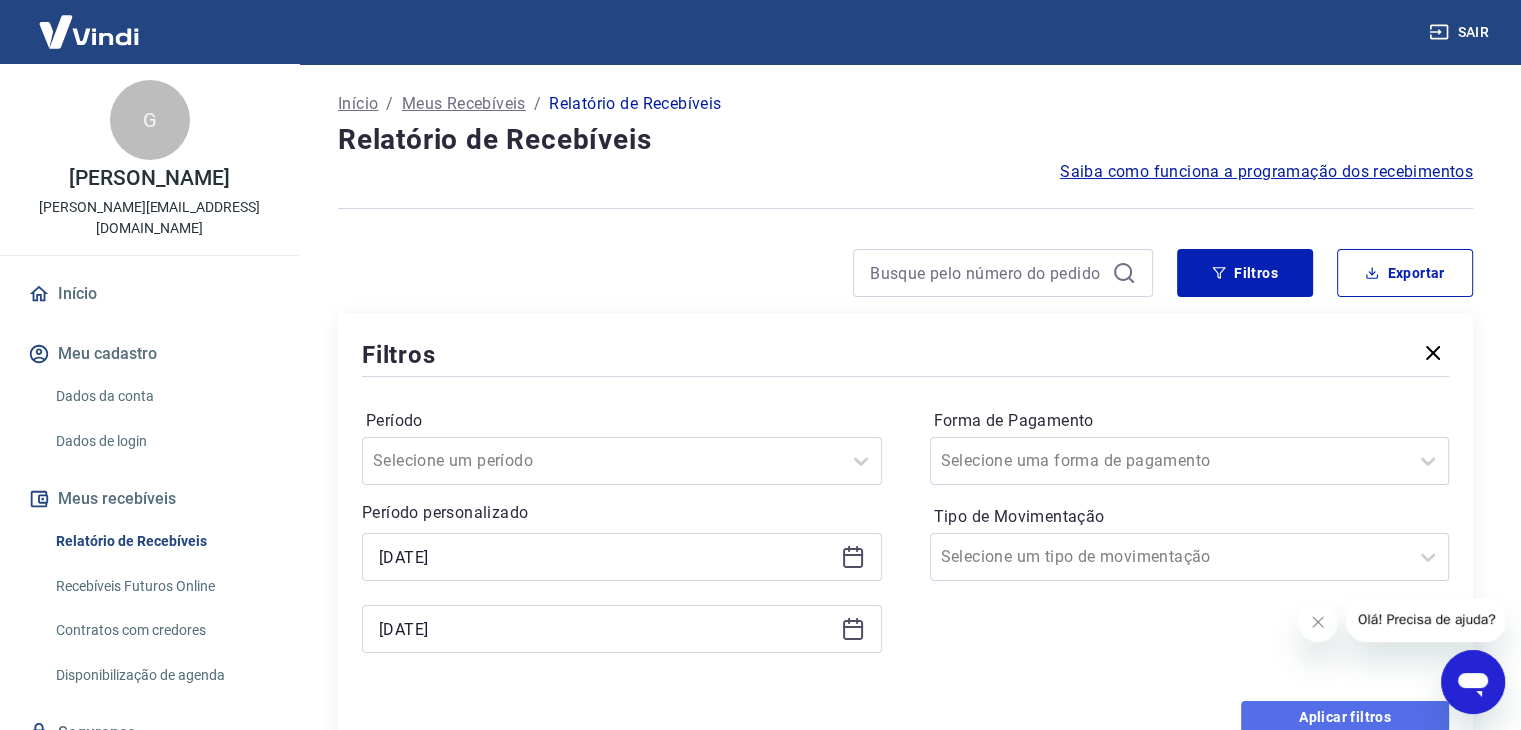 click on "Aplicar filtros" at bounding box center (1345, 717) 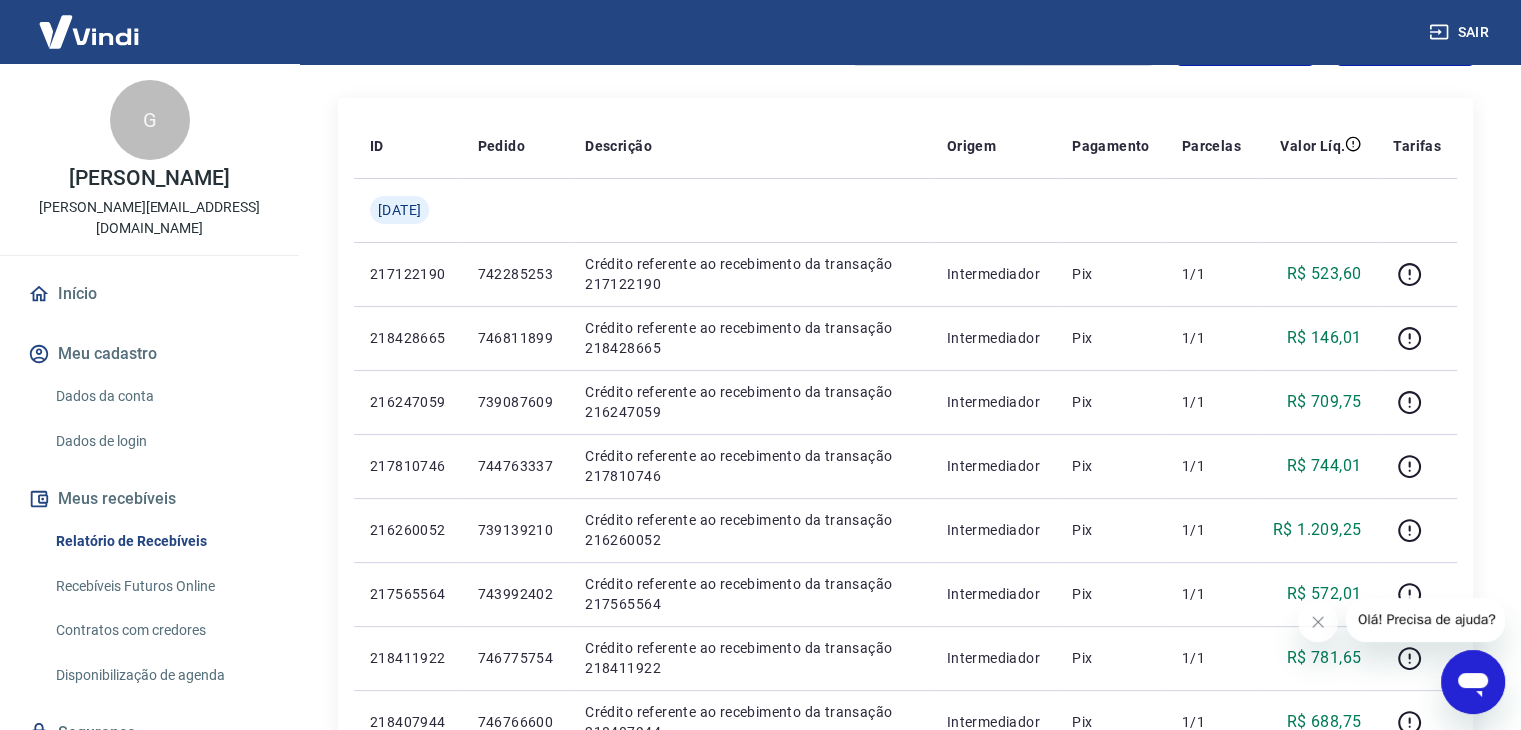 scroll, scrollTop: 0, scrollLeft: 0, axis: both 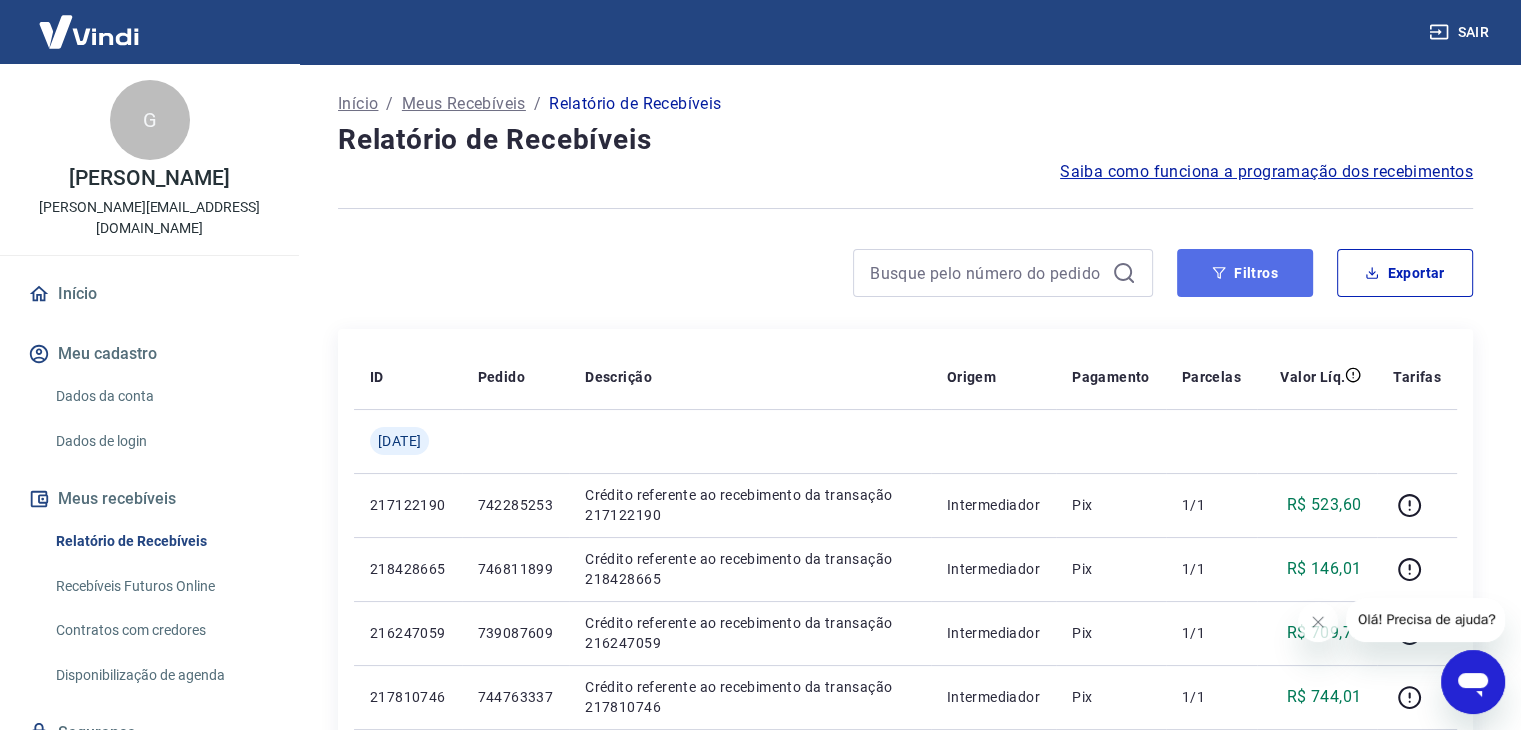 click 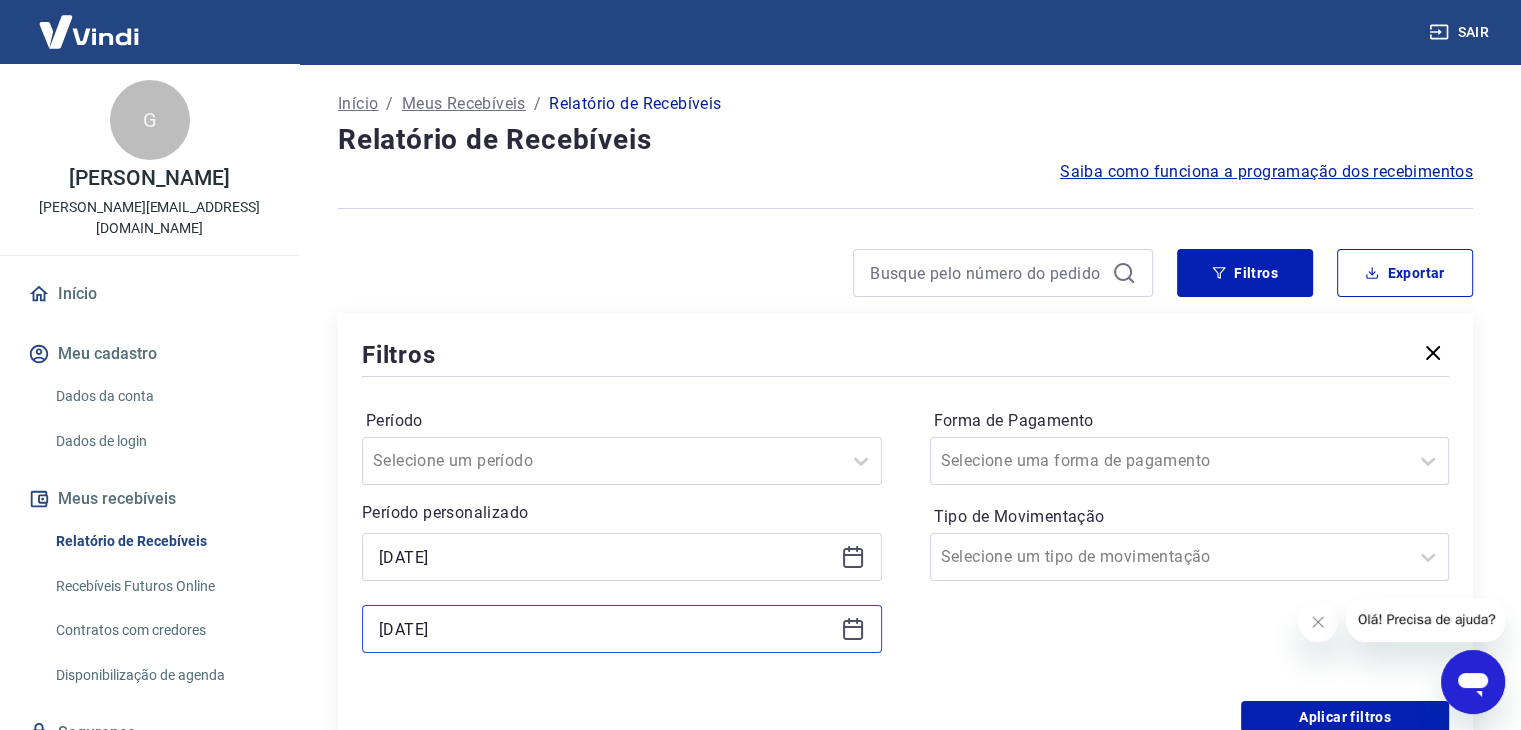 click on "15/07/2025" at bounding box center (606, 629) 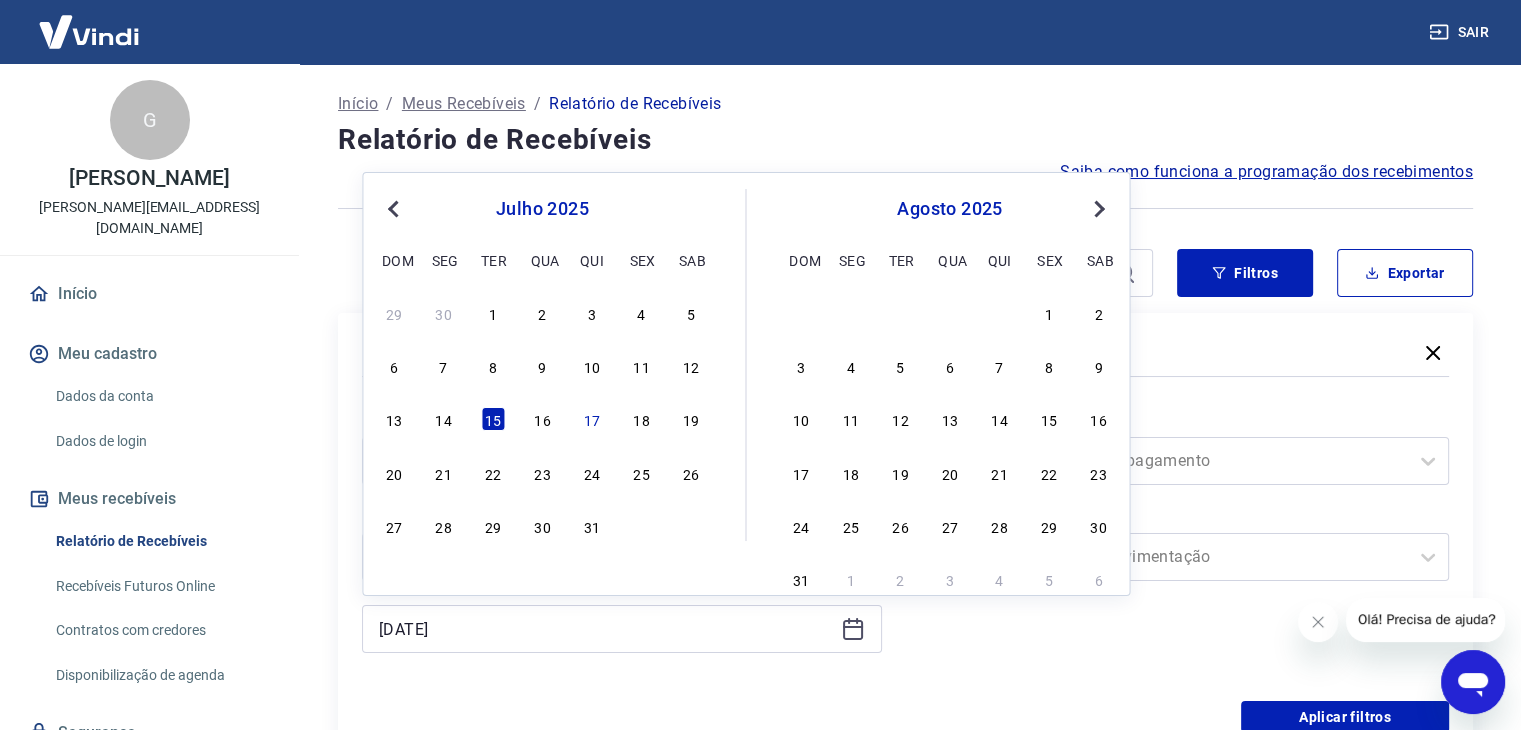 click on "13 14 15 16 17 18 19" at bounding box center (542, 419) 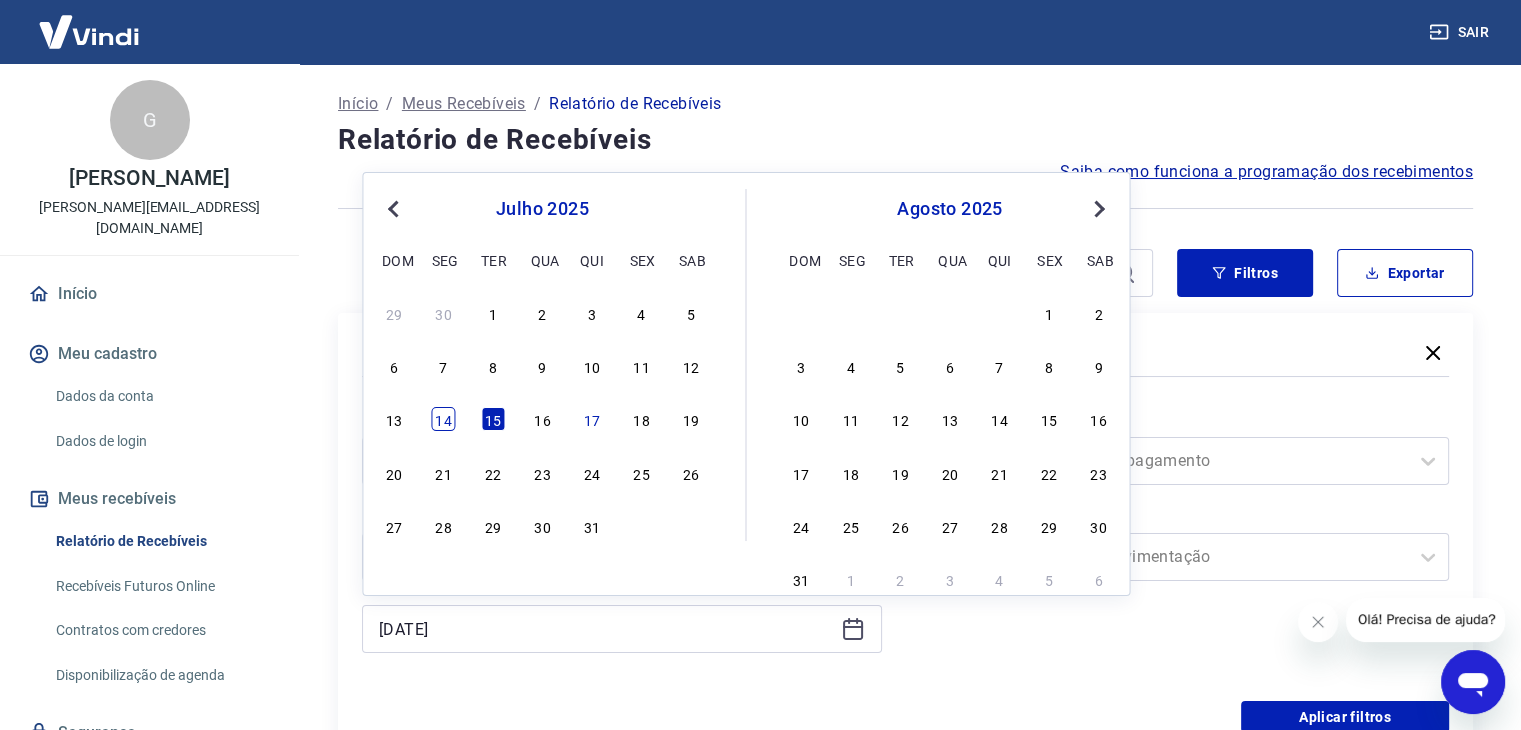 click on "14" at bounding box center [444, 419] 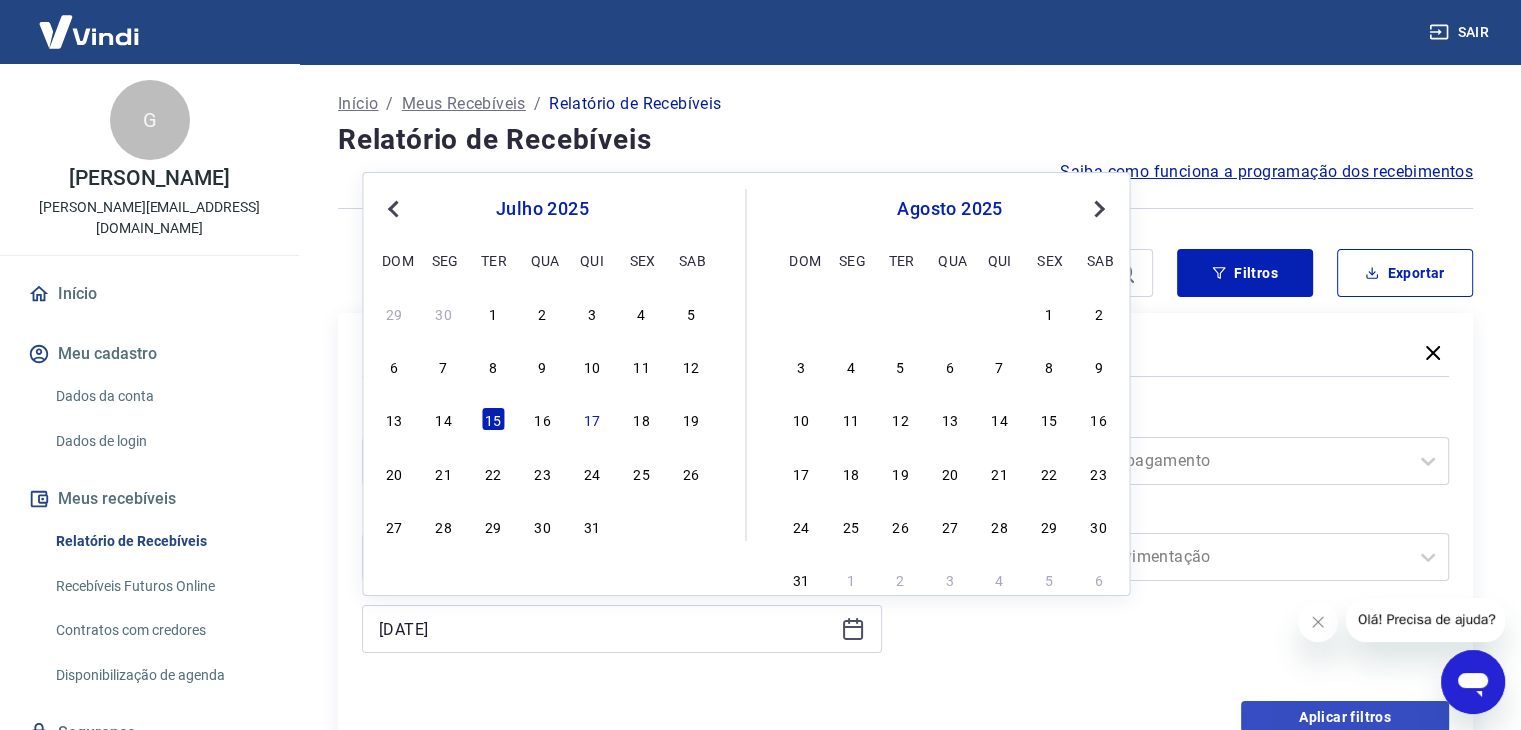 type on "14/07/2025" 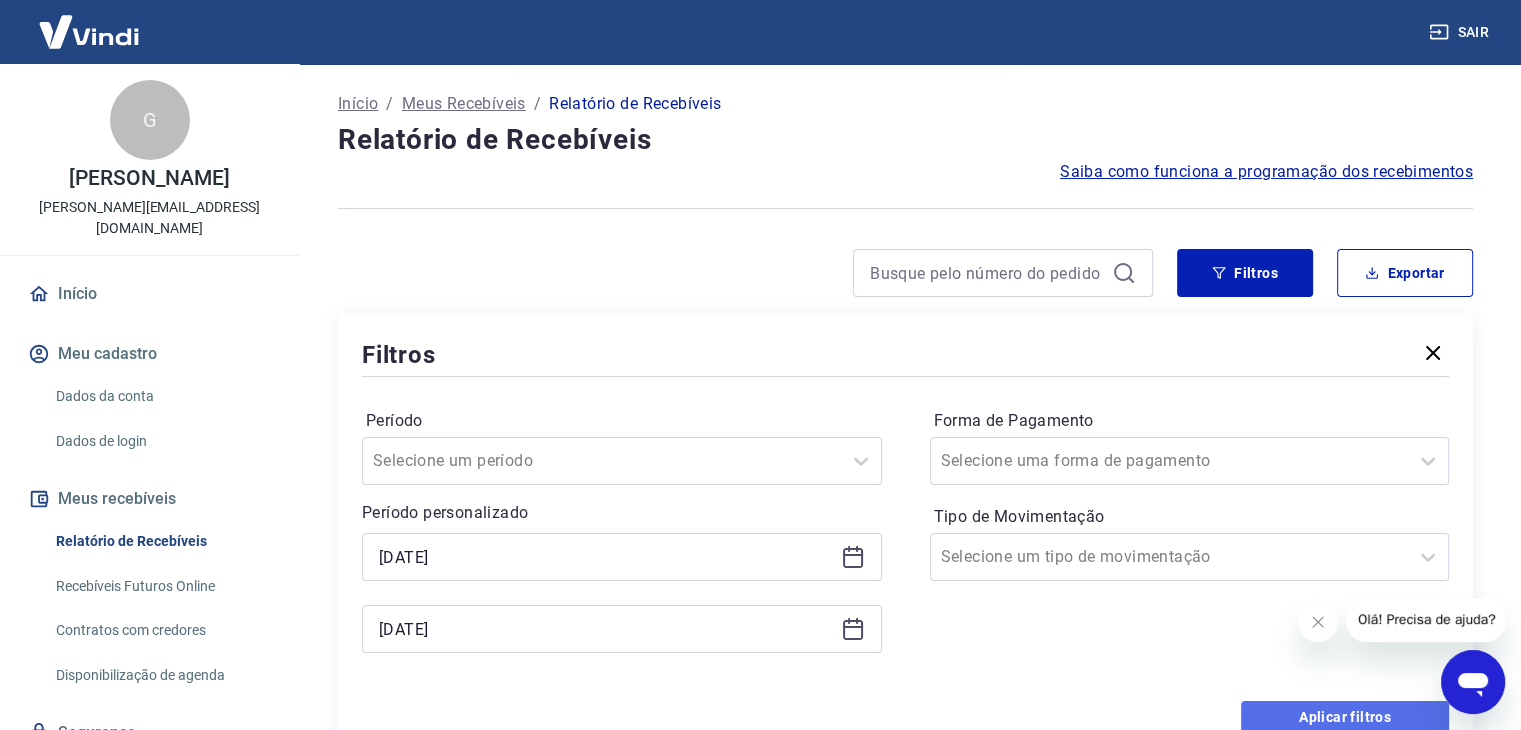 click on "Aplicar filtros" at bounding box center (1345, 717) 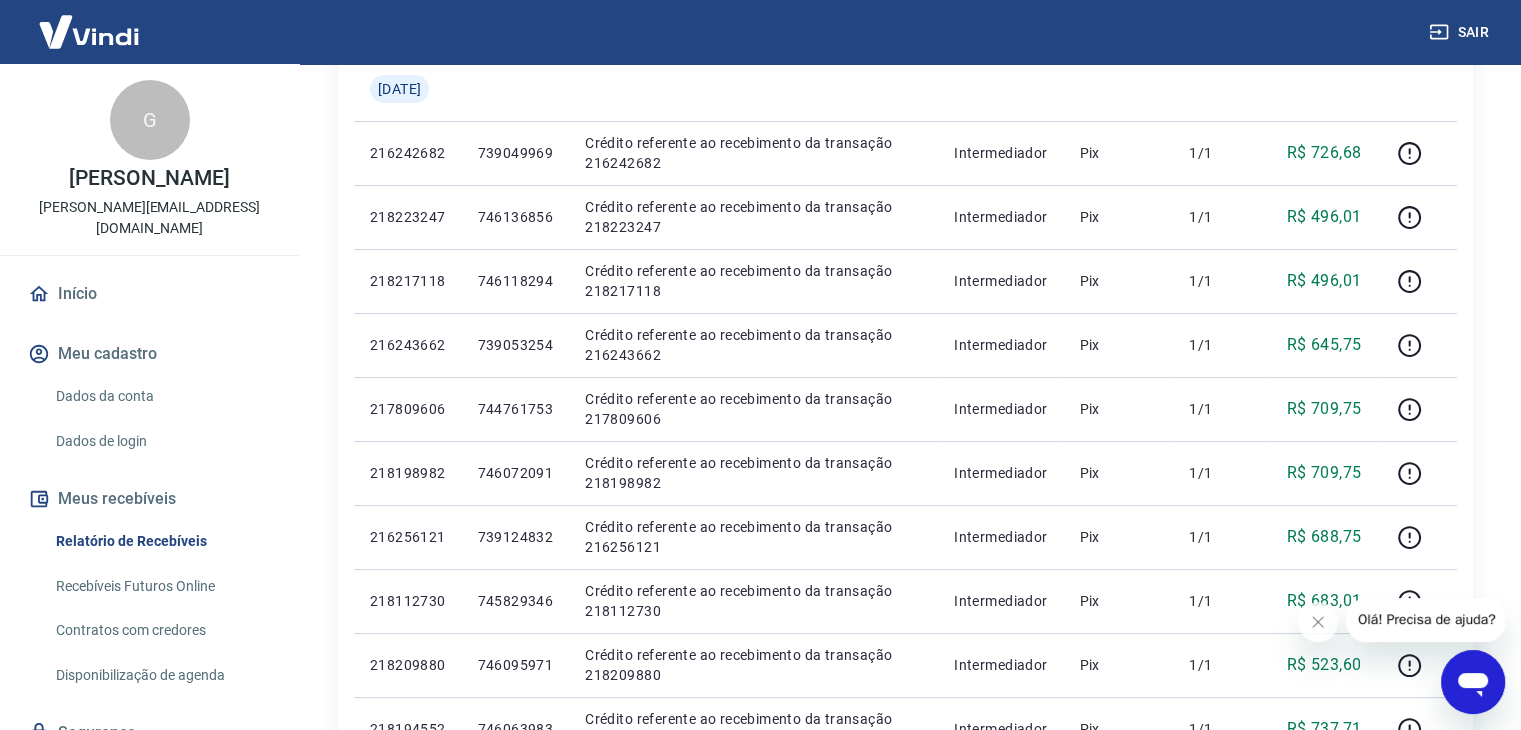 scroll, scrollTop: 0, scrollLeft: 0, axis: both 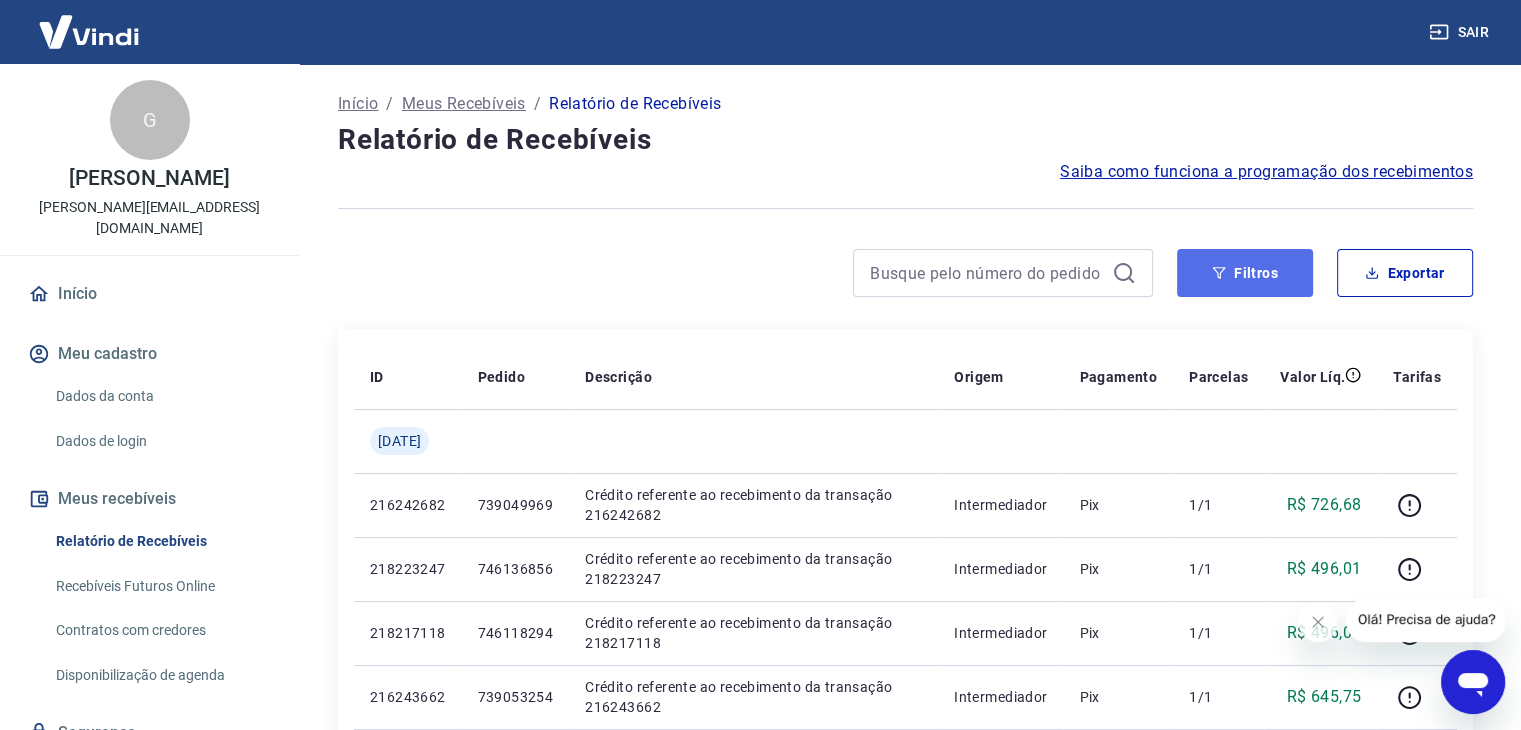 click on "Filtros" at bounding box center (1245, 273) 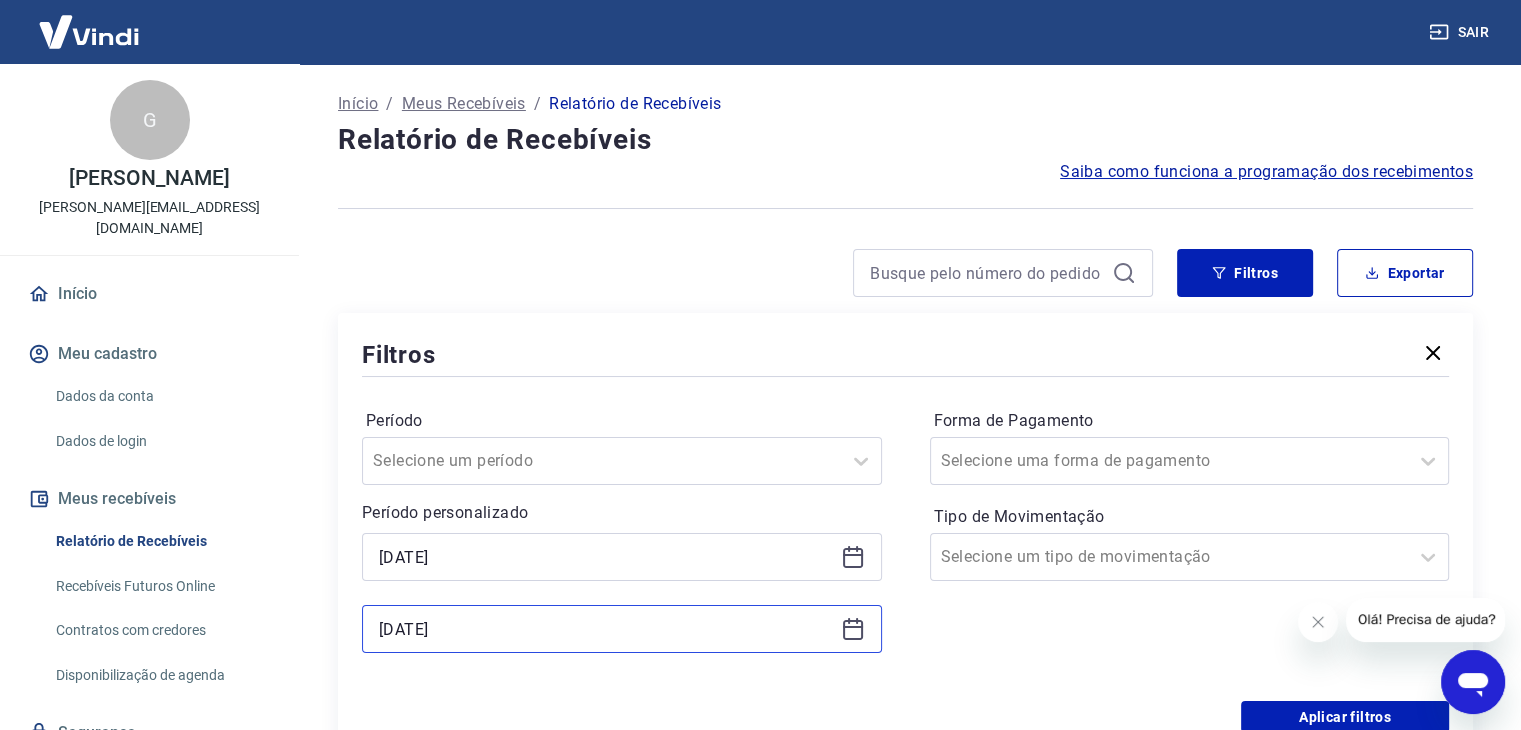 click on "14/07/2025" at bounding box center (606, 629) 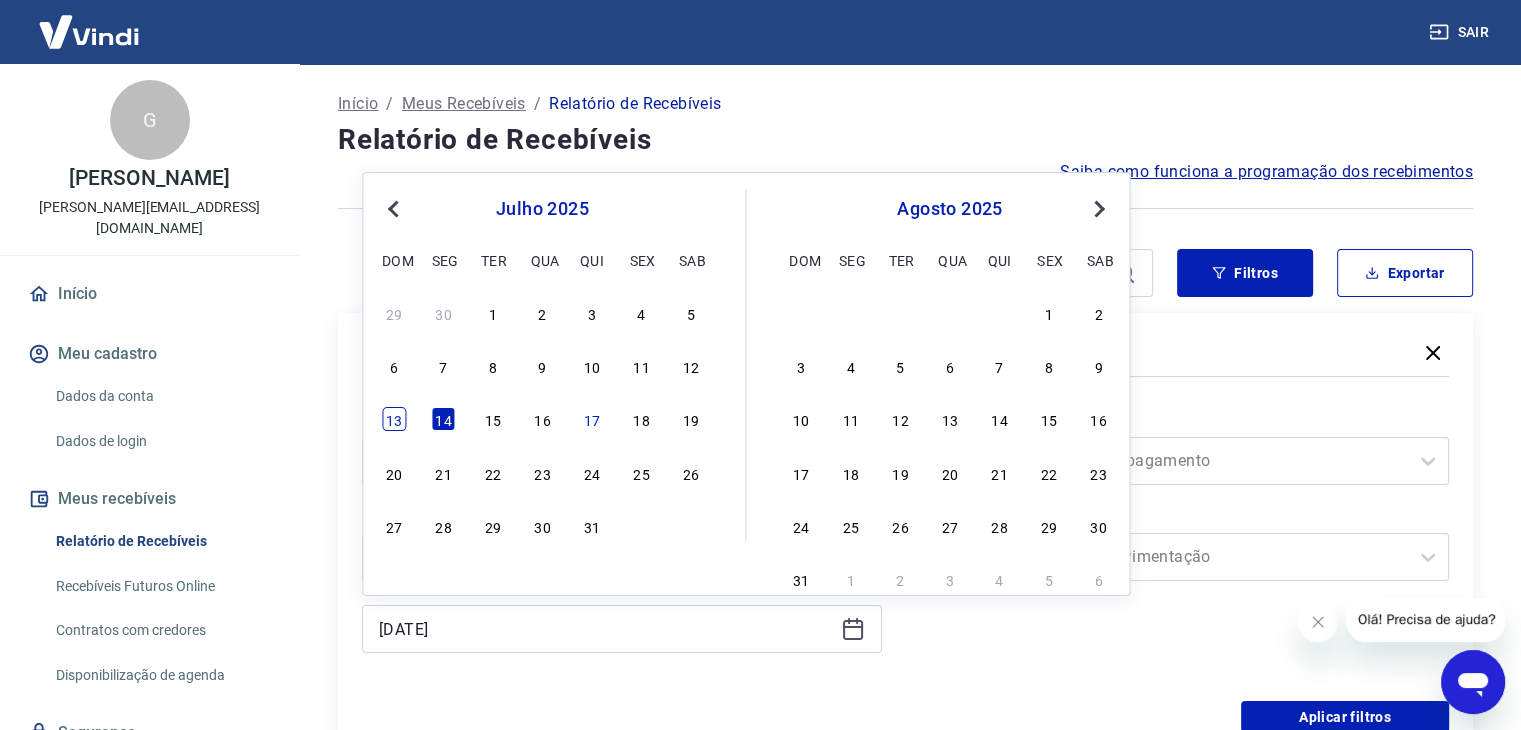 click on "13" at bounding box center (394, 419) 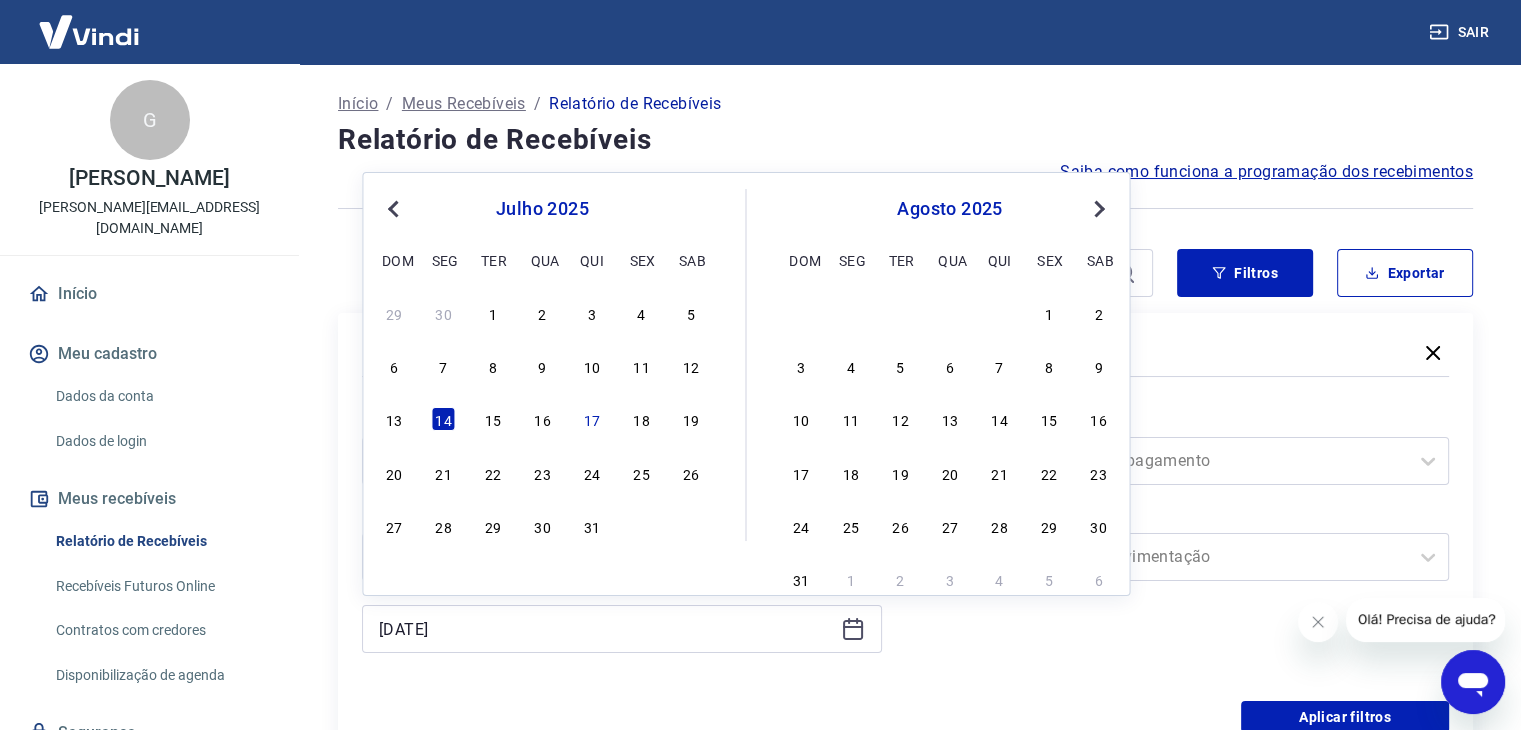 type on "13/07/2025" 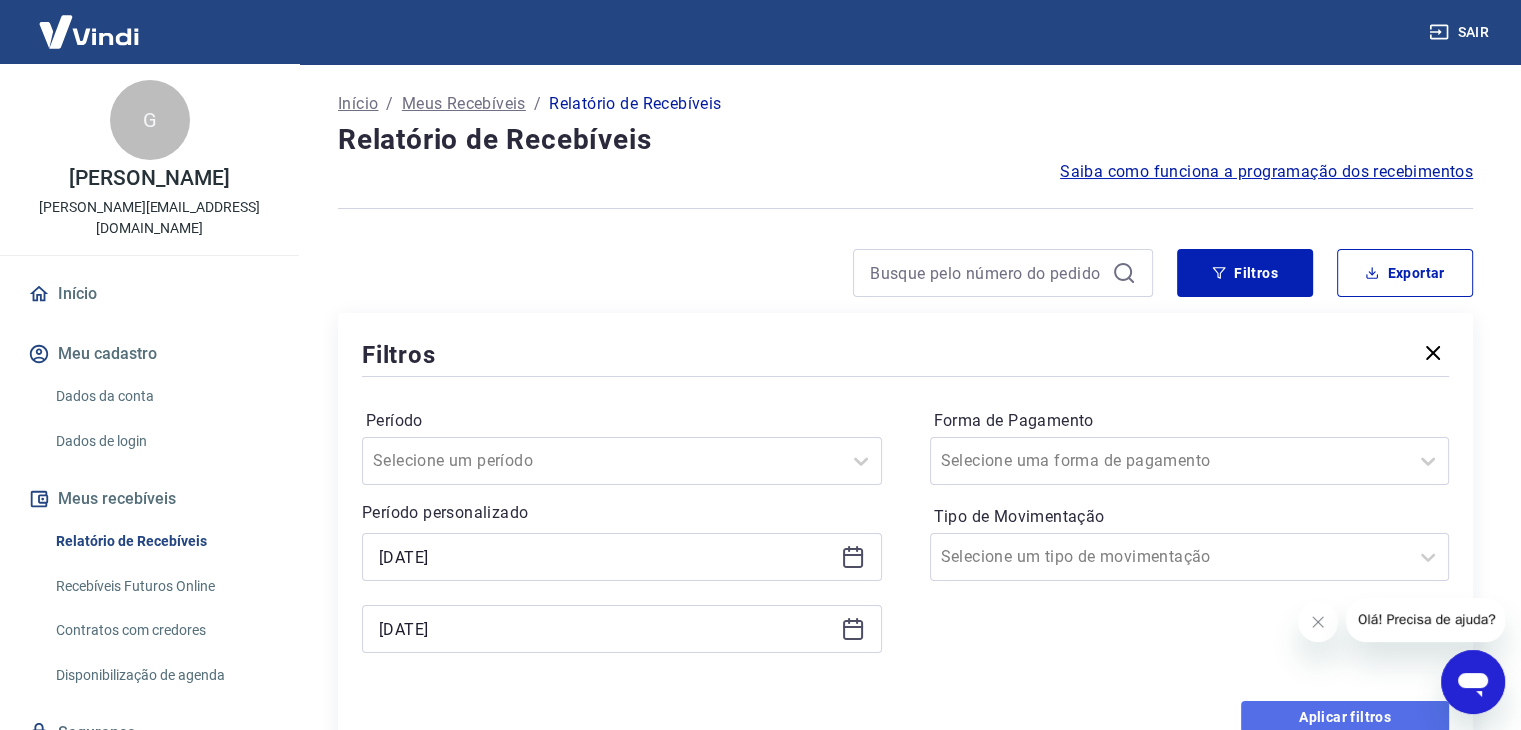 click on "Aplicar filtros" at bounding box center [1345, 717] 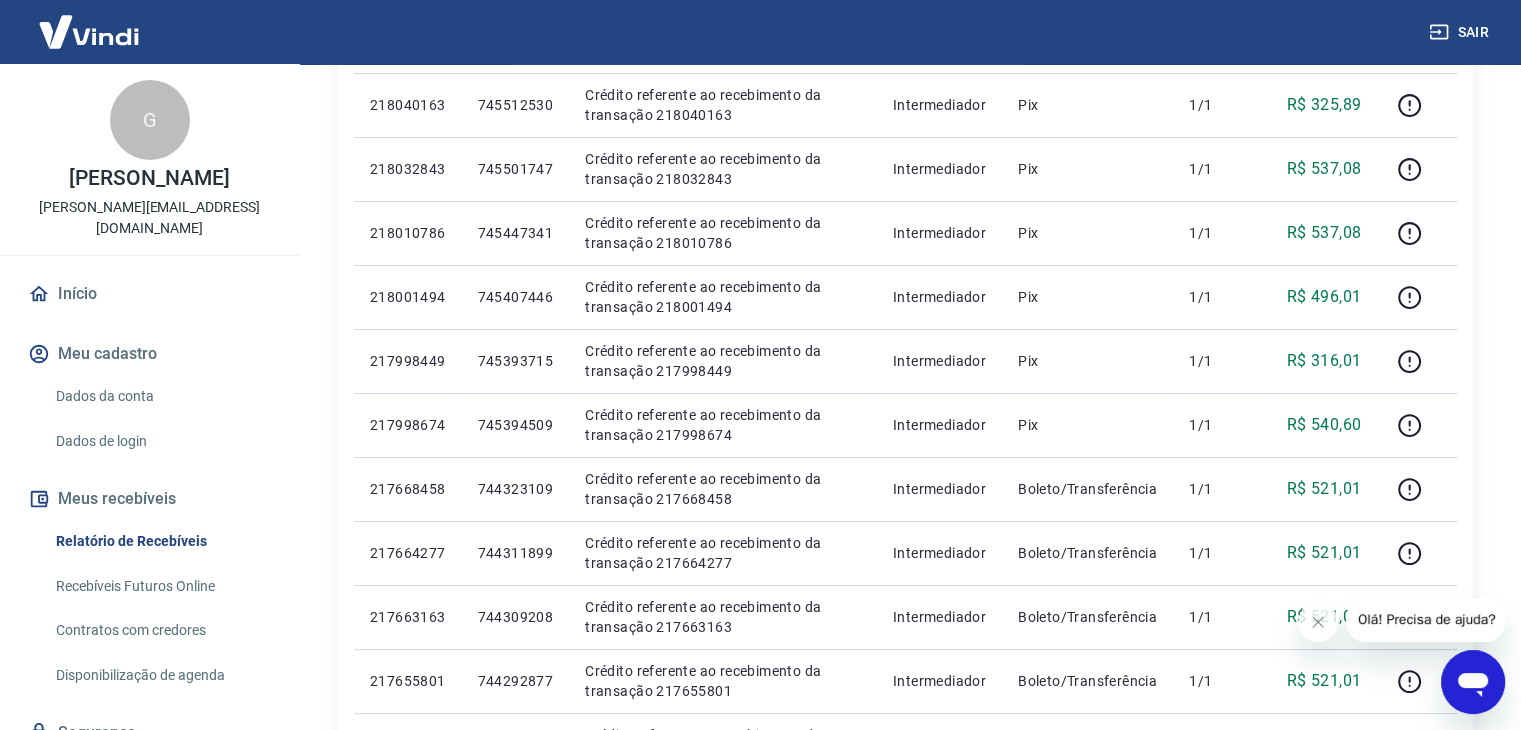 scroll, scrollTop: 0, scrollLeft: 0, axis: both 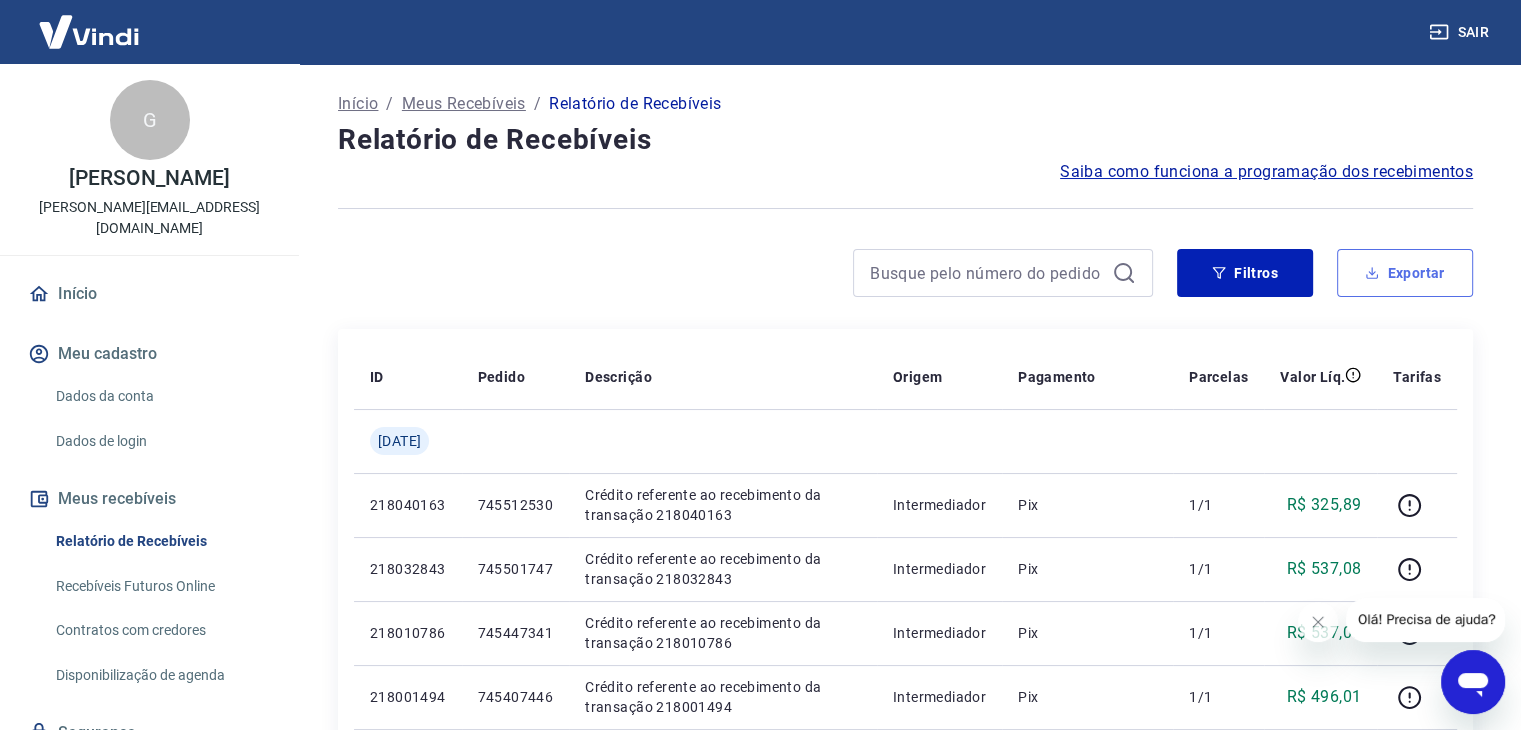 click on "Exportar" at bounding box center [1405, 273] 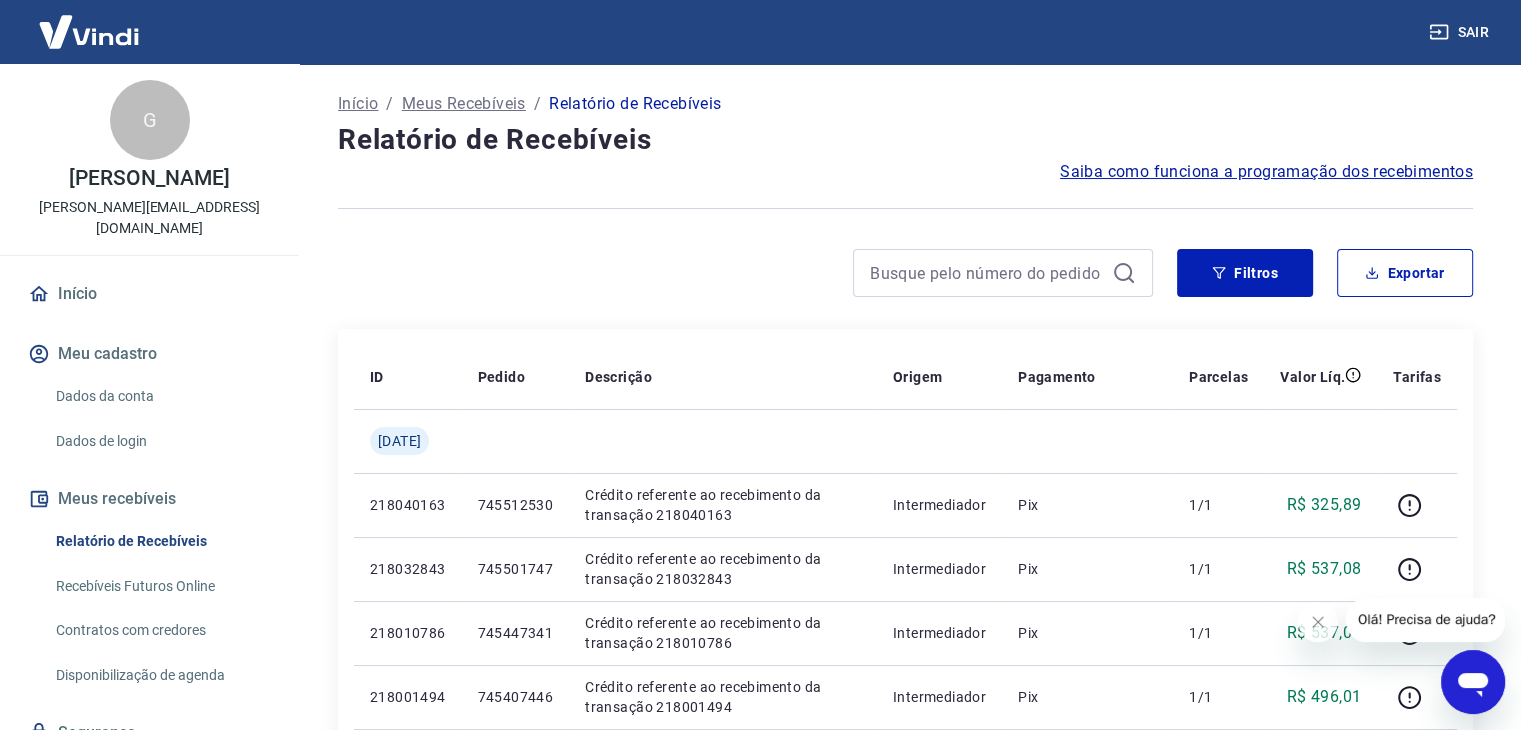 type on "13/07/2025" 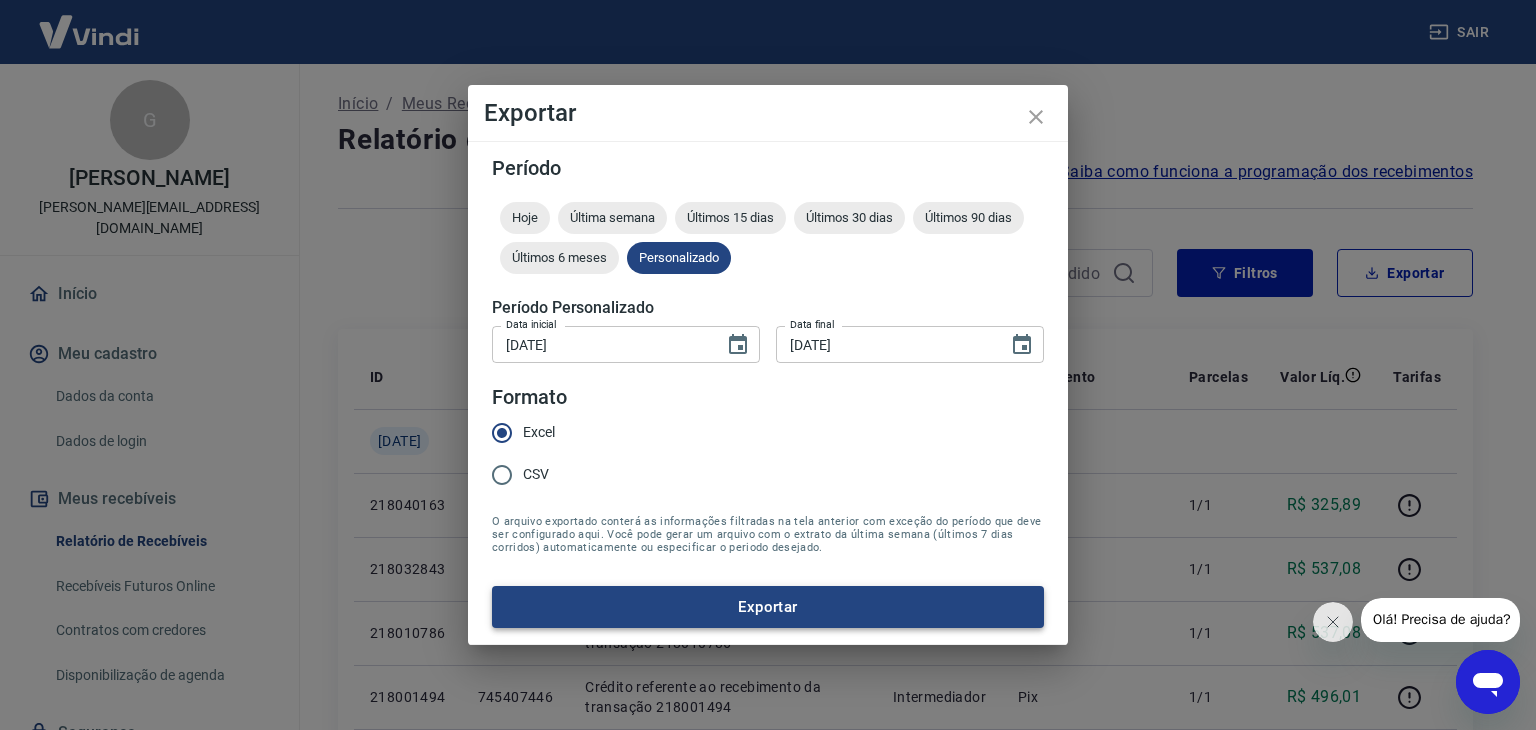 click on "Exportar" at bounding box center [768, 607] 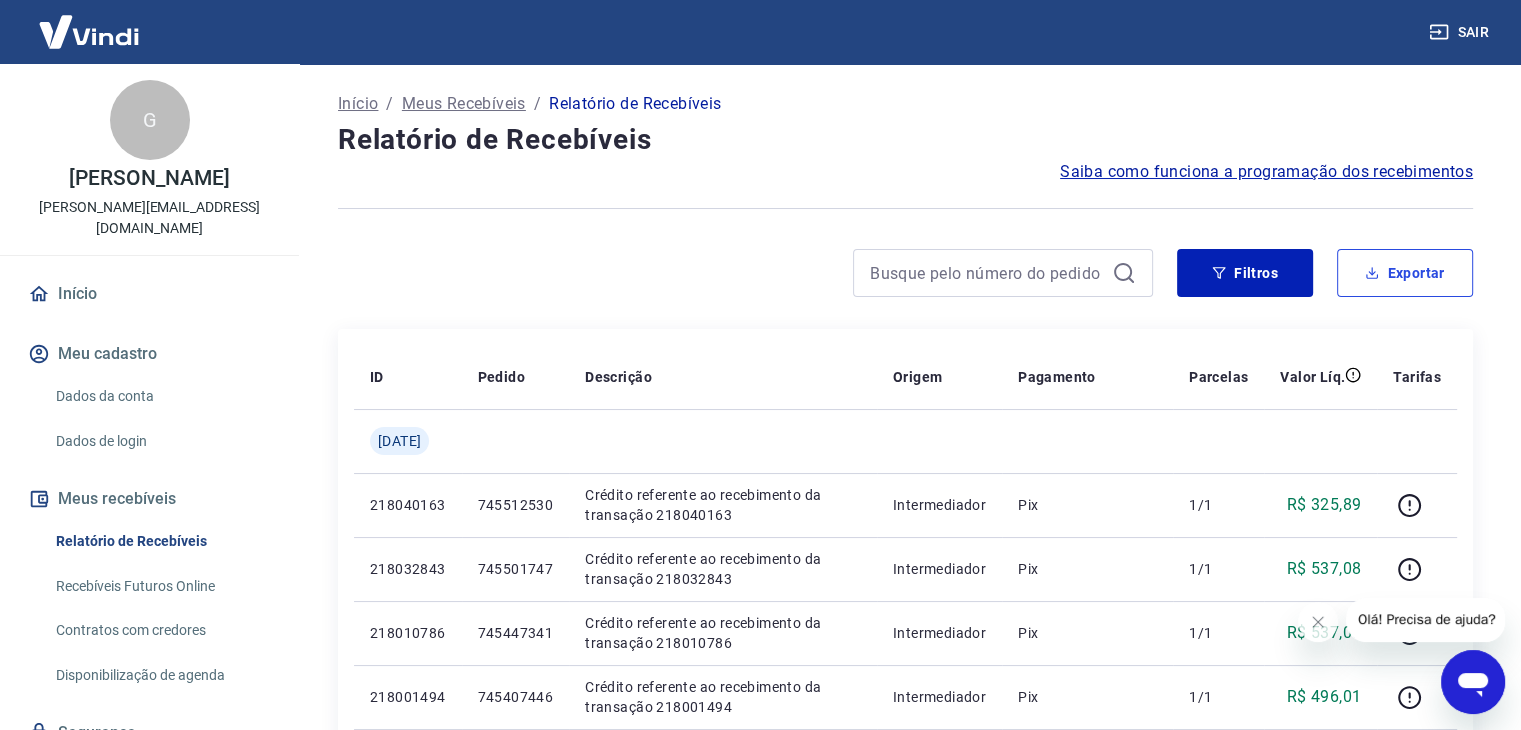 type 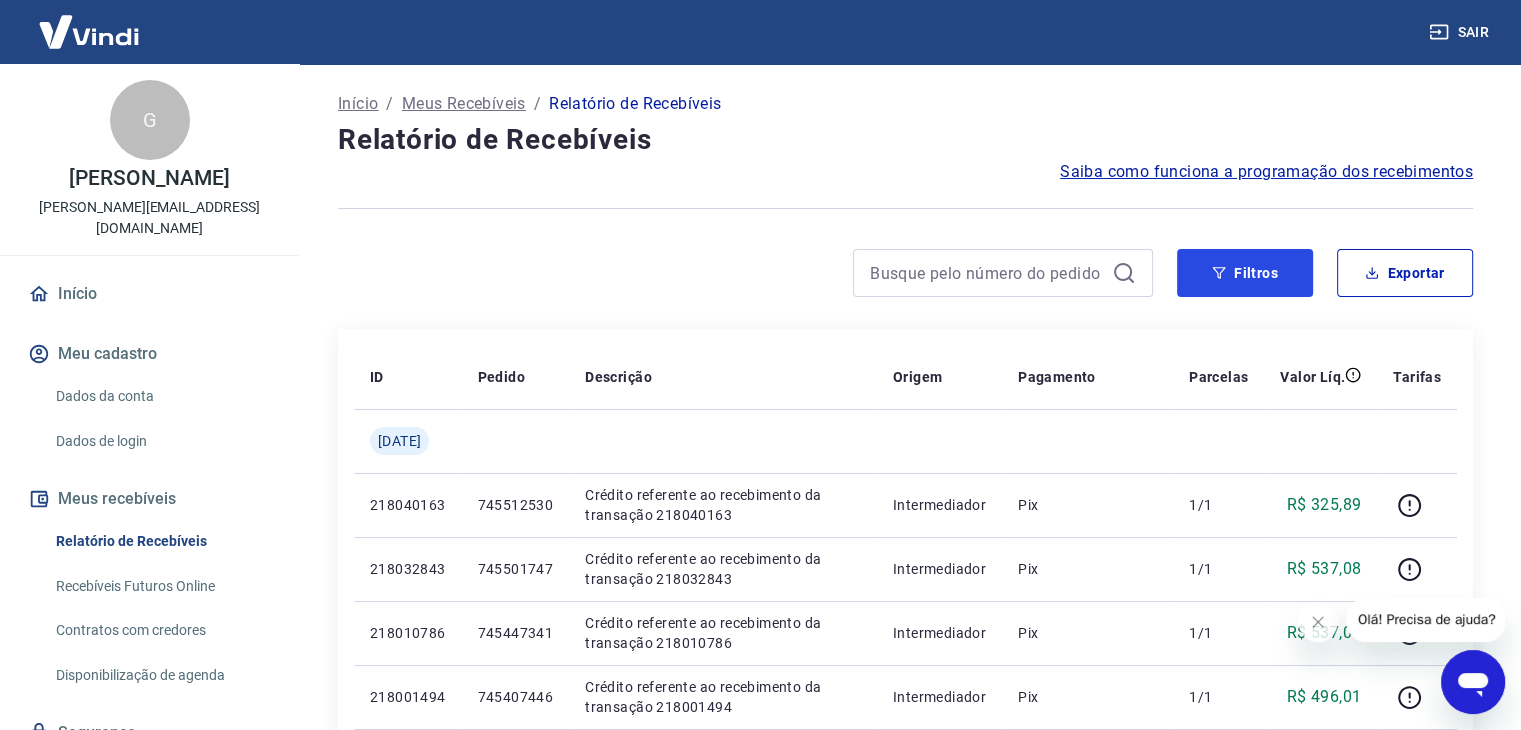 click on "Filtros" at bounding box center [1245, 273] 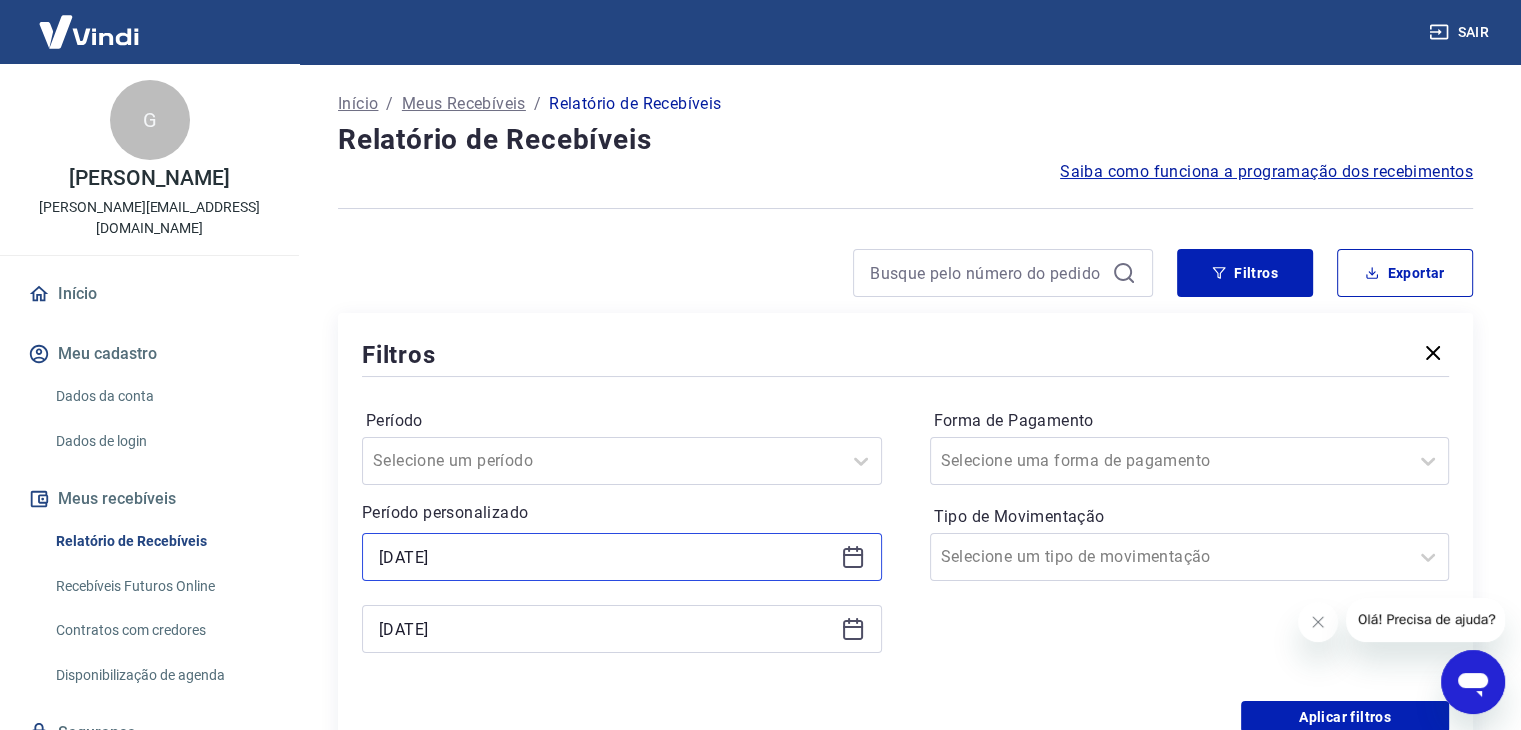 click on "13/07/2025" at bounding box center (606, 557) 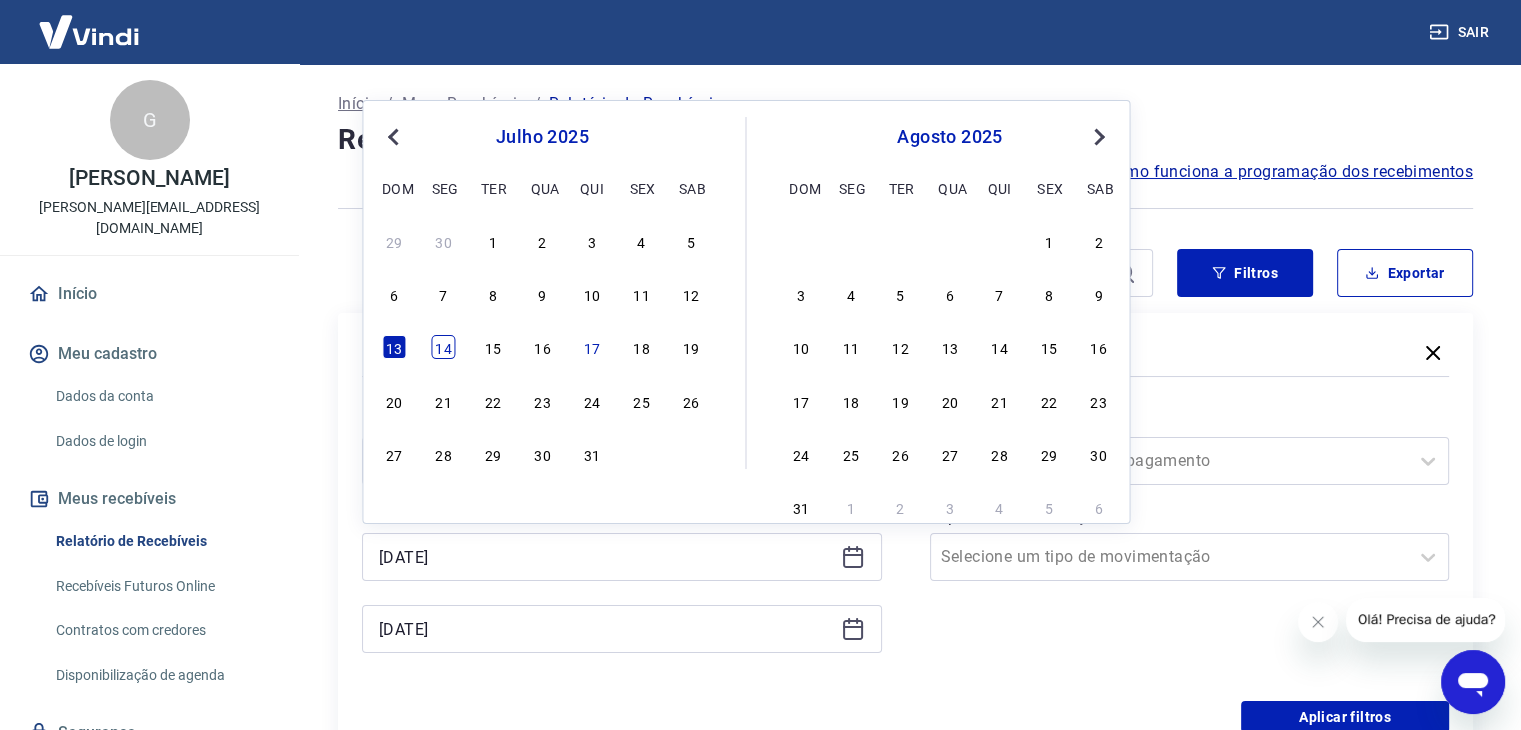 click on "14" at bounding box center [444, 347] 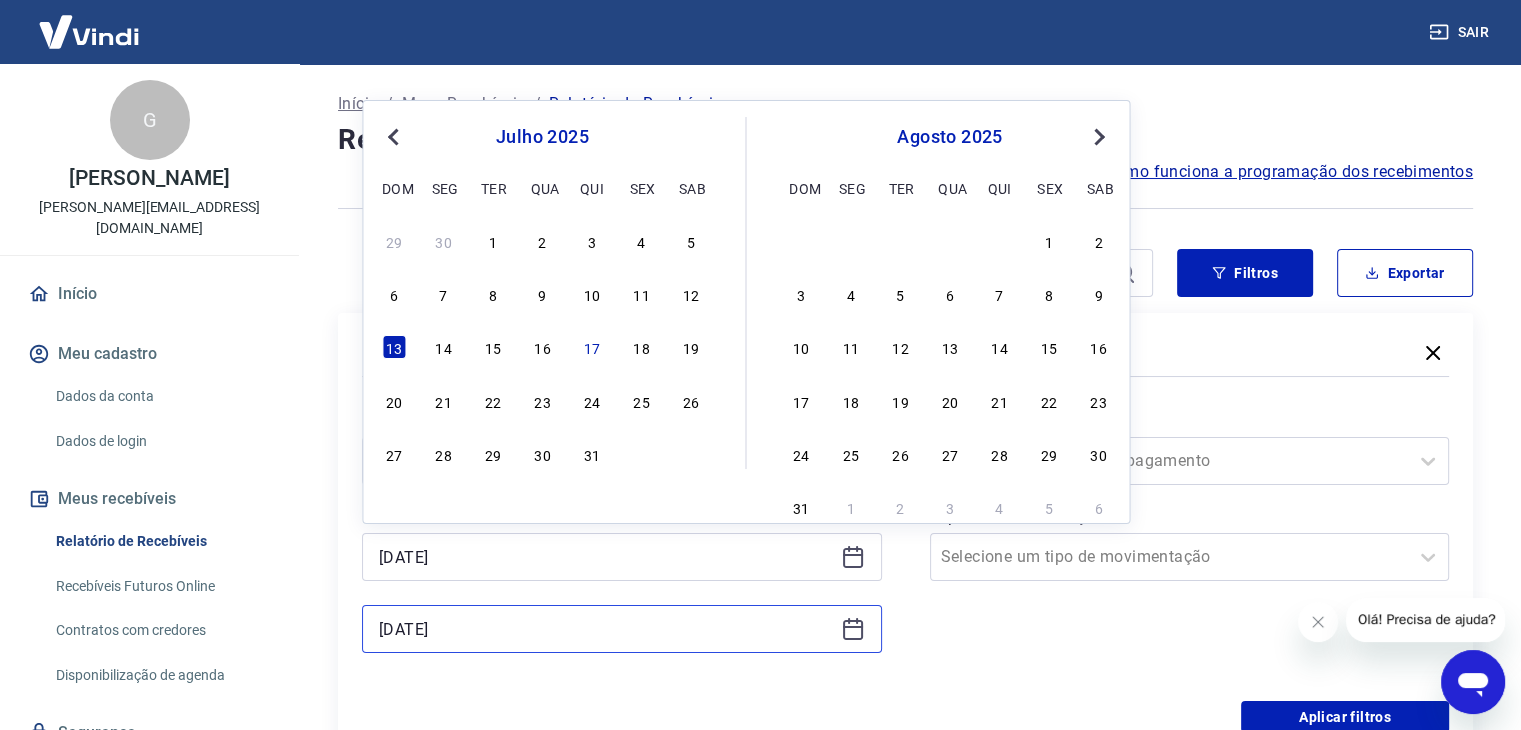 click on "13/07/2025" at bounding box center [606, 629] 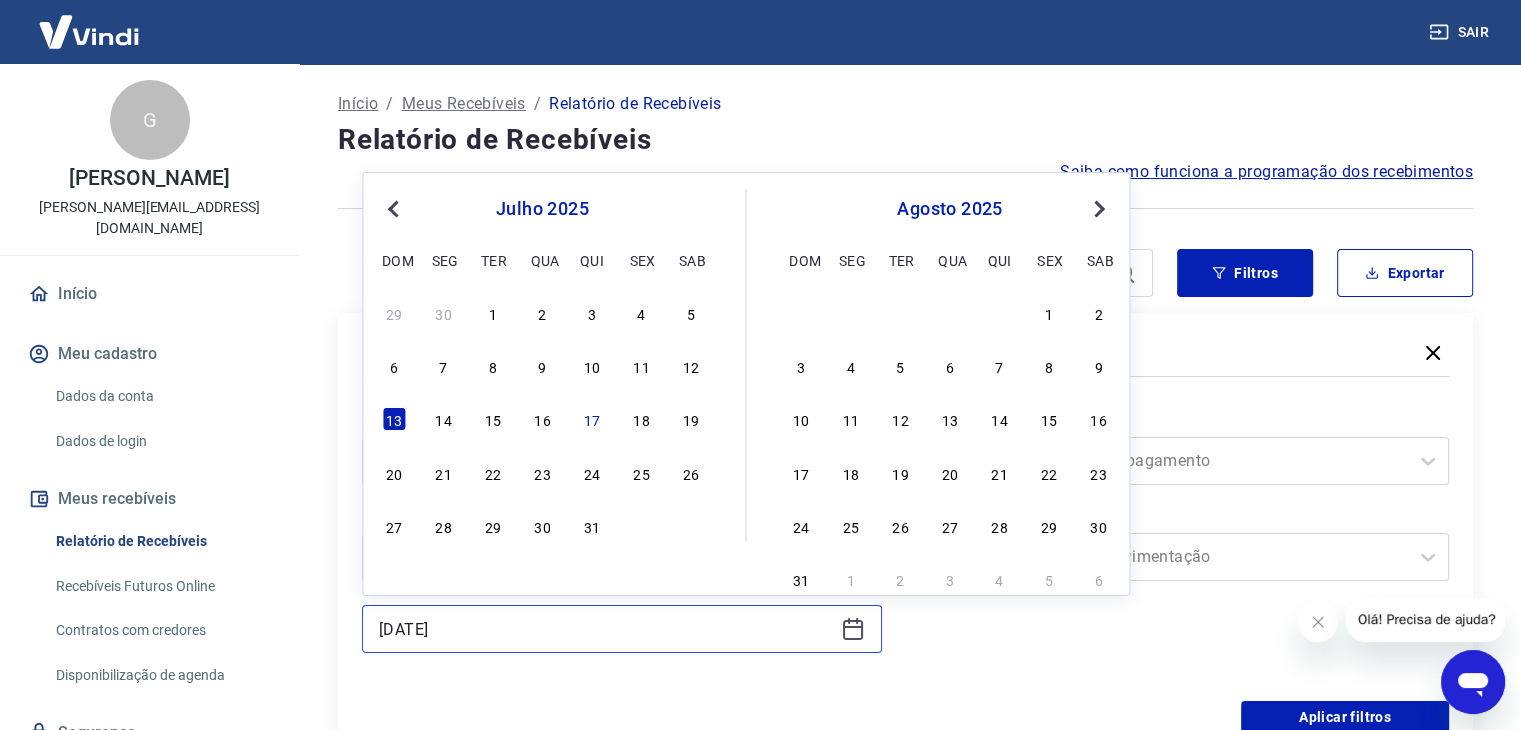 type on "14/07/2025" 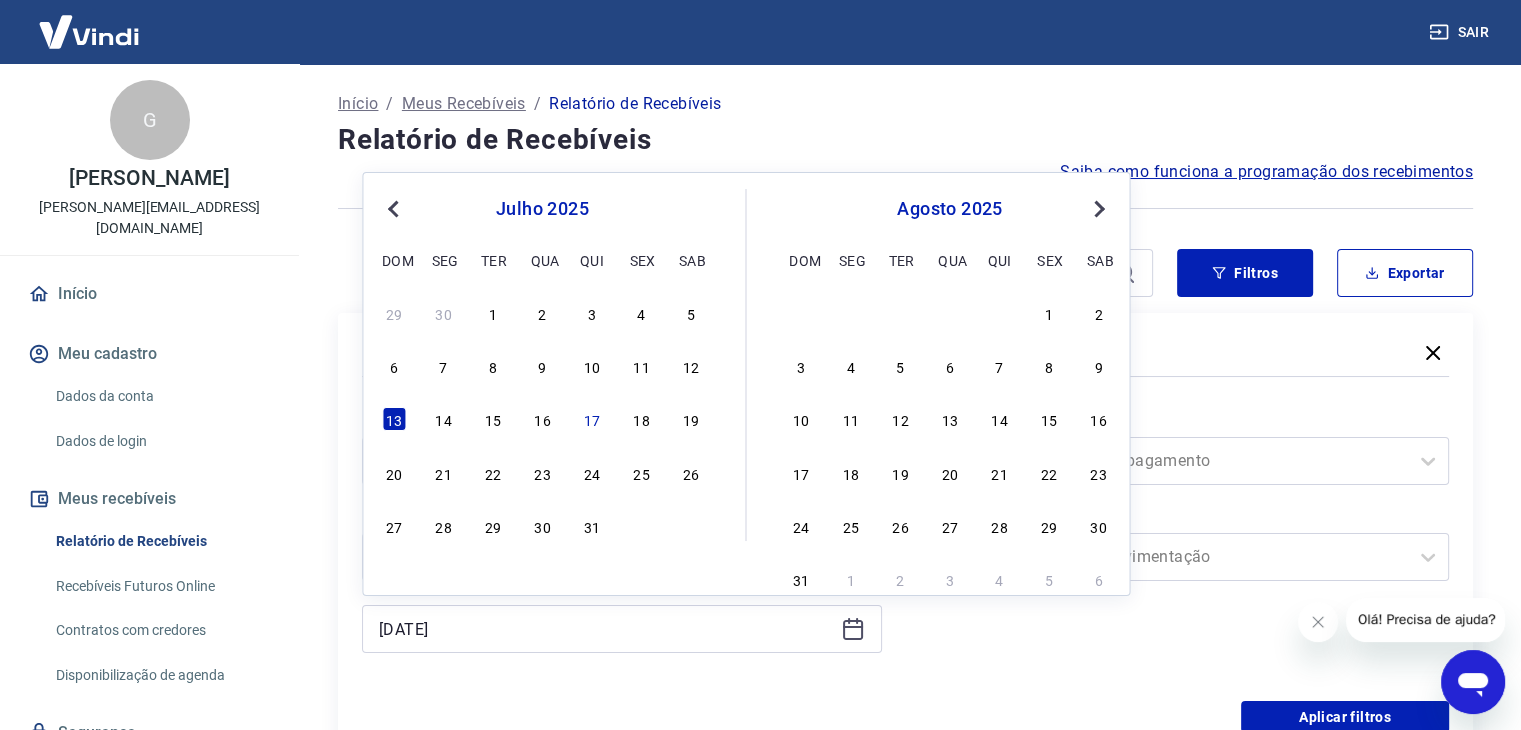 click on "16" at bounding box center (542, 419) 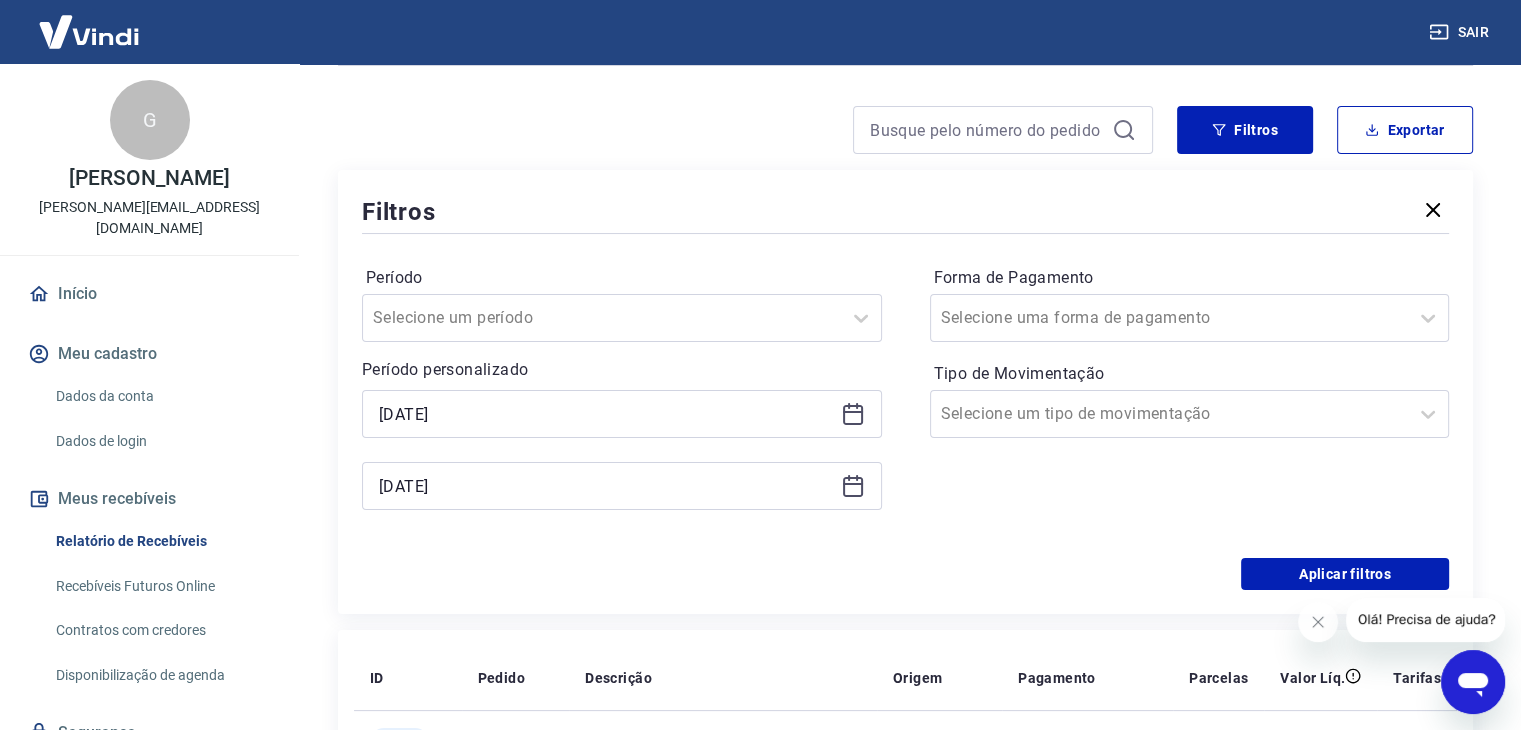 scroll, scrollTop: 200, scrollLeft: 0, axis: vertical 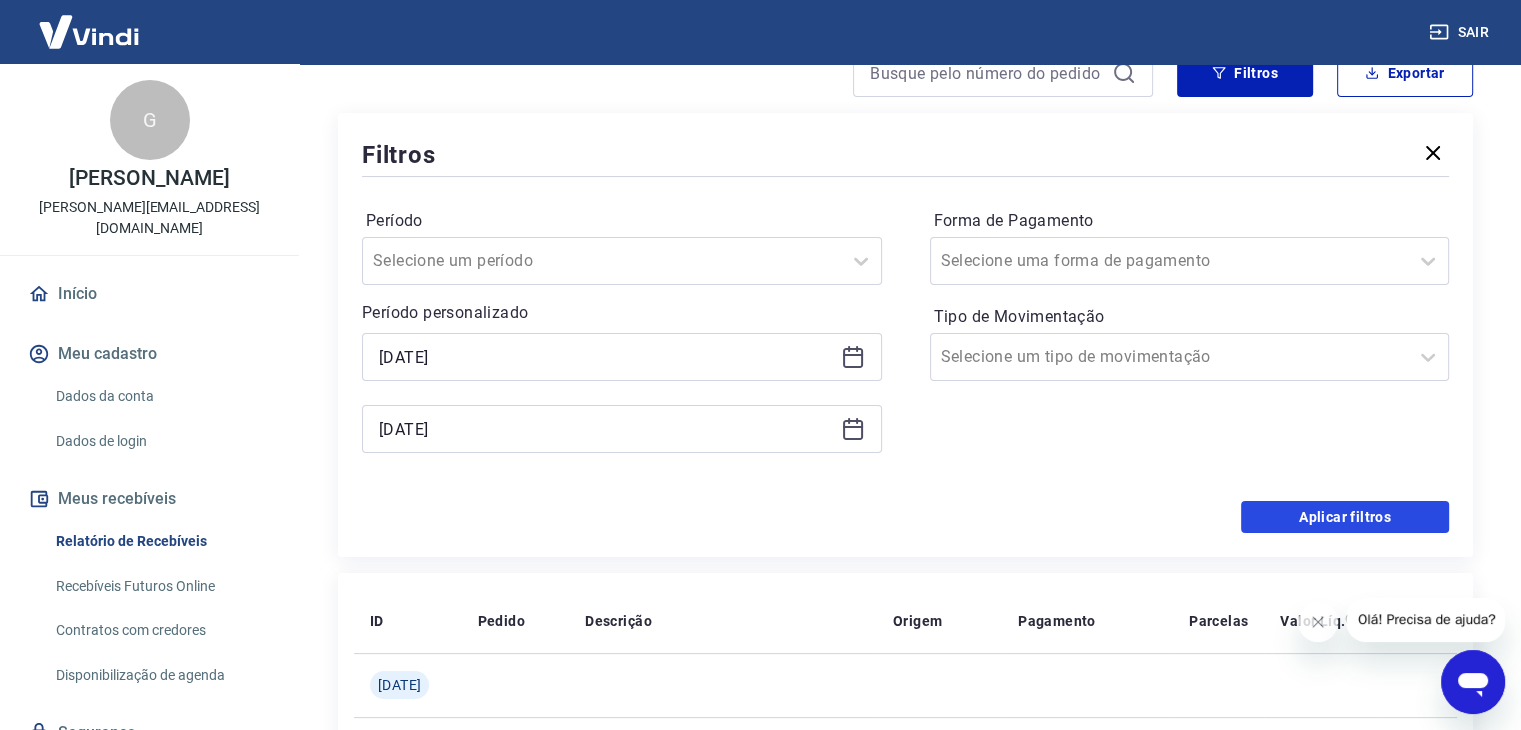 click on "Aplicar filtros" at bounding box center (1345, 517) 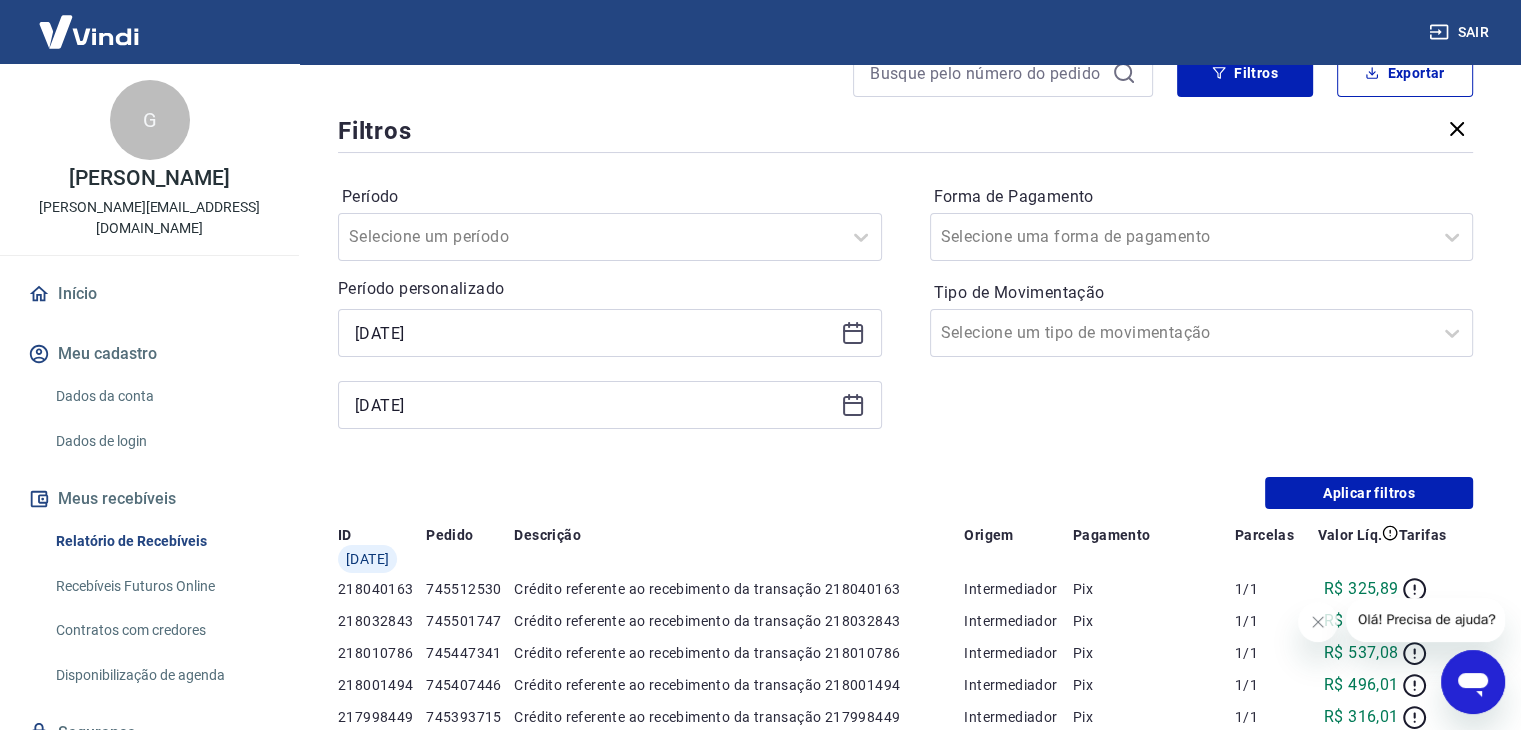 click on "Início / Meus Recebíveis / Relatório de Recebíveis Relatório de Recebíveis Saiba como funciona a programação dos recebimentos Saiba como funciona a programação dos recebimentos Filtros Exportar Filtros Período Selecione um período Período personalizado Selected date: segunda-feira, 14 de julho de 2025 14/07/2025 Selected date: quarta-feira, 16 de julho de 2025 16/07/2025 Forma de Pagamento Selecione uma forma de pagamento Tipo de Movimentação Selecione um tipo de movimentação Aplicar filtros ID Pedido Descrição Origem Pagamento Parcelas Valor Líq. Tarifas Dom, 13 jul 218040163 745512530 Crédito referente ao recebimento da transação 218040163 Intermediador Pix 1/1 R$ 325,89 218032843 745501747 Crédito referente ao recebimento da transação 218032843 Intermediador Pix 1/1 R$ 537,08 218010786 745447341 Crédito referente ao recebimento da transação 218010786 Intermediador Pix 1/1 R$ 537,08 218001494 745407446 Crédito referente ao recebimento da transação 218001494 Intermediador 1" at bounding box center [905, 668] 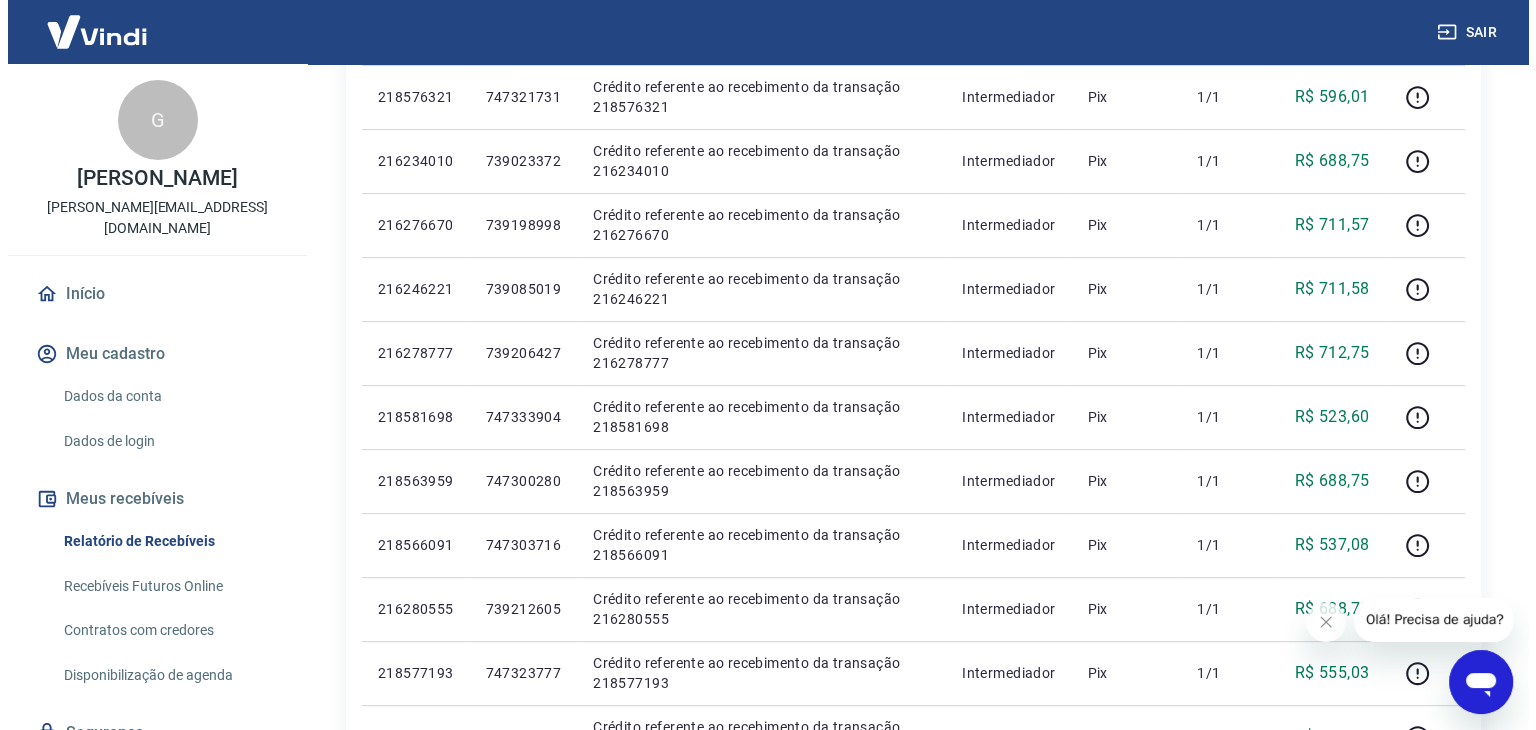 scroll, scrollTop: 0, scrollLeft: 0, axis: both 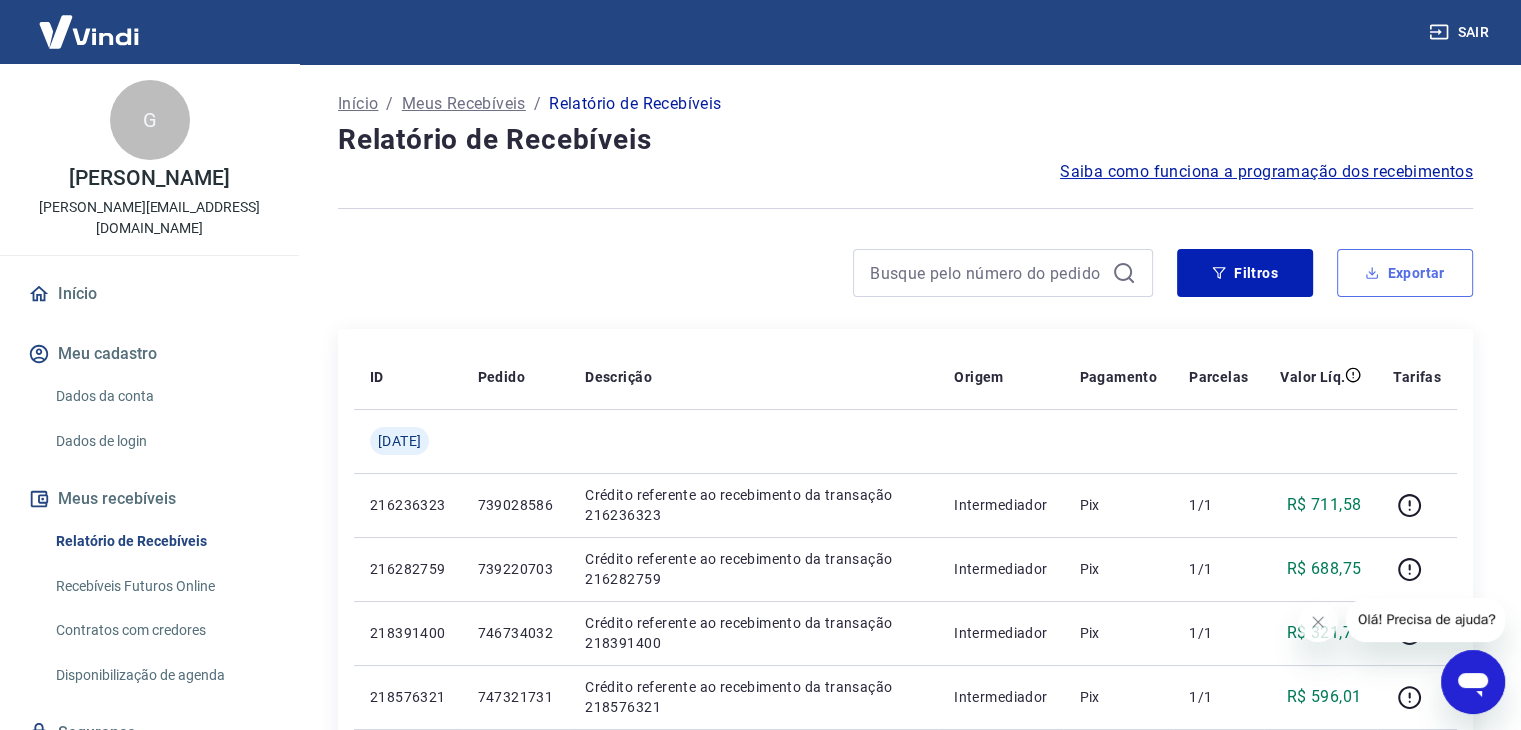 click 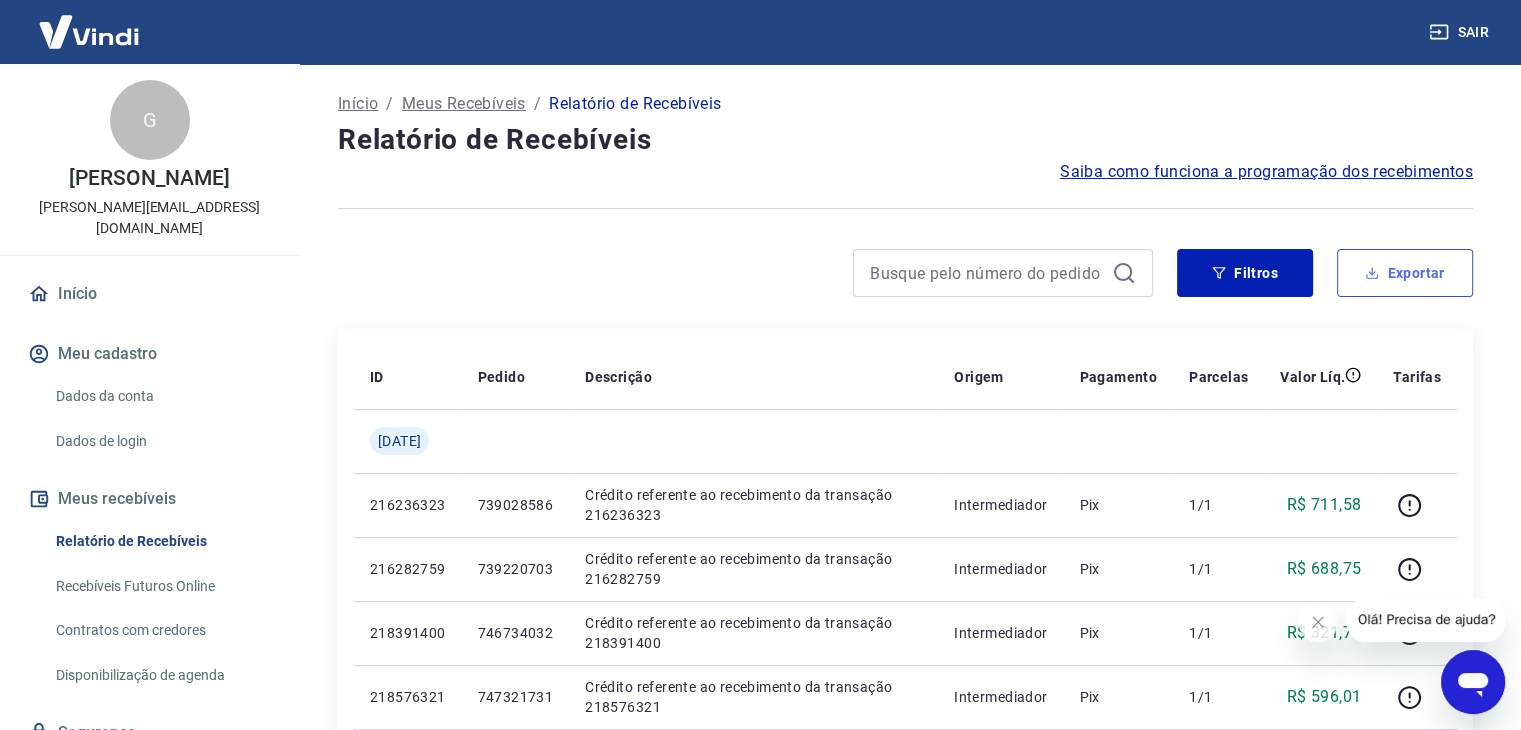 type on "14/07/2025" 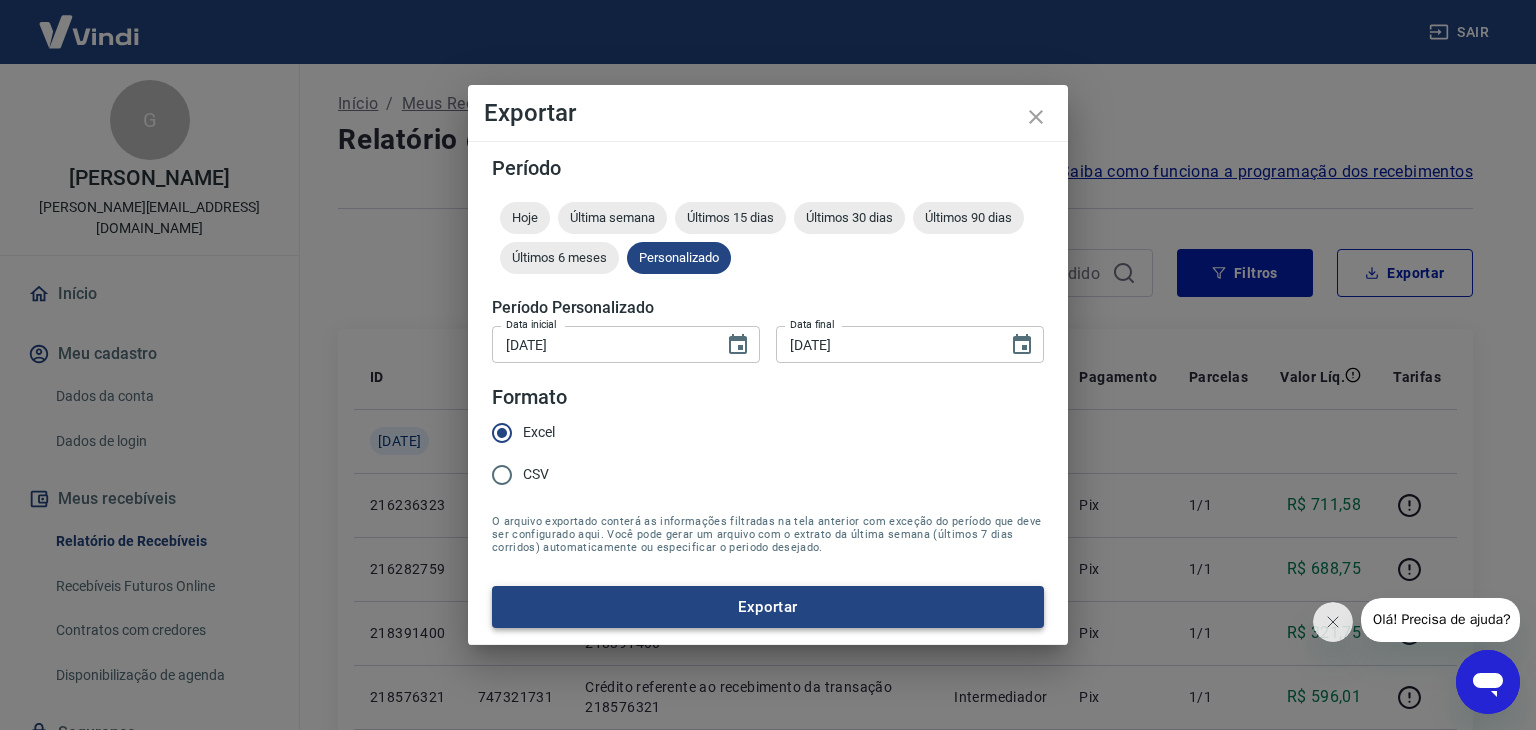 click on "Exportar" at bounding box center (768, 607) 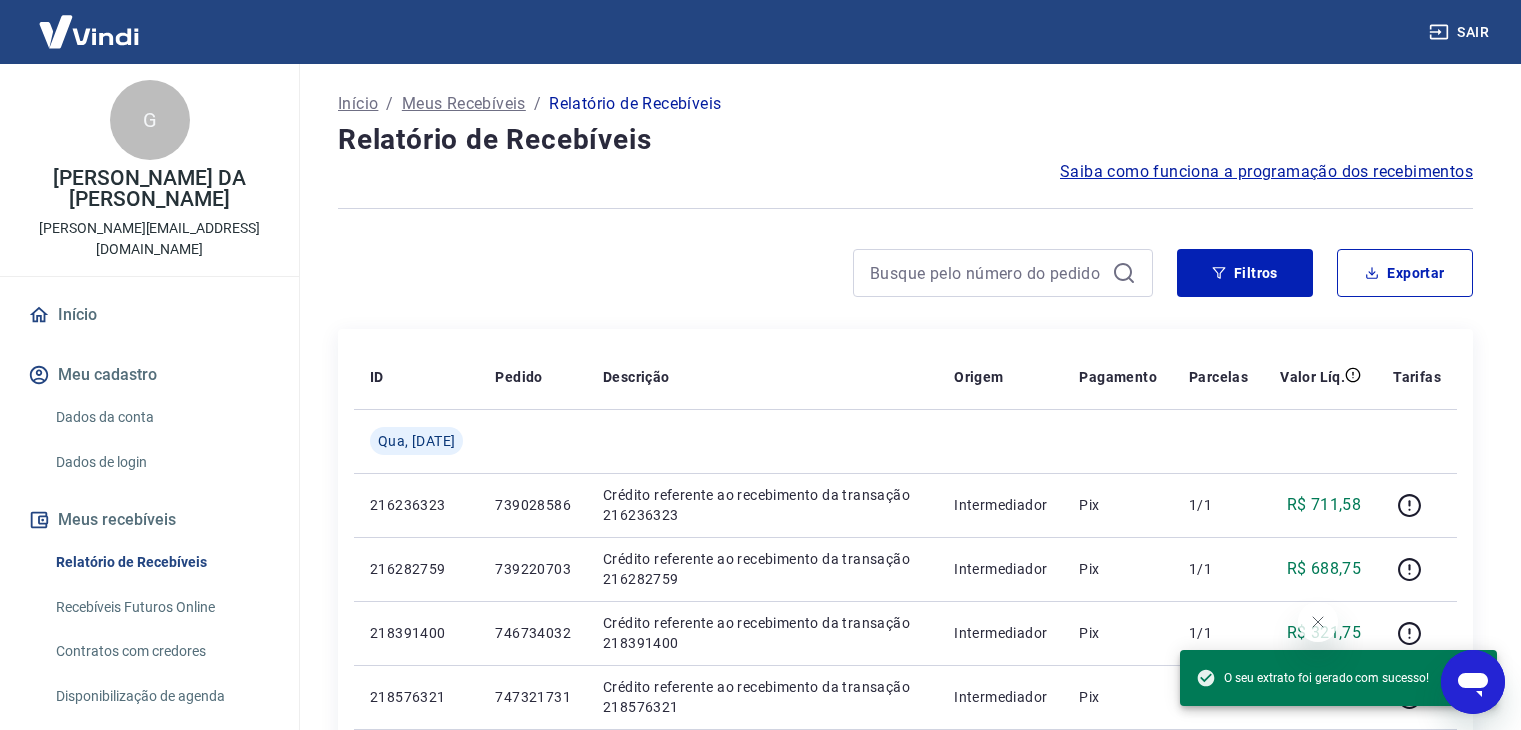 scroll, scrollTop: 0, scrollLeft: 0, axis: both 